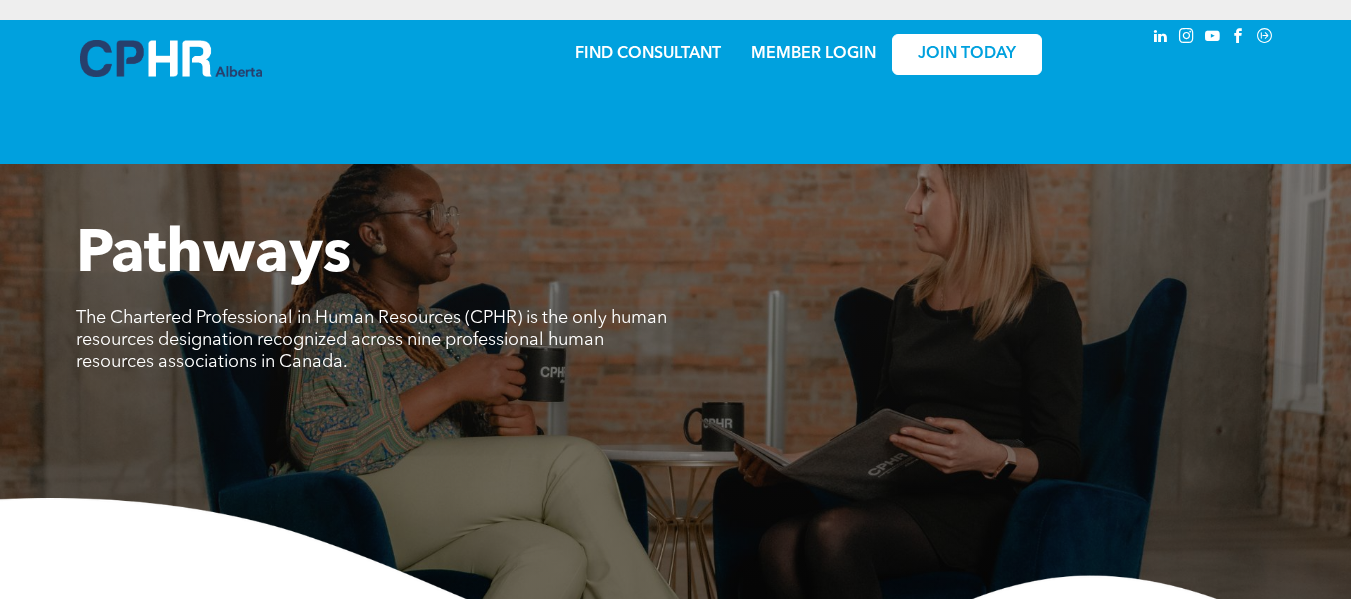 scroll, scrollTop: 0, scrollLeft: 0, axis: both 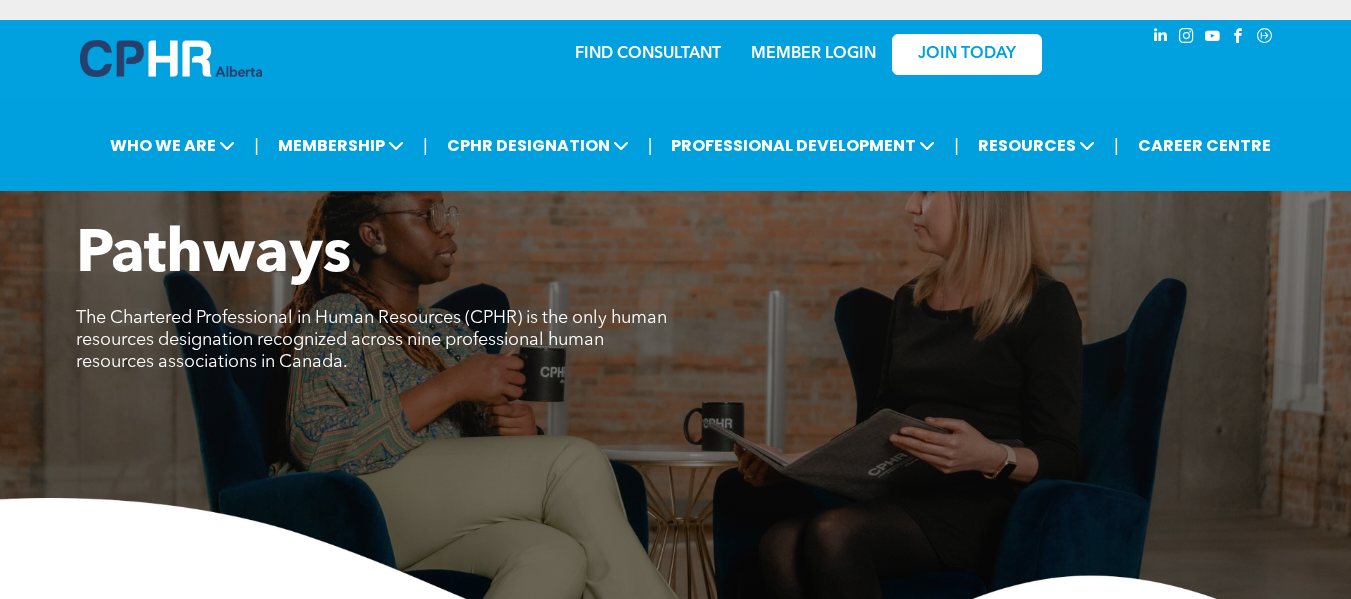 click on "The Chartered Professional in Human Resources (CPHR) is the only human resources designation recognized across nine professional human resources associations in Canada." at bounding box center (371, 340) 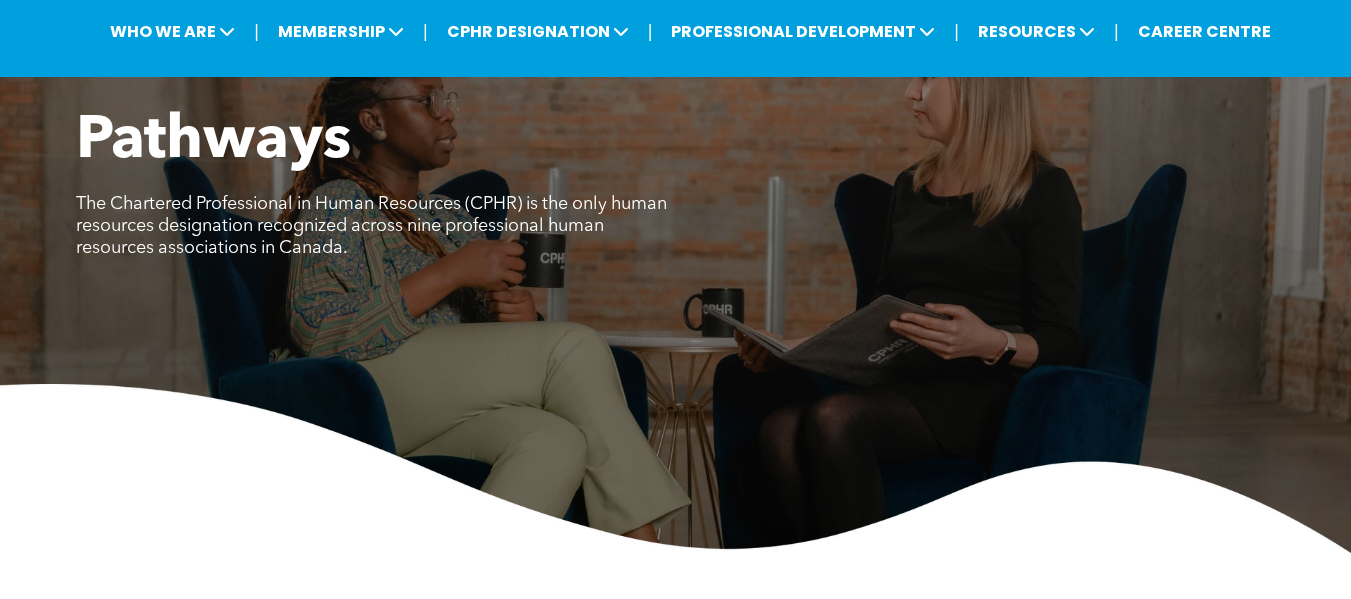 scroll, scrollTop: 0, scrollLeft: 0, axis: both 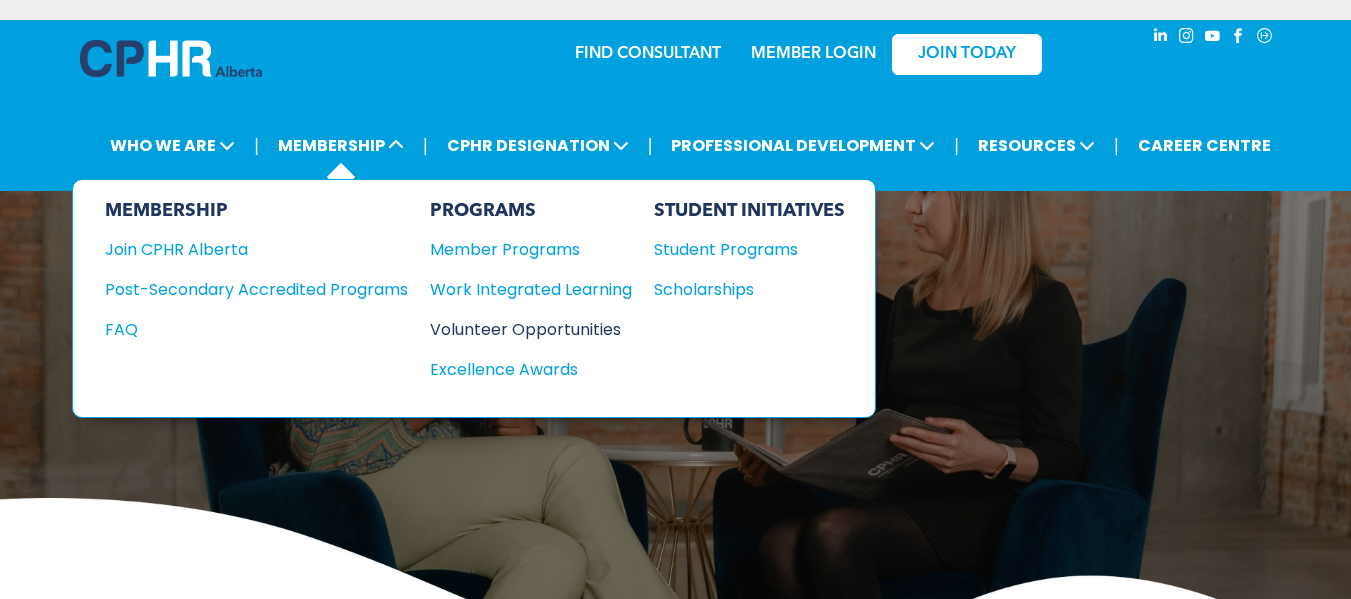 click on "Volunteer Opportunities" at bounding box center [521, 329] 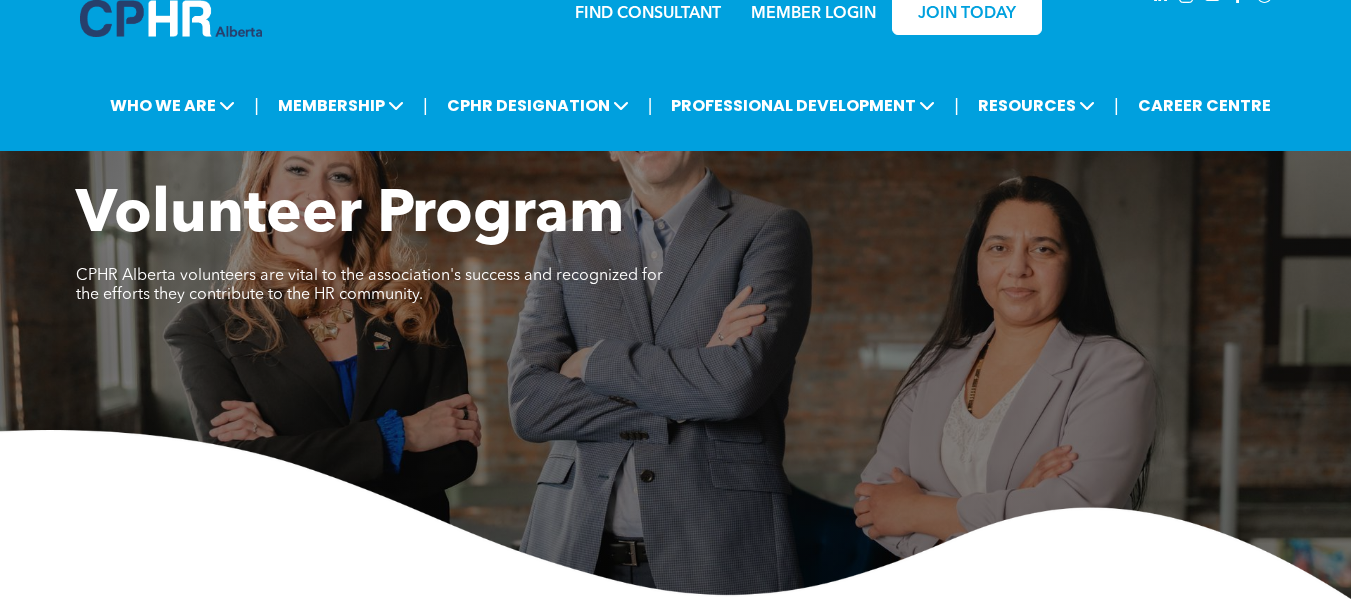 scroll, scrollTop: 0, scrollLeft: 0, axis: both 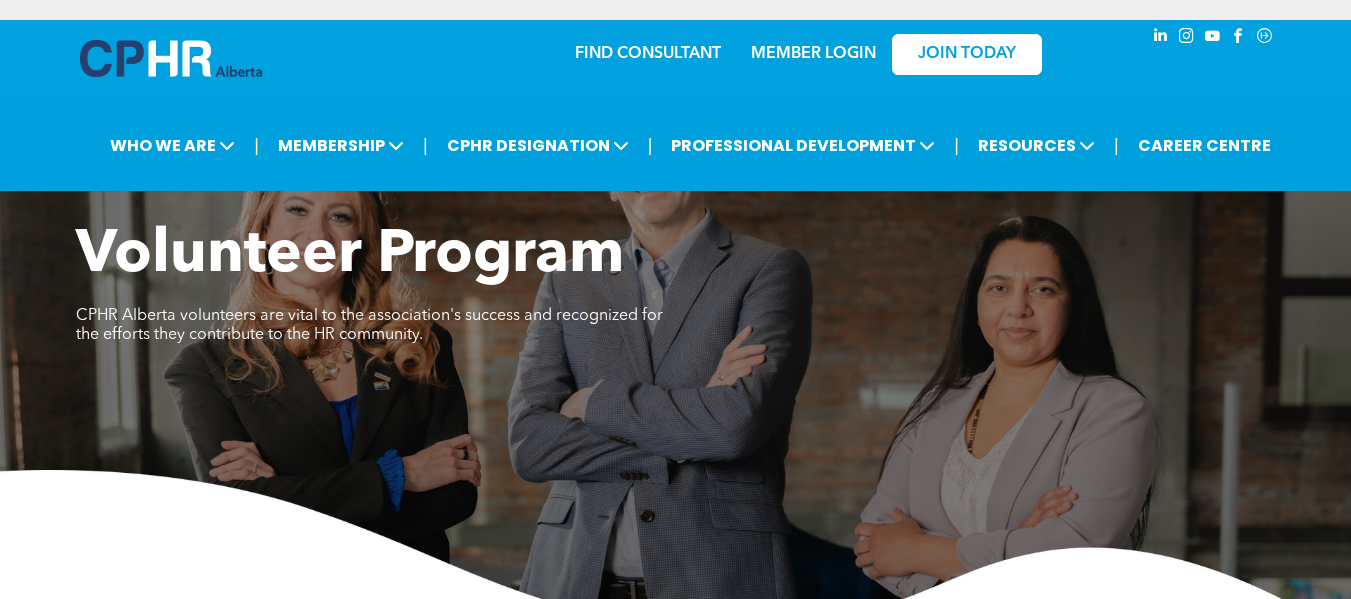 click on "Volunteer Program" at bounding box center (350, 256) 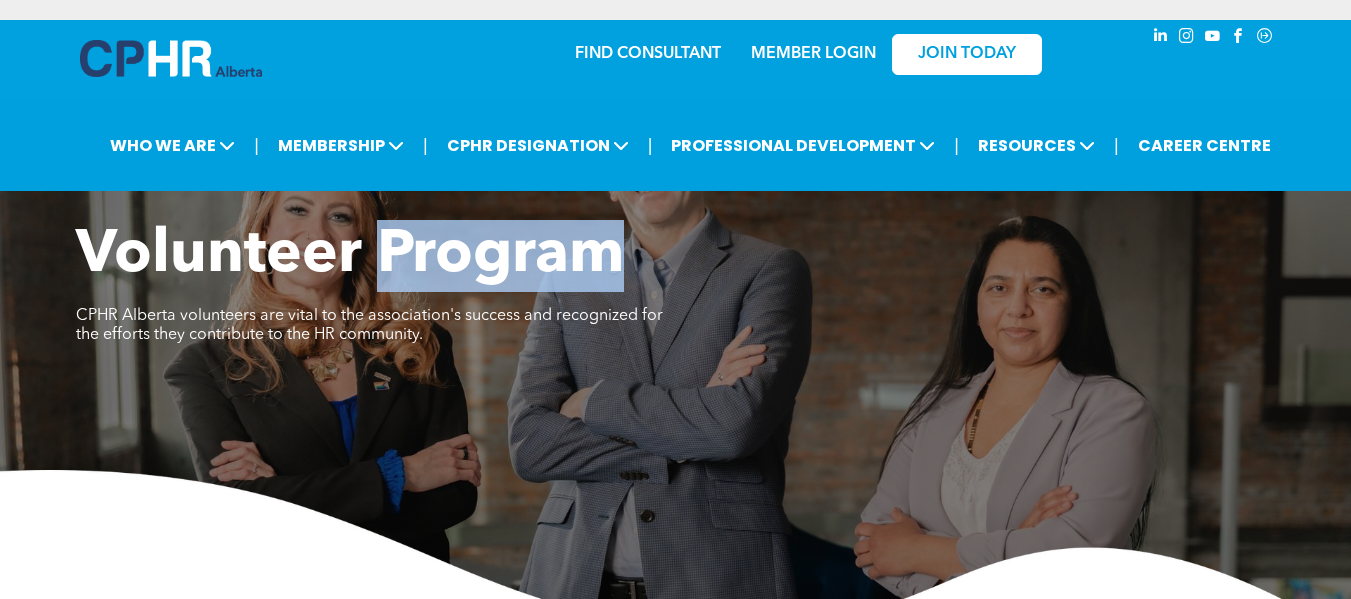 click on "Volunteer Program" at bounding box center [350, 256] 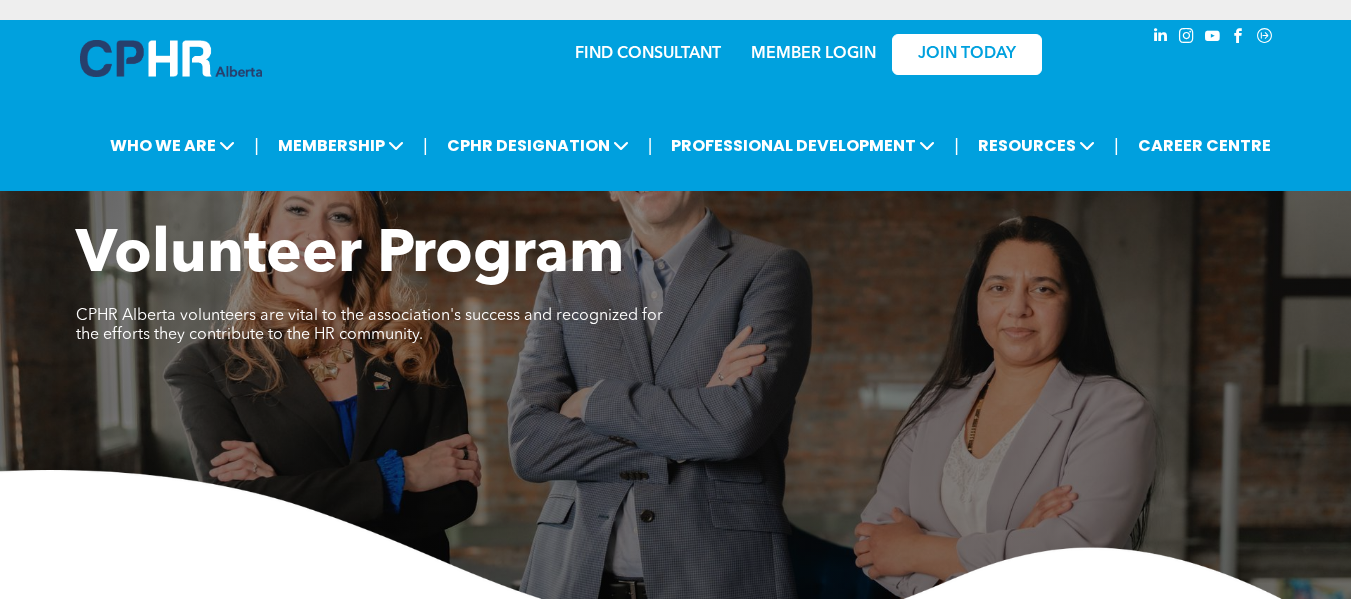 click on "Volunteer Program" at bounding box center (350, 256) 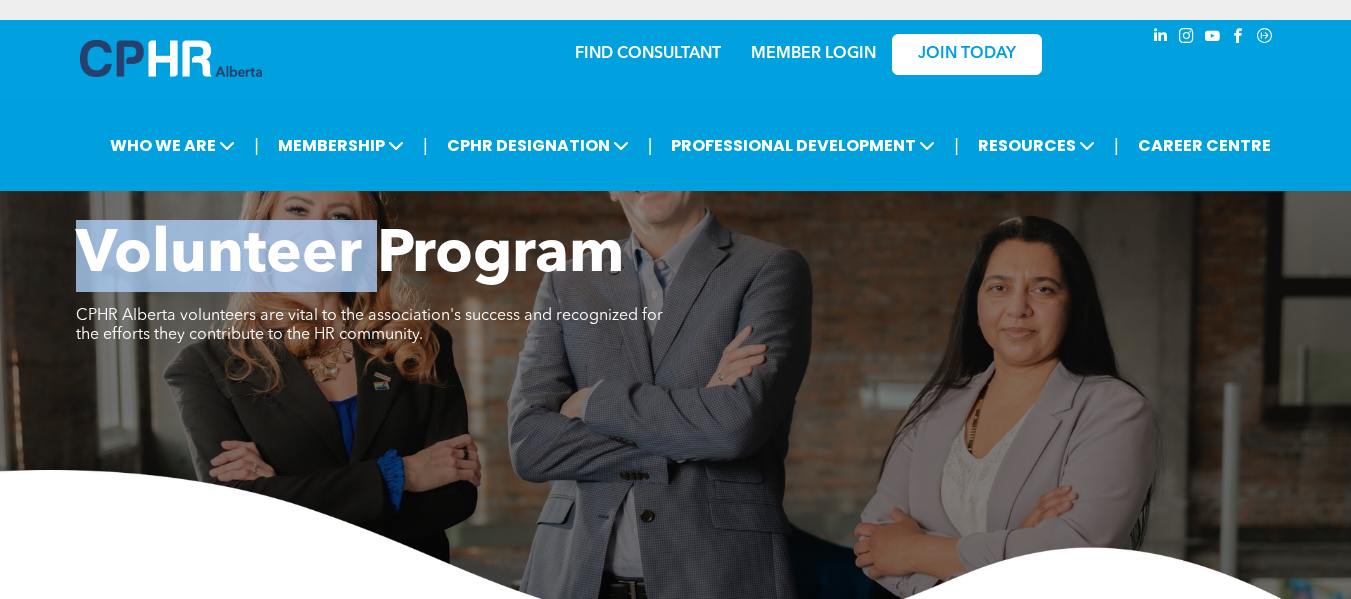 click on "Volunteer Program" at bounding box center [350, 256] 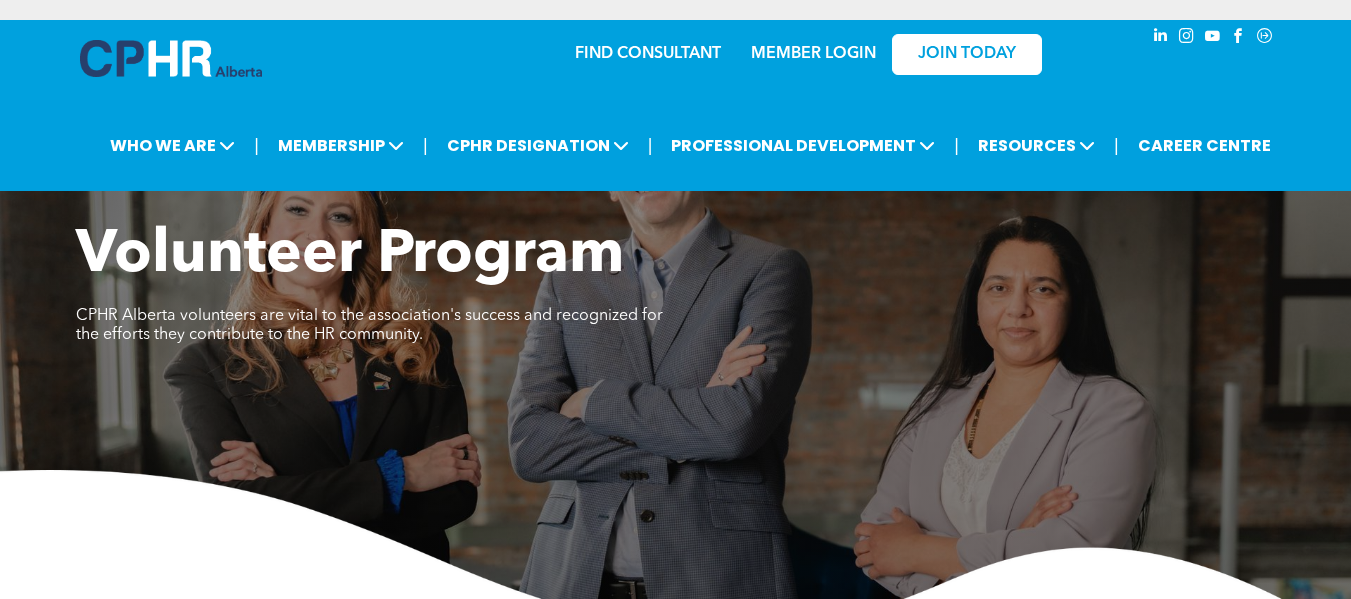 click on "Volunteer Program" at bounding box center [350, 256] 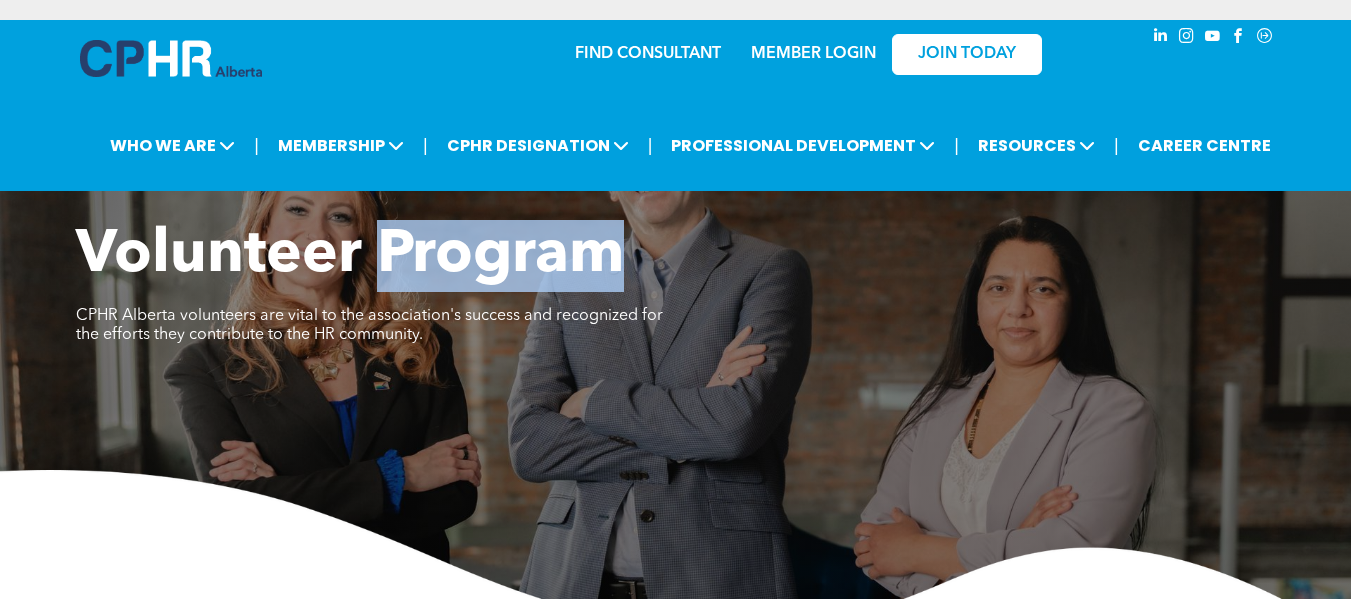 click on "Volunteer Program" at bounding box center [350, 256] 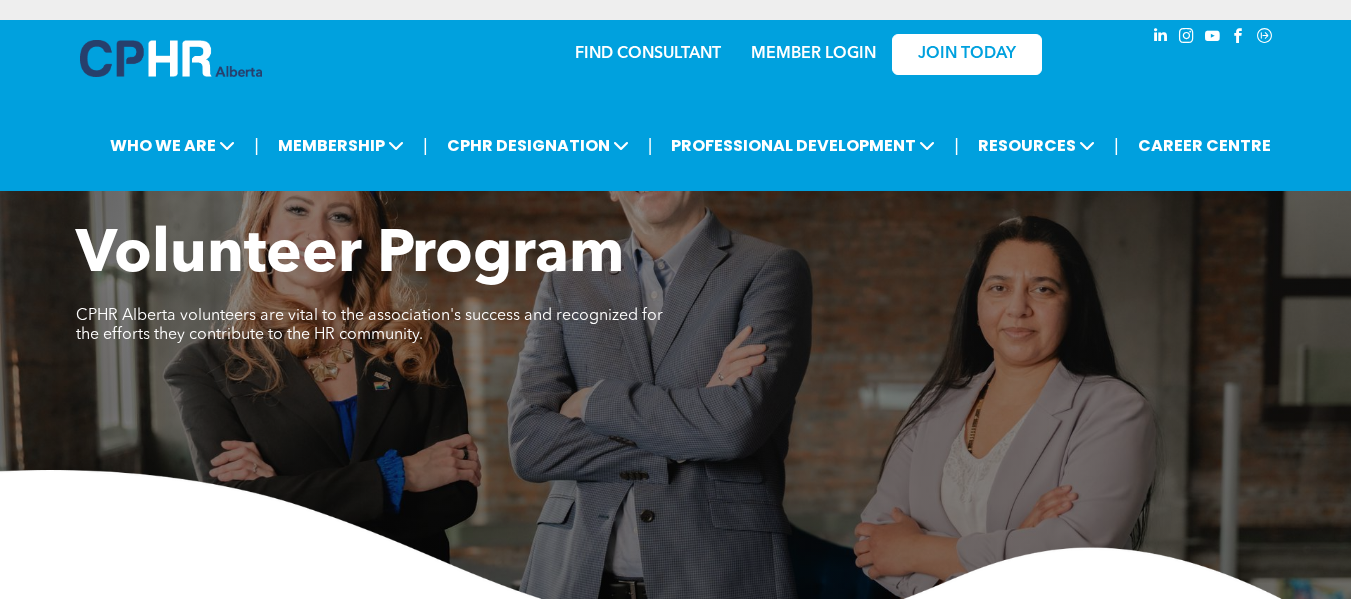 drag, startPoint x: 240, startPoint y: 251, endPoint x: 253, endPoint y: 238, distance: 18.384777 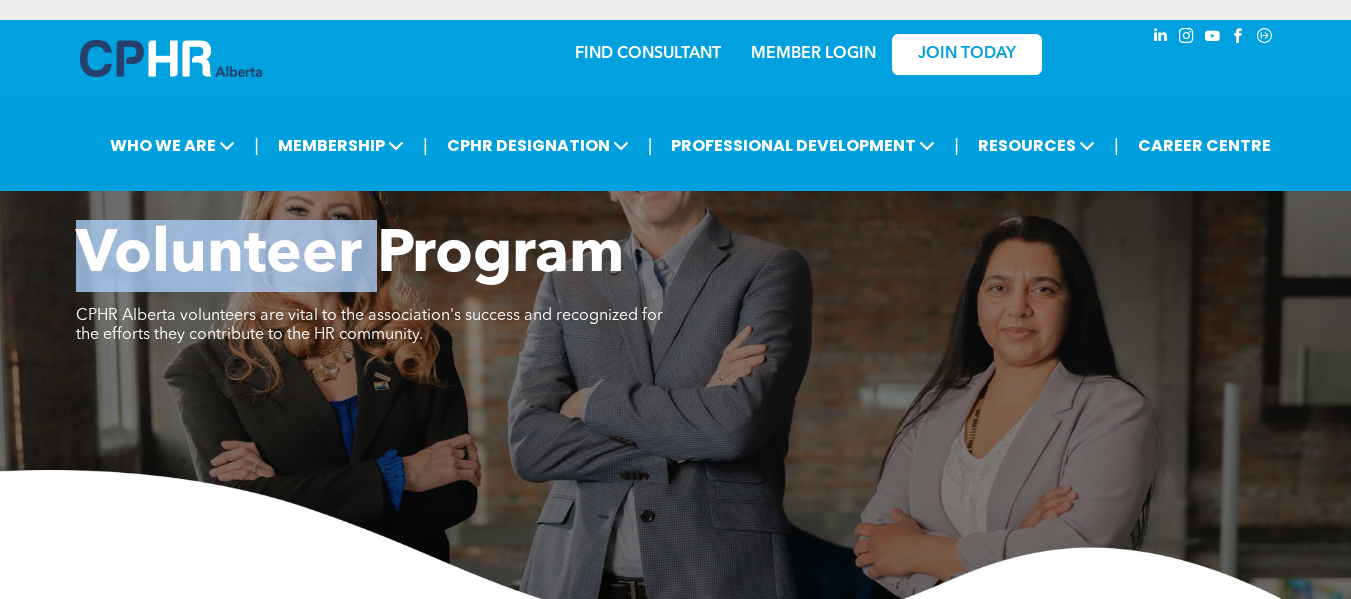 click on "Volunteer Program" at bounding box center (350, 256) 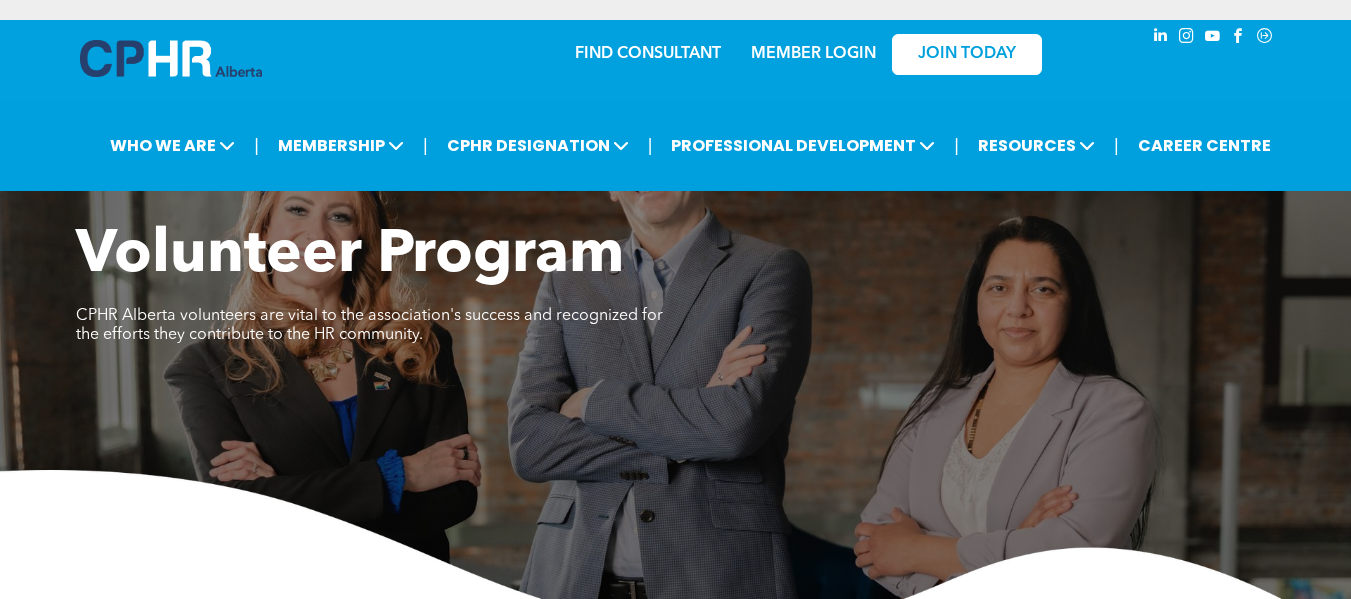 click on "Volunteer Program" at bounding box center (350, 256) 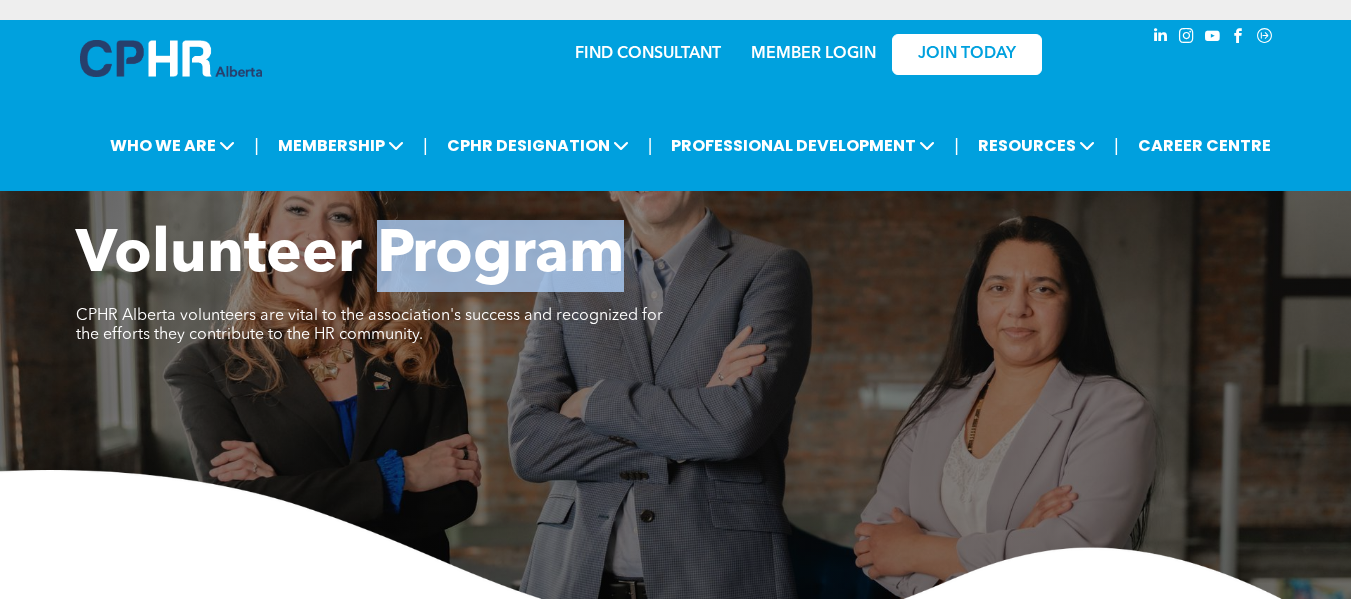 click on "Volunteer Program" at bounding box center (350, 256) 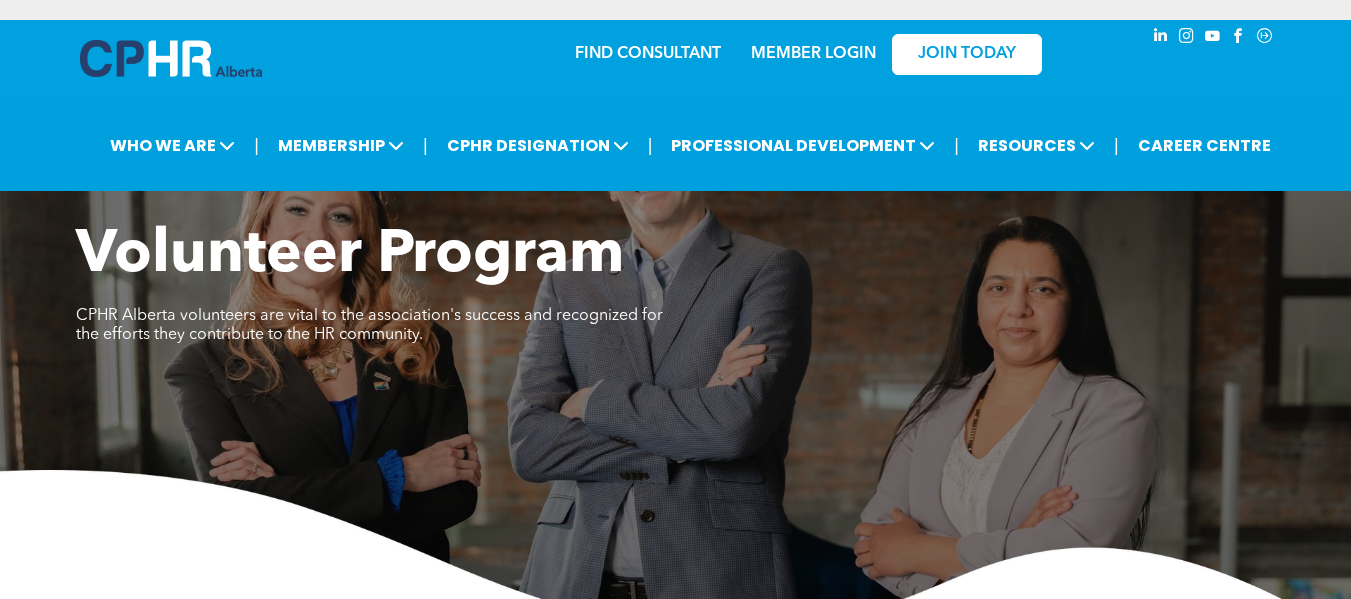 click on "Volunteer Program" at bounding box center [350, 256] 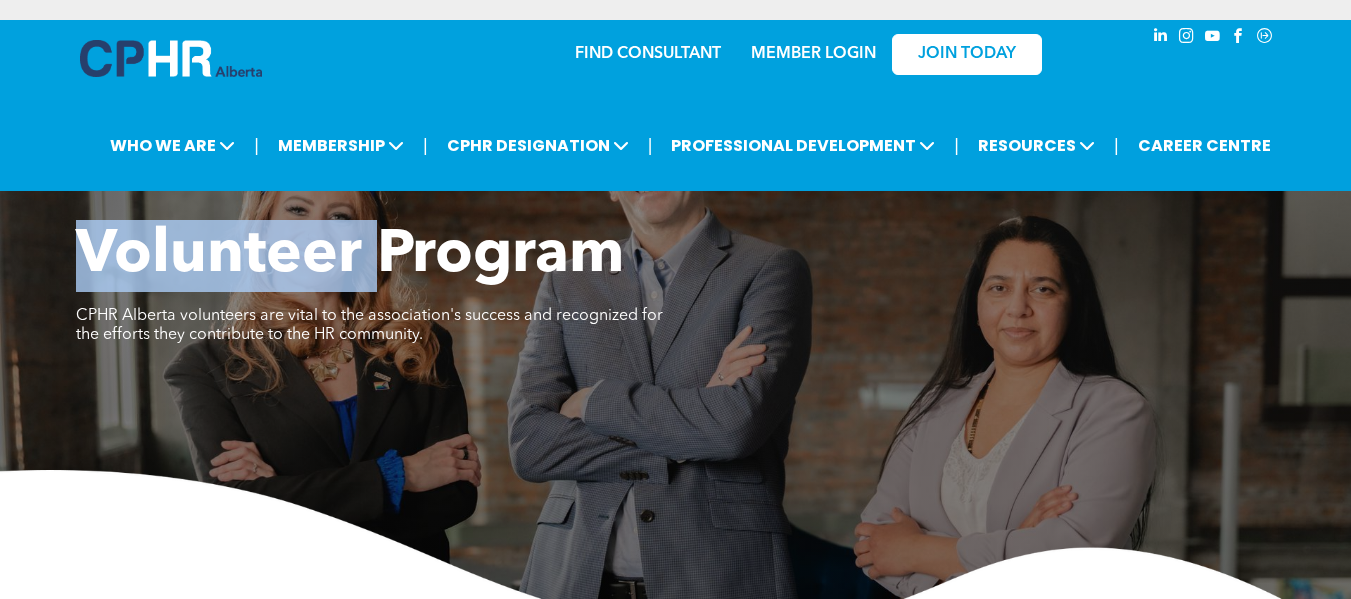 click on "Volunteer Program" at bounding box center [350, 256] 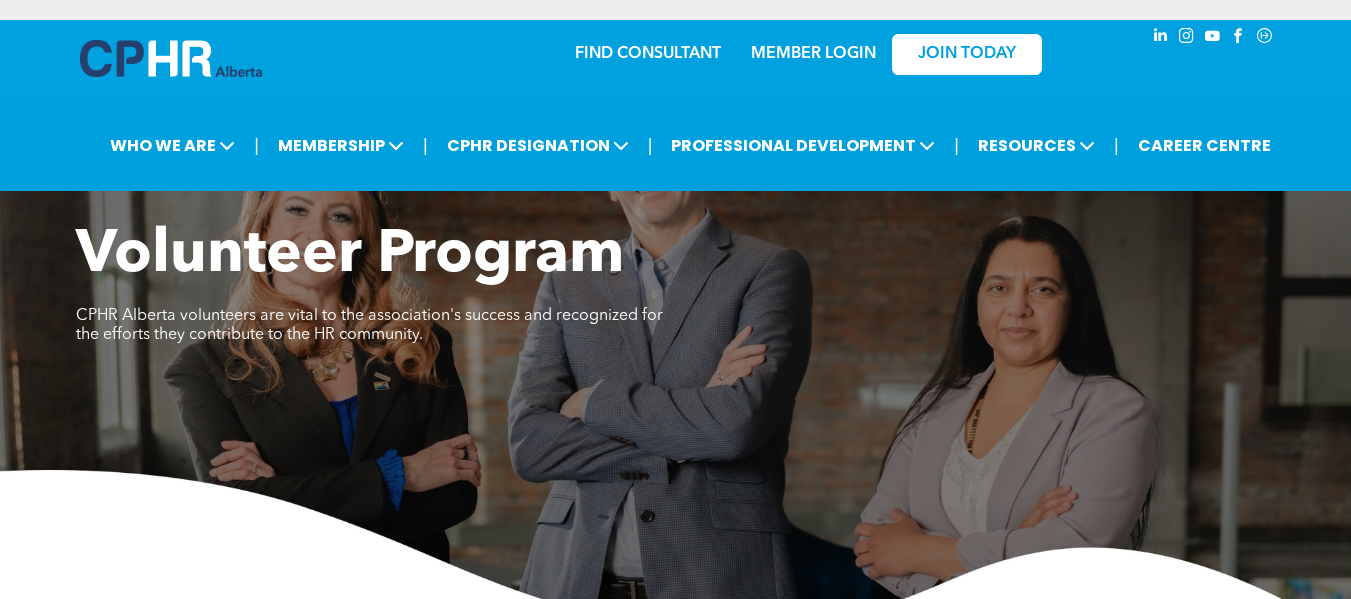 click on "Volunteer Program" at bounding box center (350, 256) 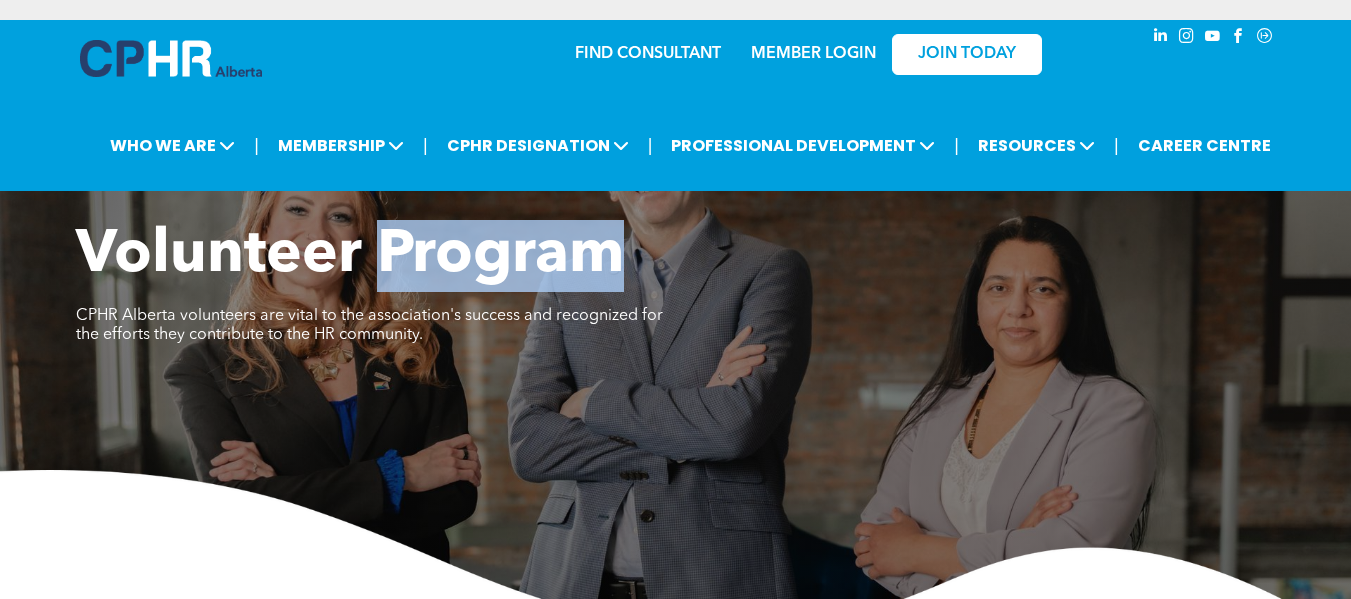 click on "Volunteer Program" at bounding box center [350, 256] 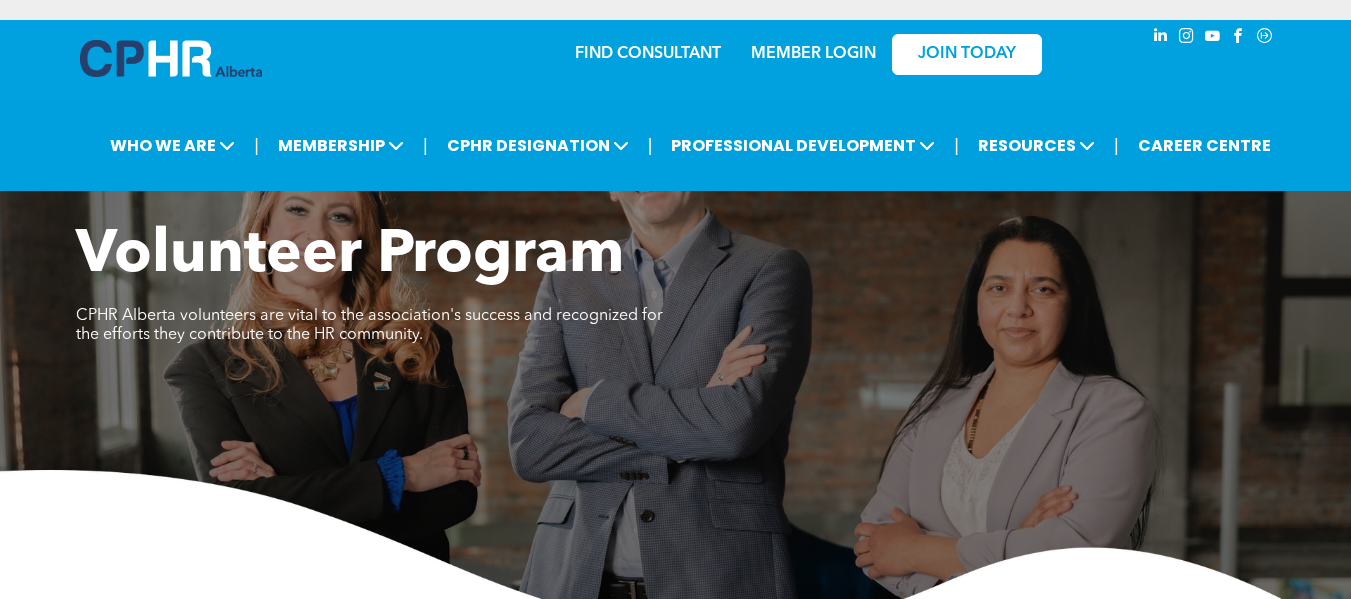click on "Volunteer Program" at bounding box center (350, 256) 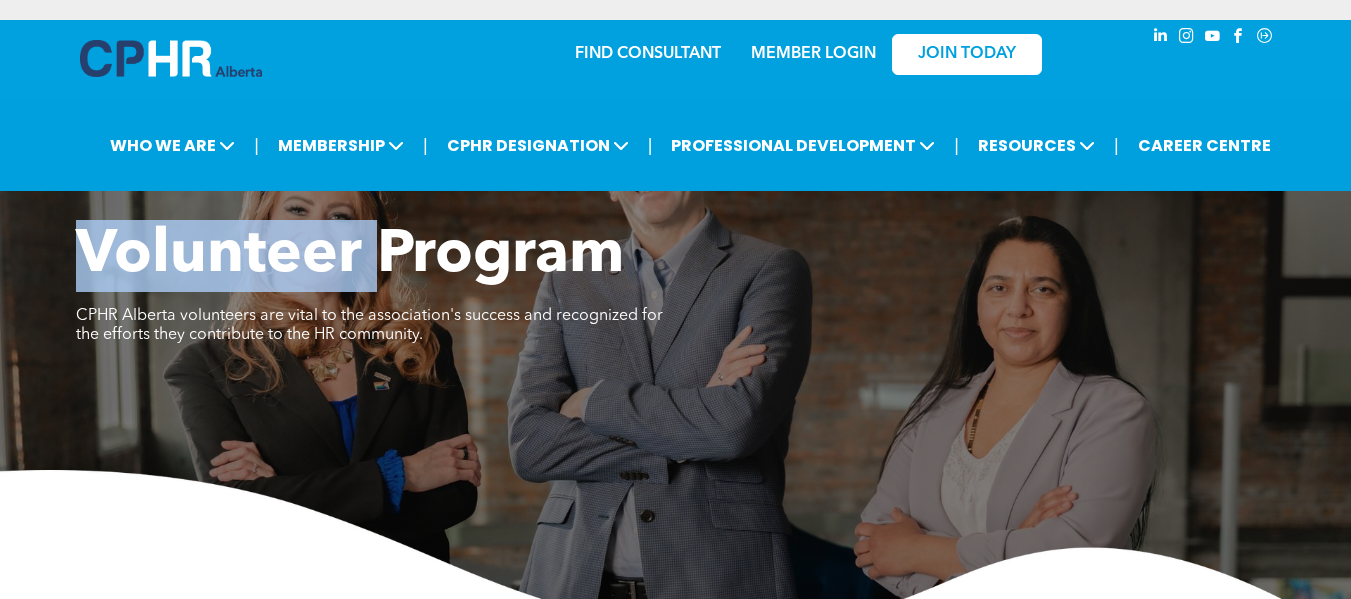 click on "Volunteer Program" at bounding box center [350, 256] 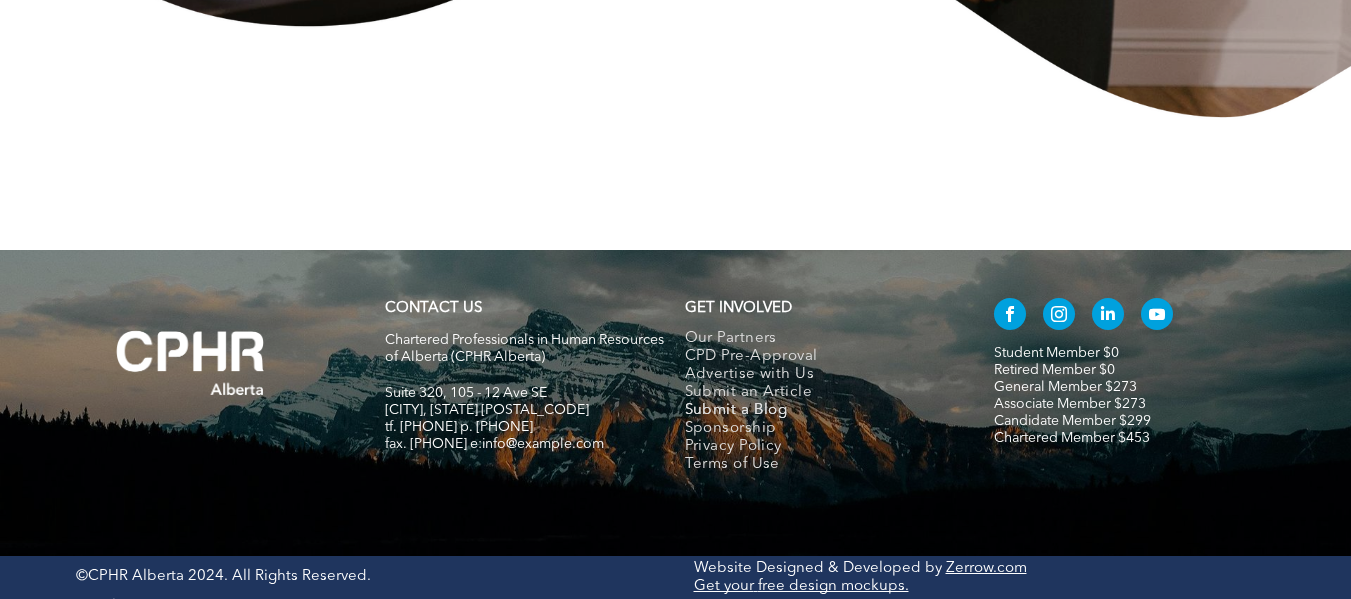 scroll, scrollTop: 3475, scrollLeft: 0, axis: vertical 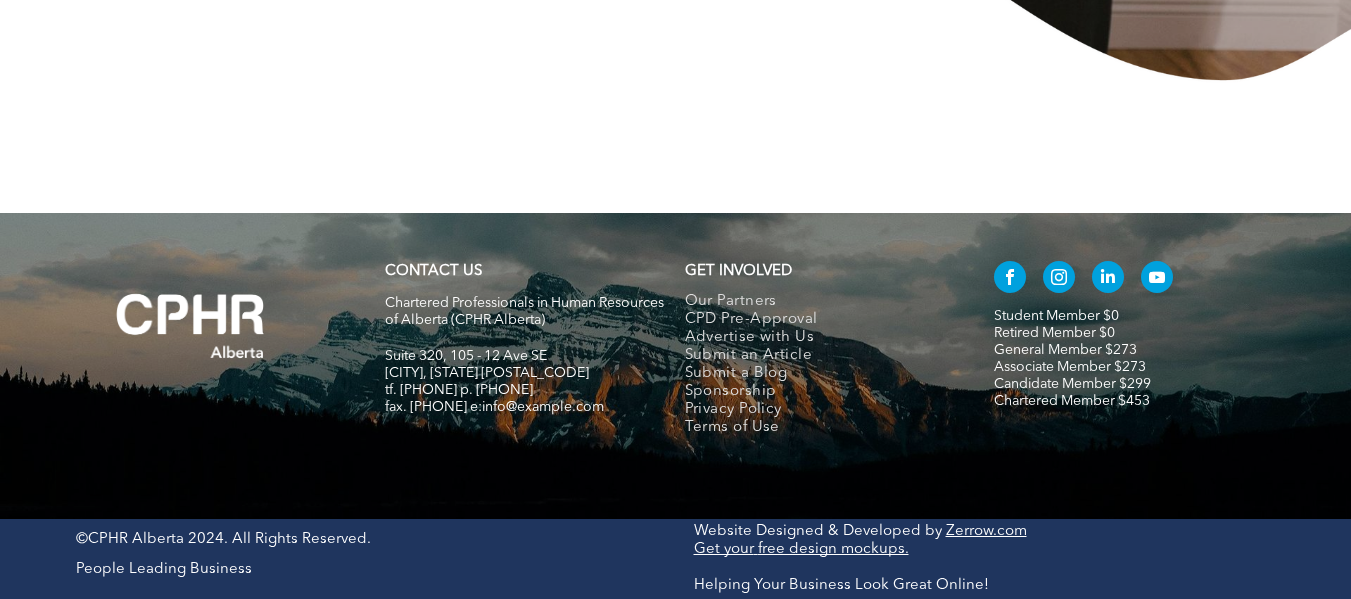 click at bounding box center (676, 148) 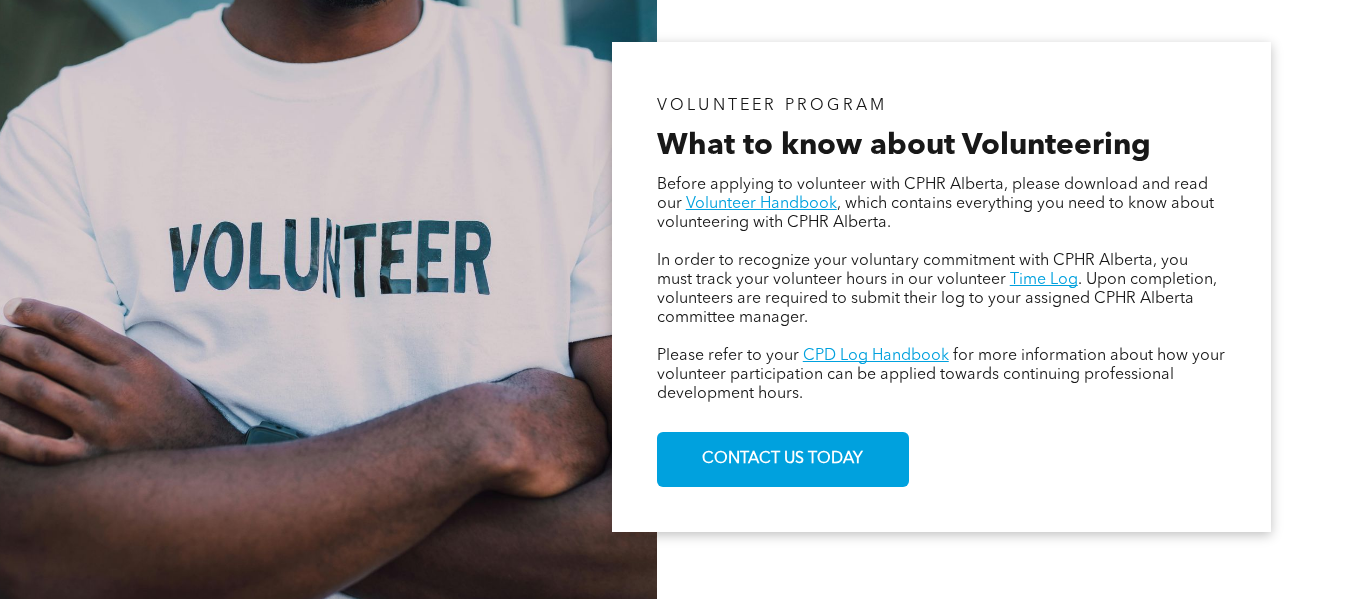 scroll, scrollTop: 1160, scrollLeft: 0, axis: vertical 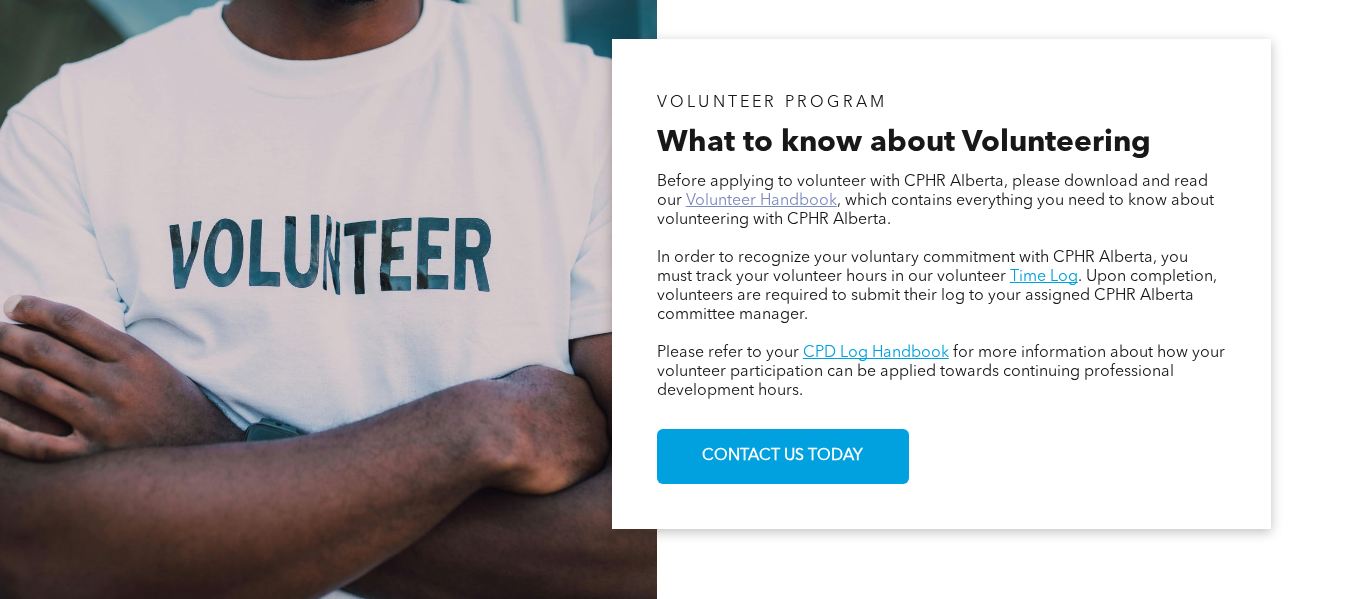 click on "Volunteer Handbook" at bounding box center [761, 201] 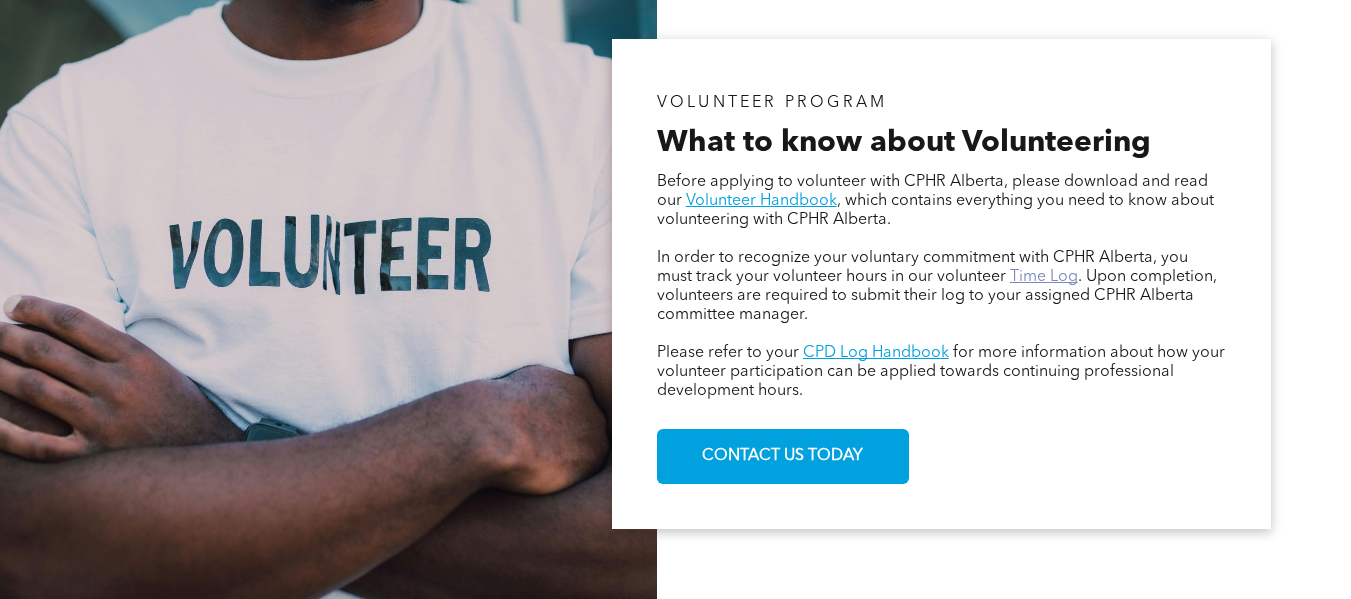 click on "Time Log" at bounding box center [1044, 277] 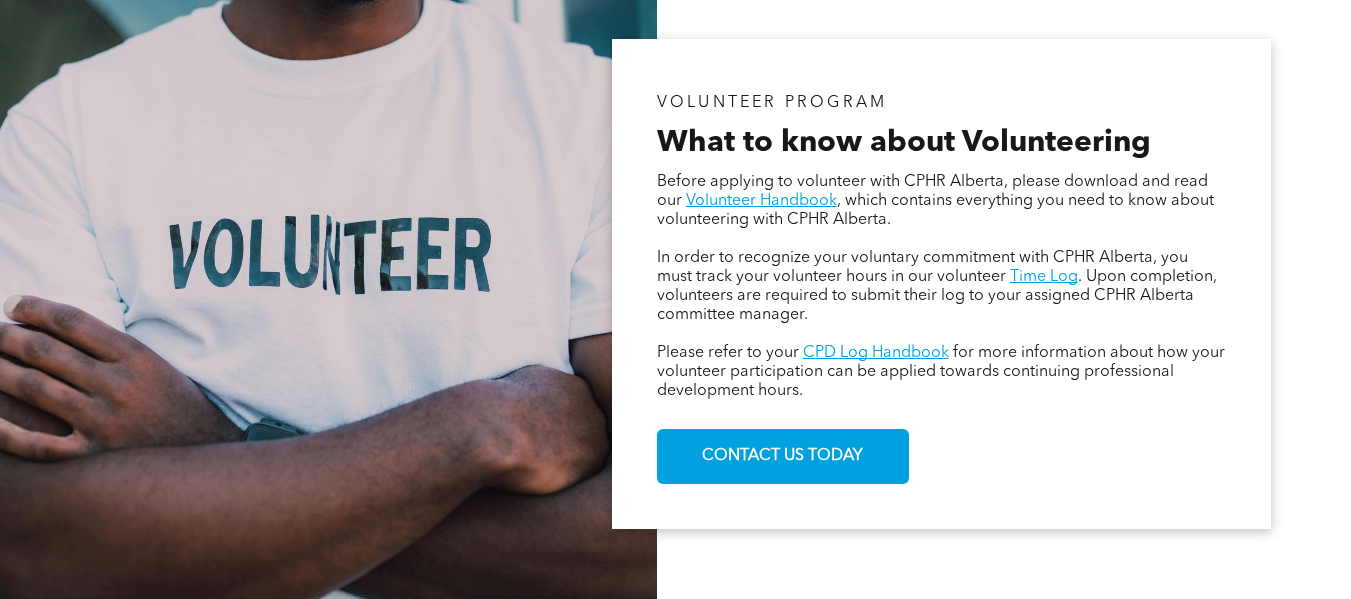 click on ". Upon completion, volunteers are required to submit their log to your assigned CPHR Alberta committee manager." at bounding box center (937, 296) 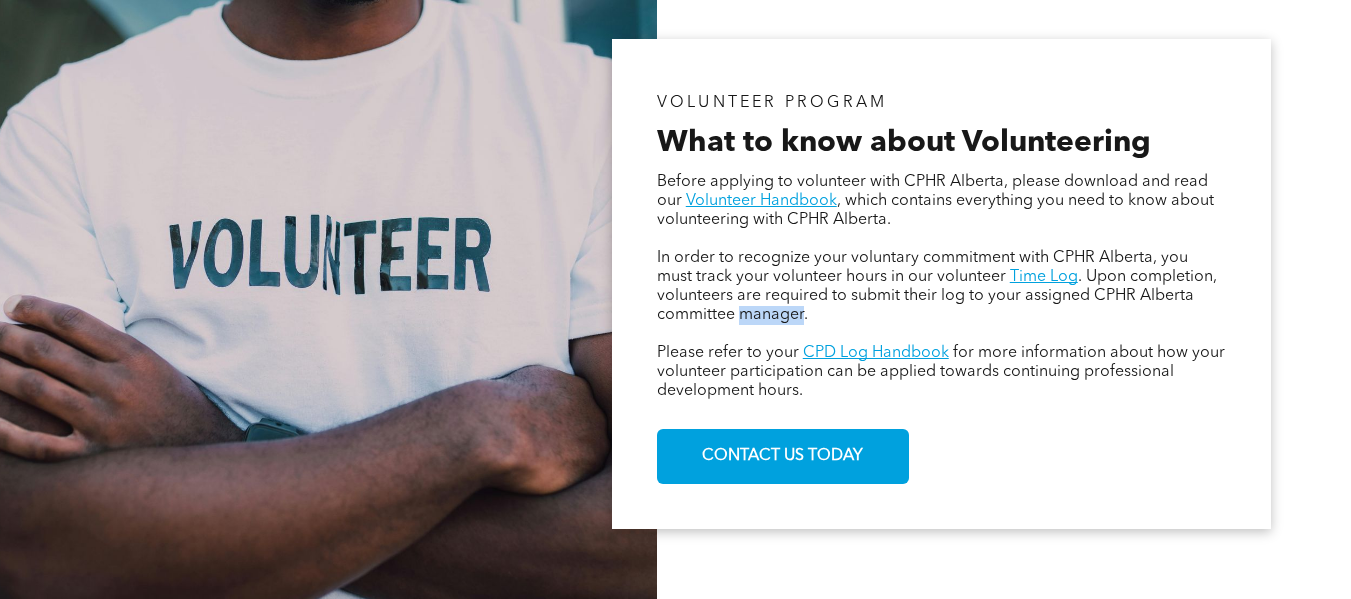 click on ". Upon completion, volunteers are required to submit their log to your assigned CPHR Alberta committee manager." at bounding box center [937, 296] 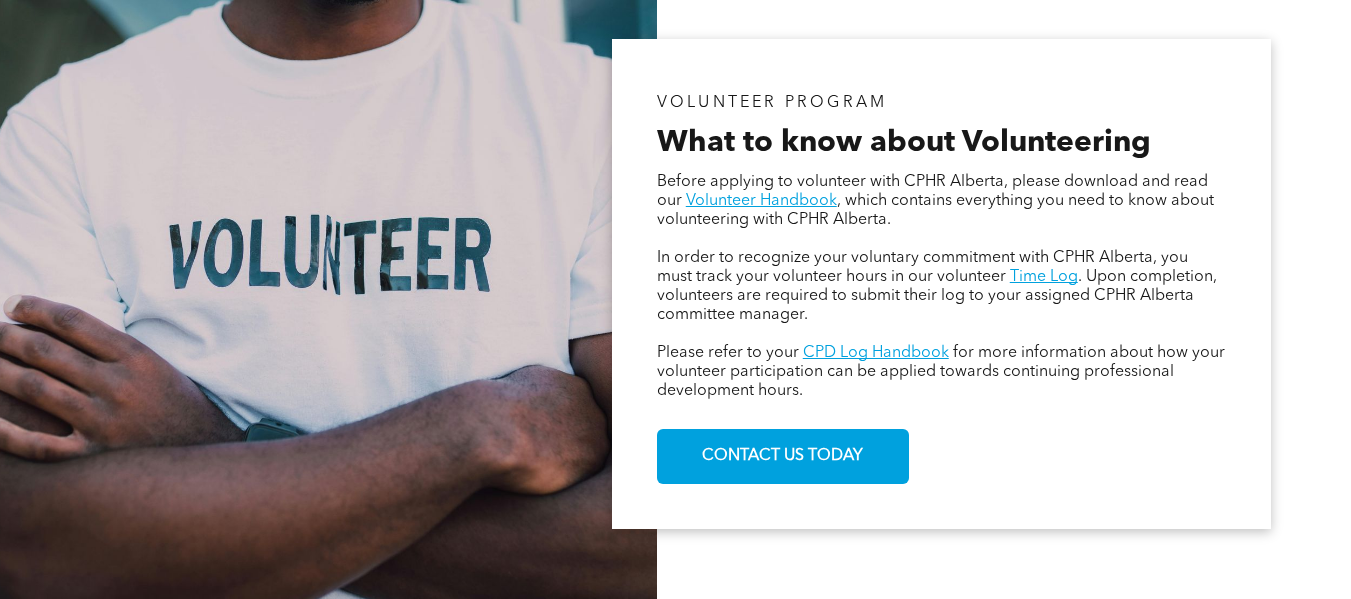 click on "Please refer to your" at bounding box center (728, 353) 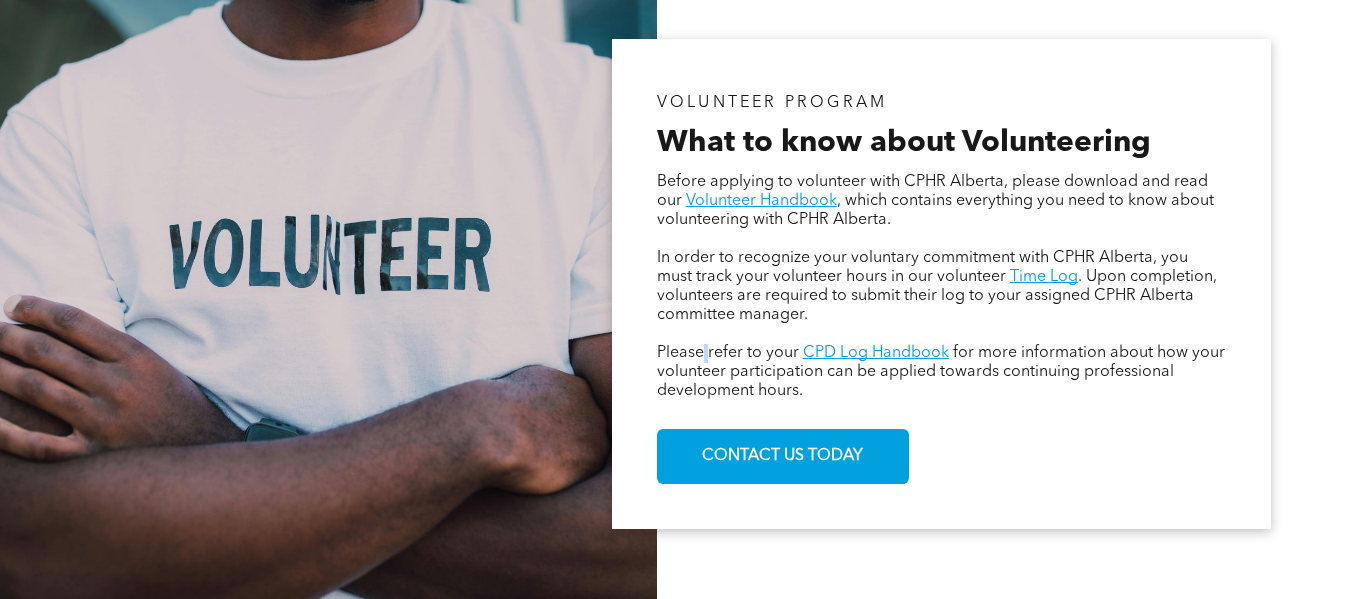 click on "Please refer to your" at bounding box center (728, 353) 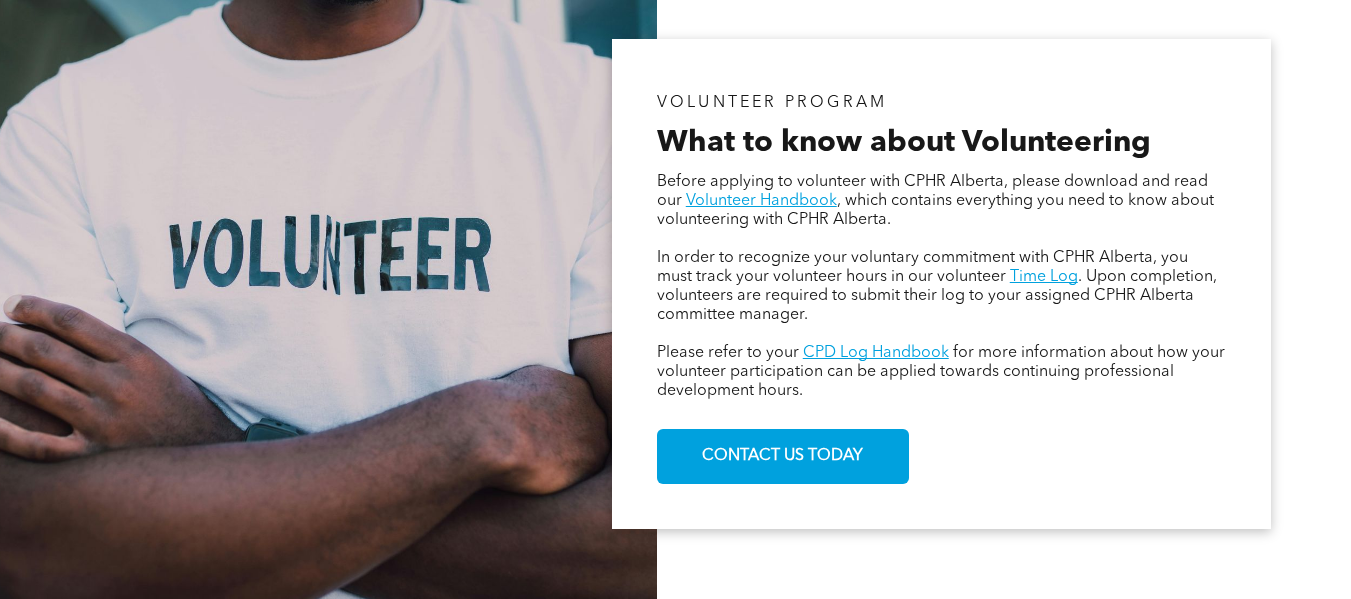 click on "Please refer to your" at bounding box center (728, 353) 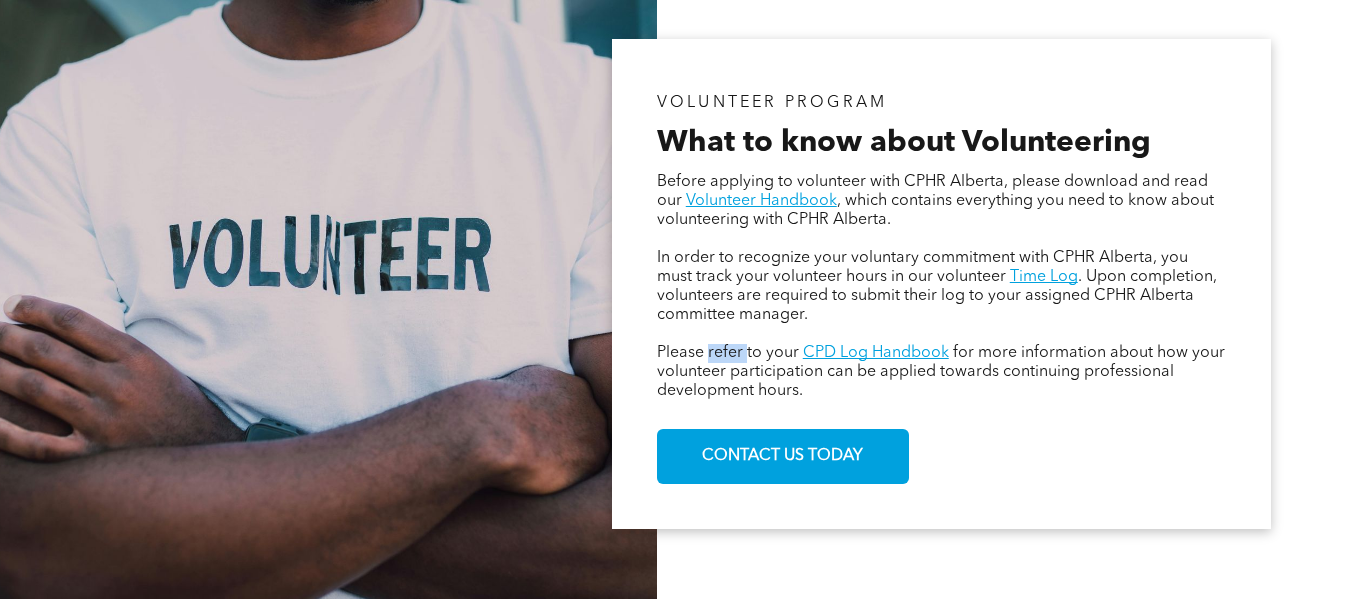 click on "Please refer to your" at bounding box center (728, 353) 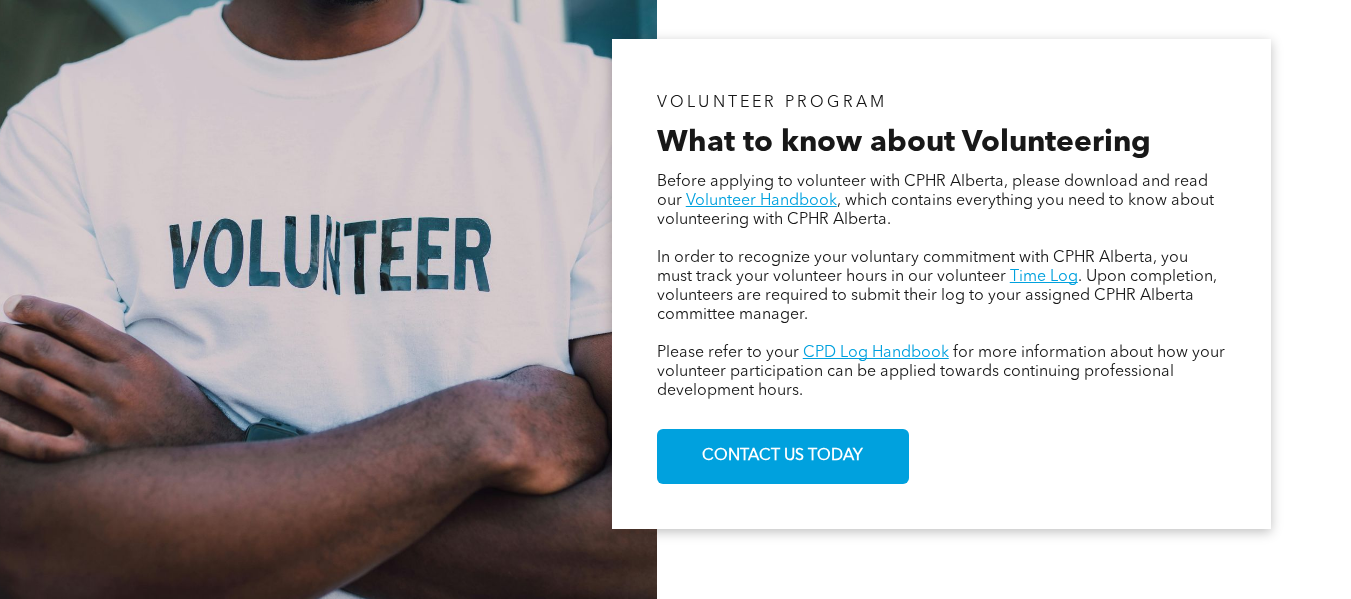 click on "Please refer to your" at bounding box center [728, 353] 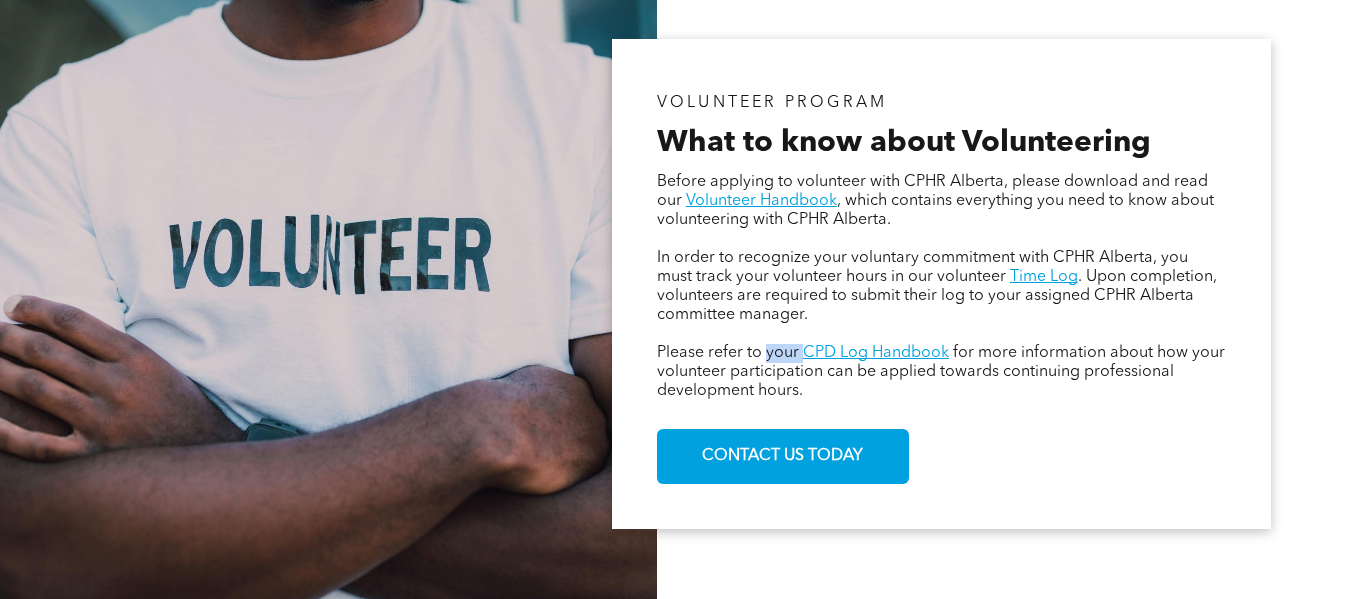click on "Please refer to your" at bounding box center (728, 353) 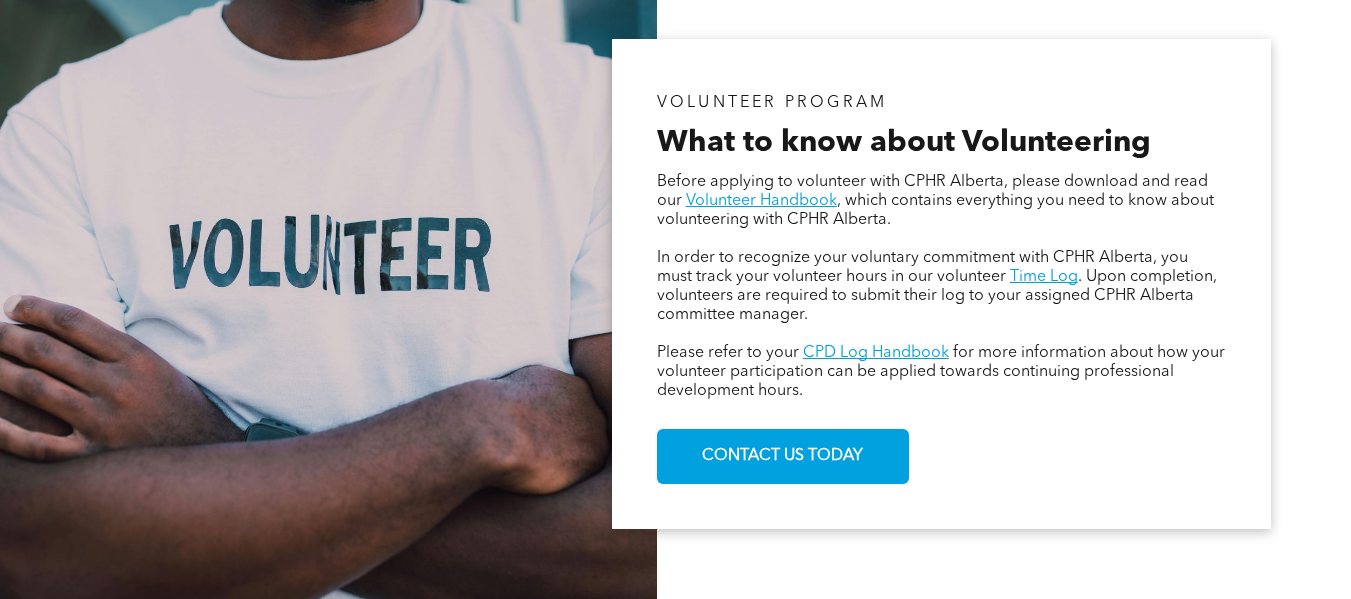 click on "for more information about how your volunteer participation can be applied towards continuing professional development hours." at bounding box center (941, 372) 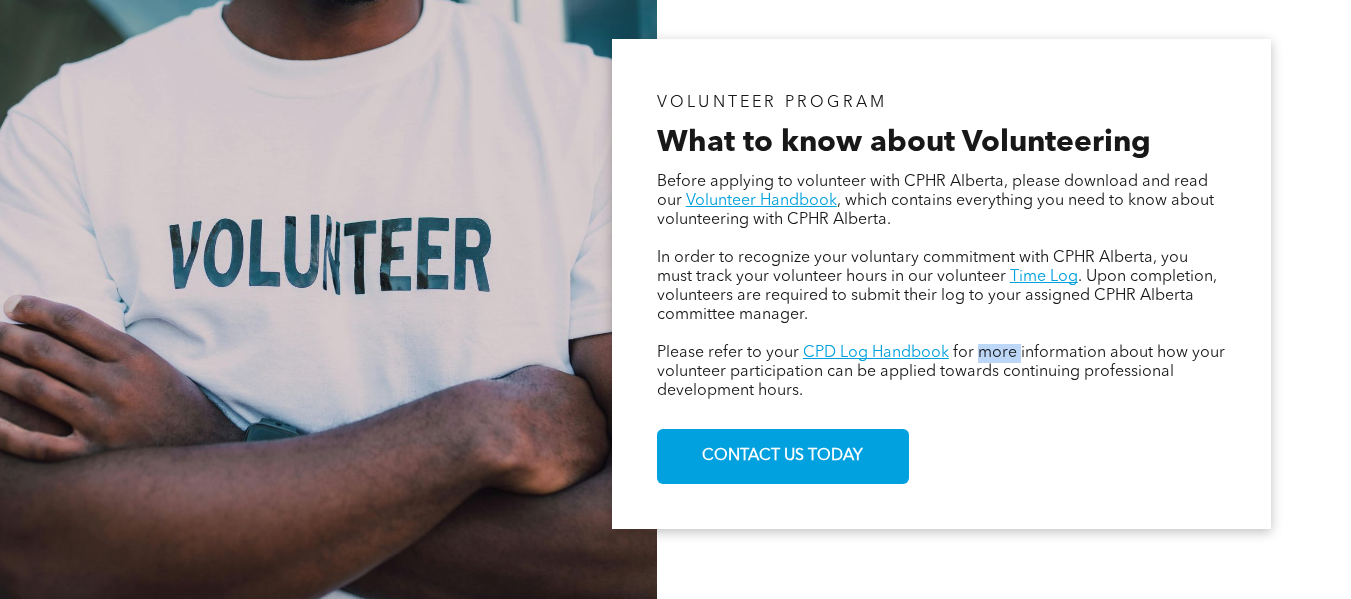 click on "for more information about how your volunteer participation can be applied towards continuing professional development hours." at bounding box center [941, 372] 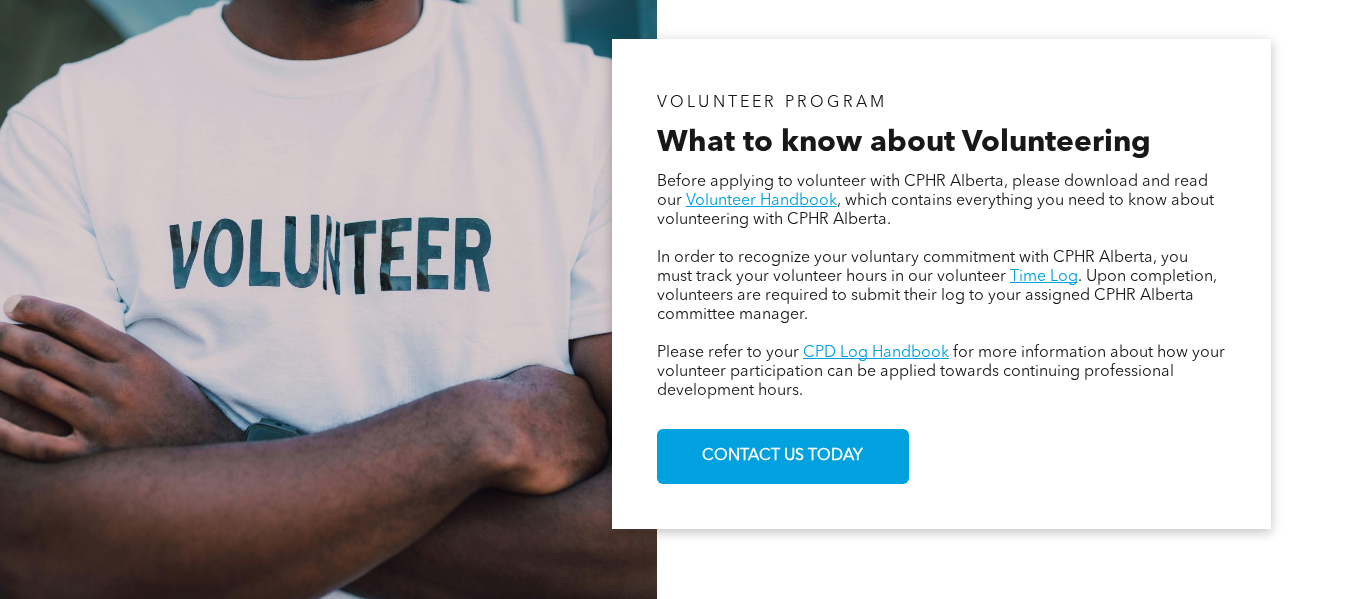 click at bounding box center (328, 284) 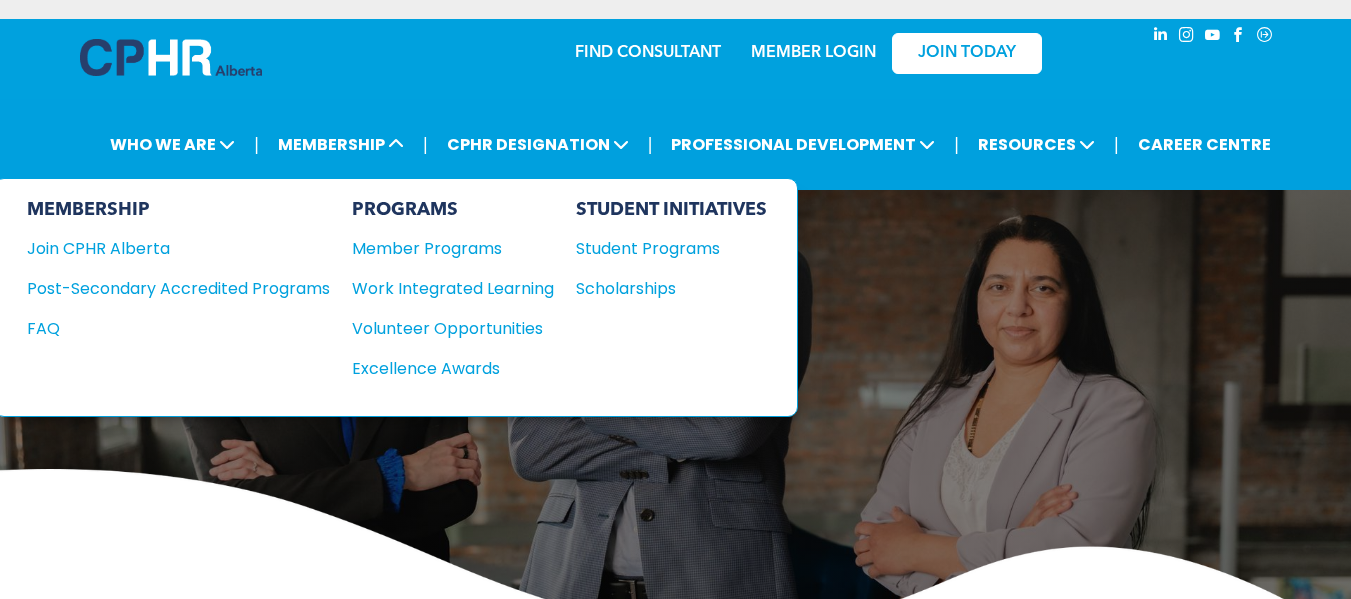 scroll, scrollTop: 0, scrollLeft: 0, axis: both 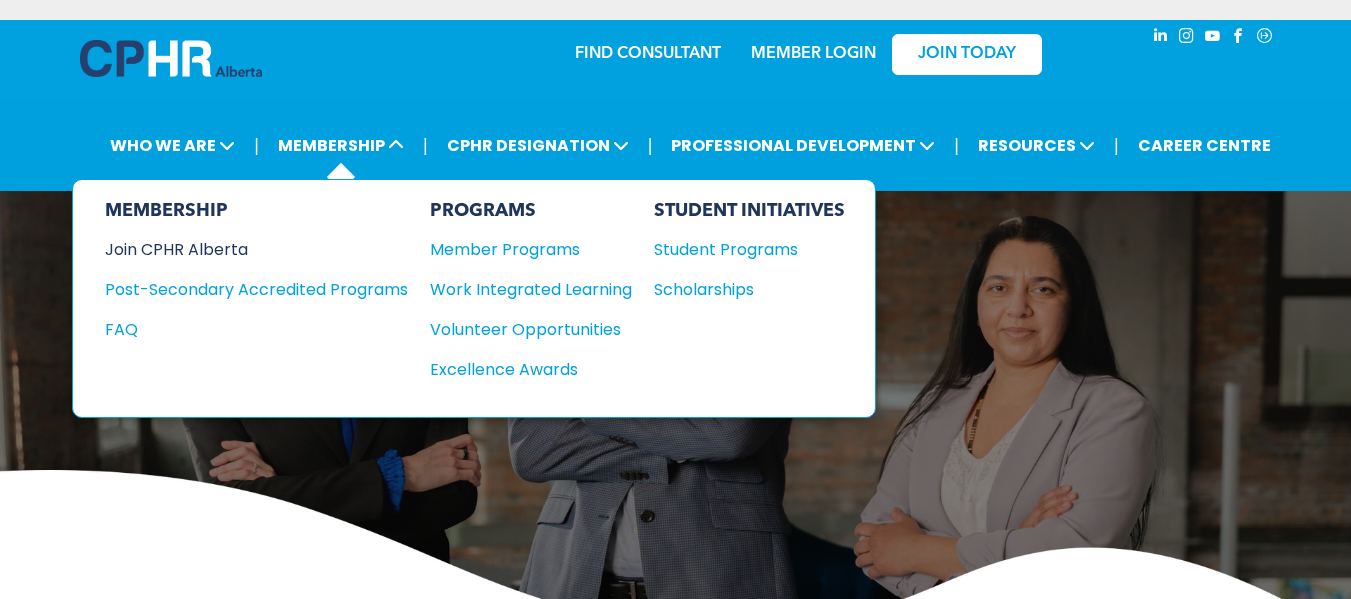 click on "Join CPHR Alberta" at bounding box center [241, 249] 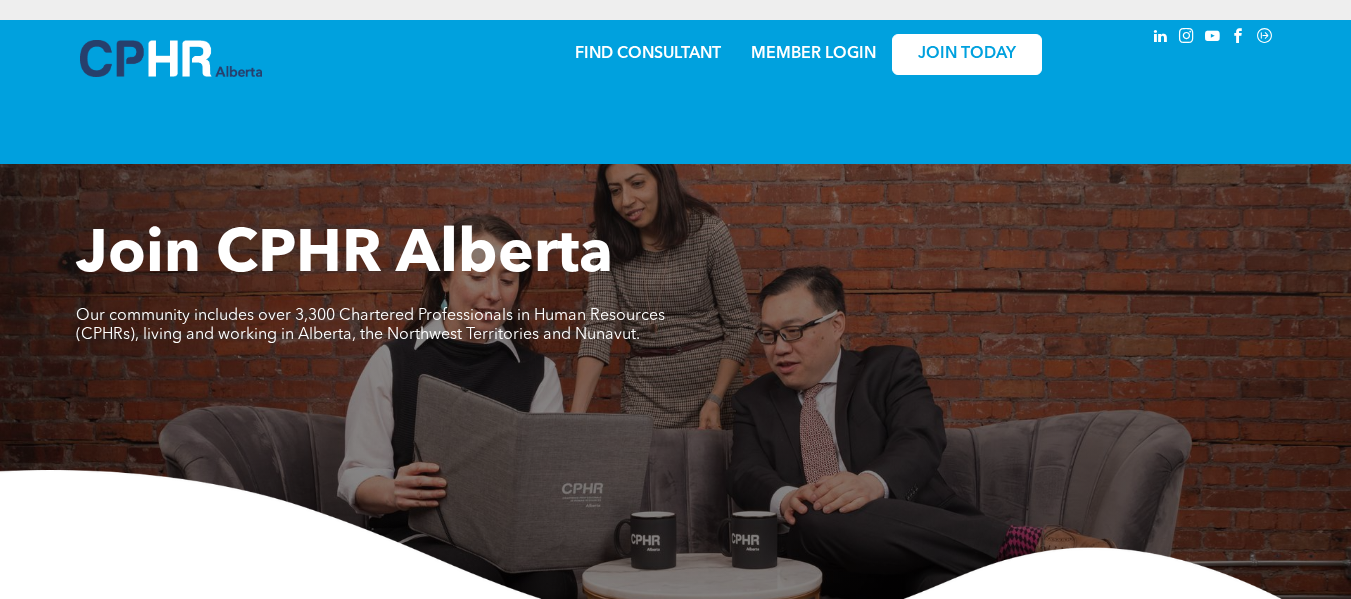 scroll, scrollTop: 0, scrollLeft: 0, axis: both 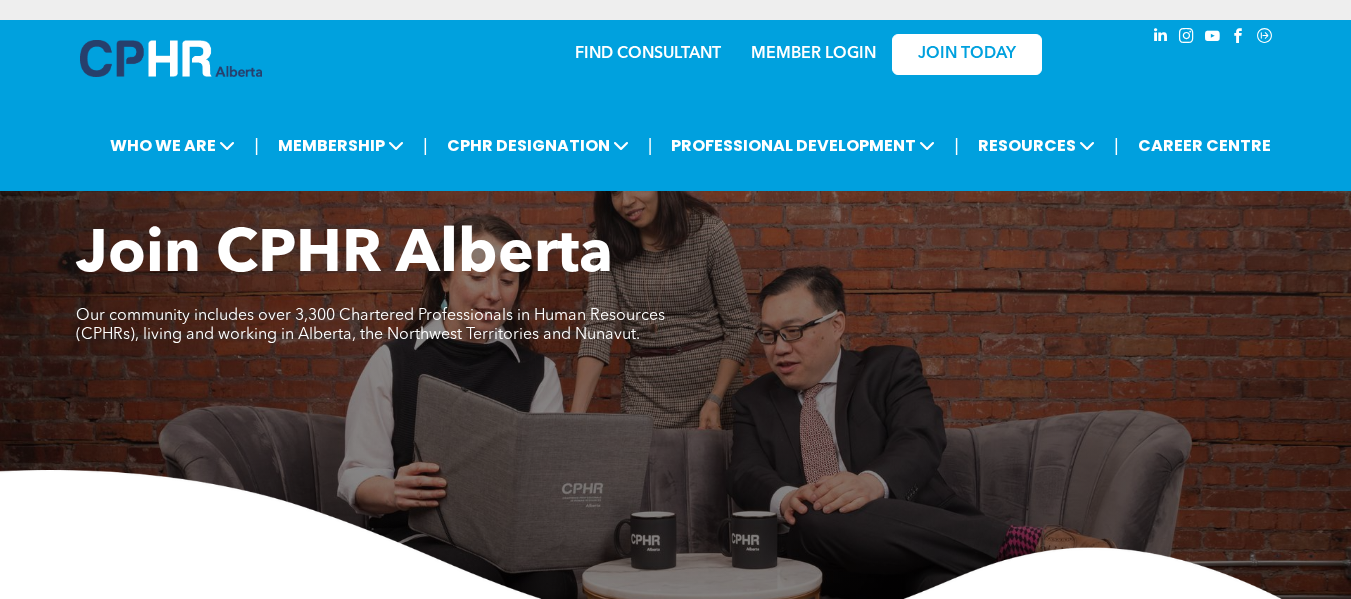 click on "Join CPHR Alberta" at bounding box center (344, 256) 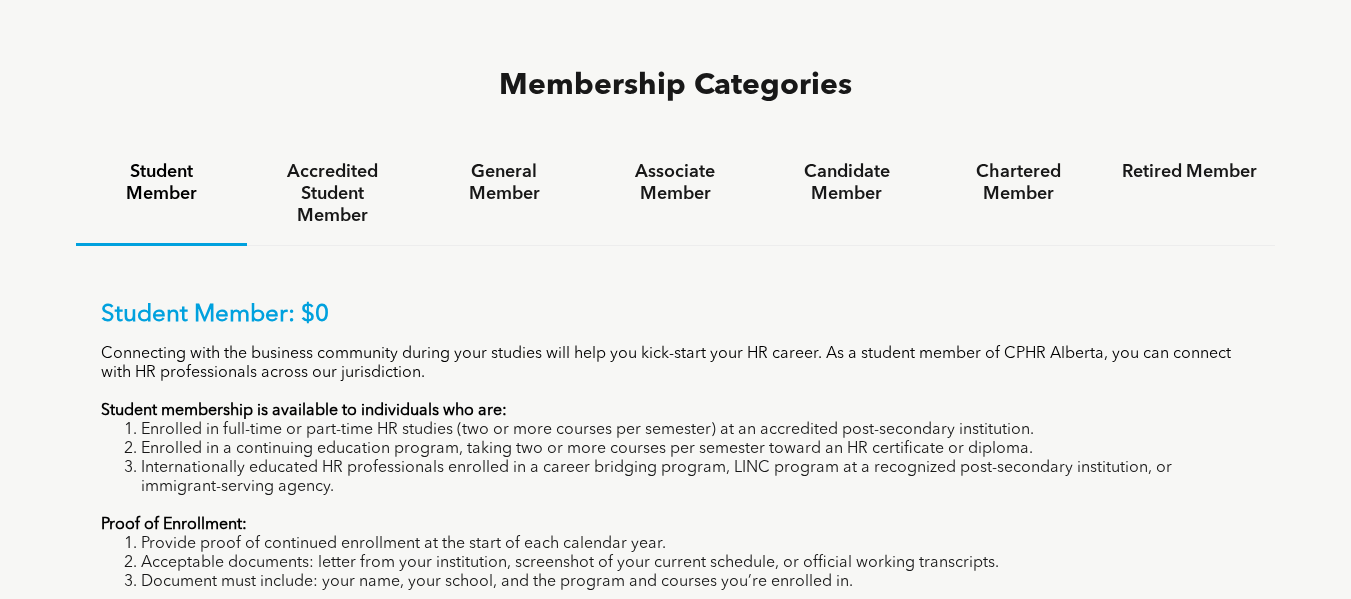 scroll, scrollTop: 1200, scrollLeft: 0, axis: vertical 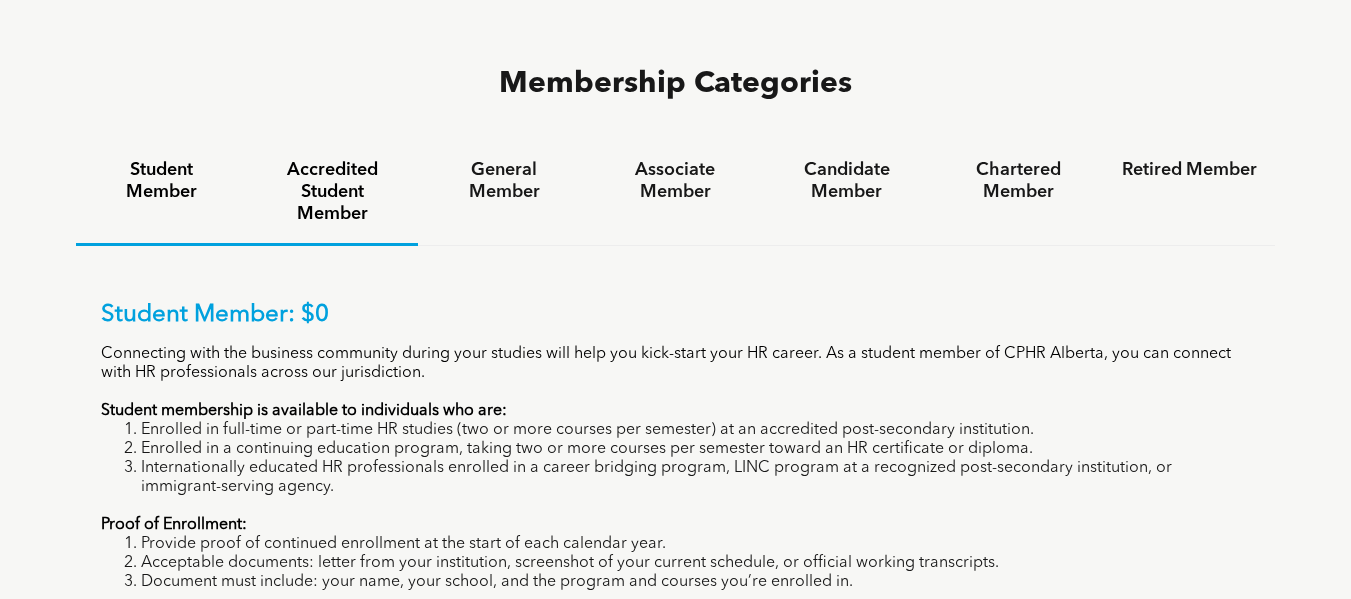 click on "Accredited Student Member" at bounding box center [332, 192] 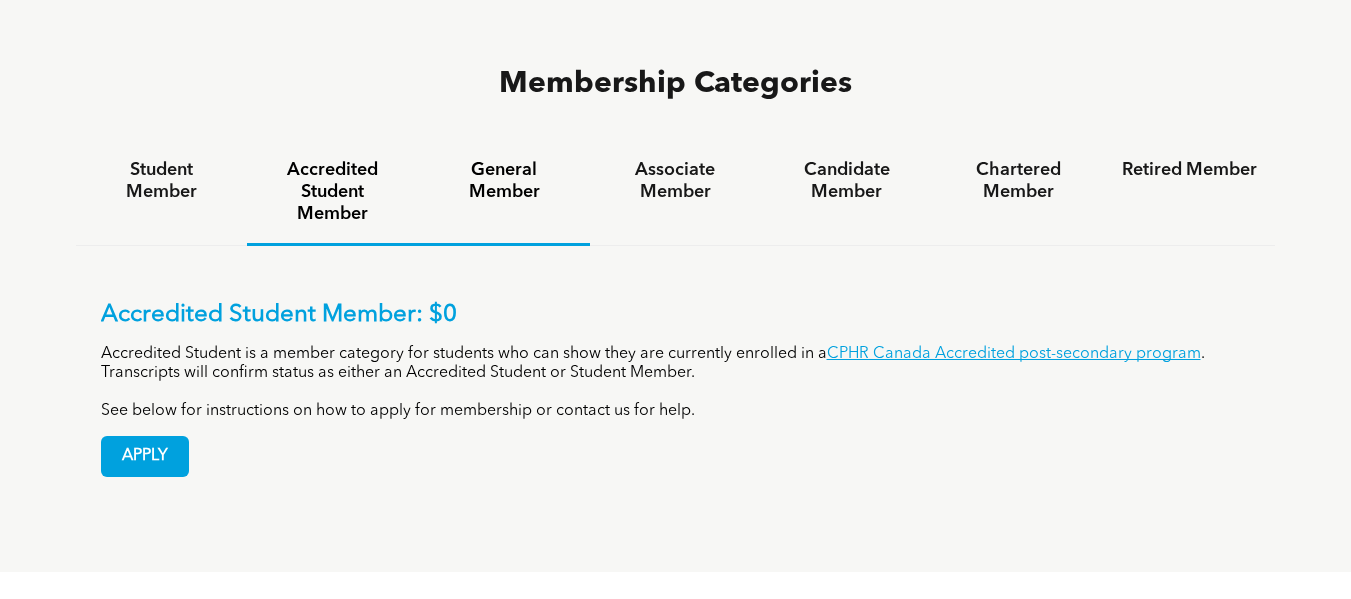 click on "General Member" at bounding box center (503, 181) 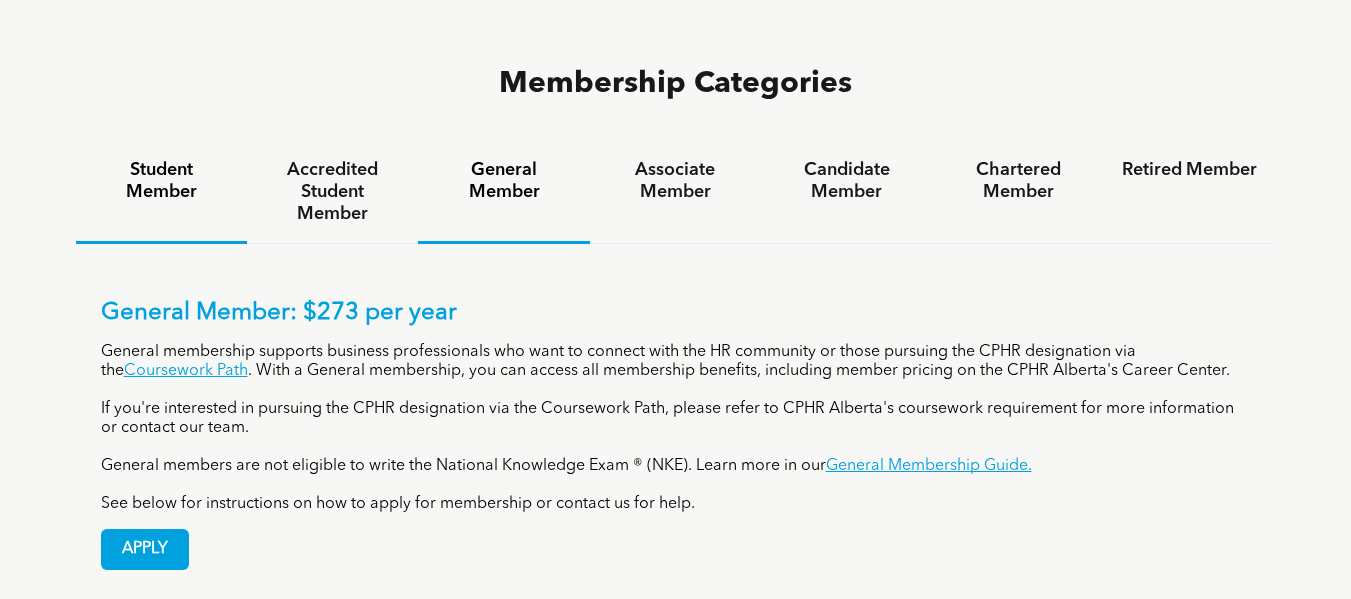 click on "Student Member" at bounding box center [161, 192] 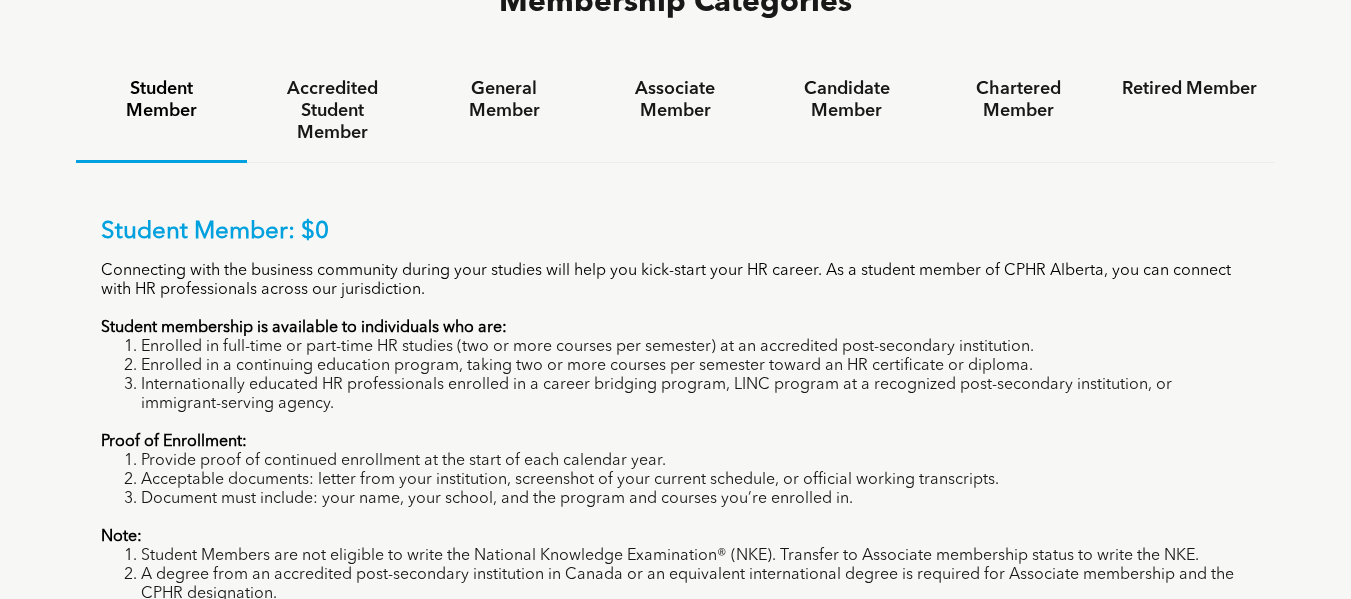 scroll, scrollTop: 1280, scrollLeft: 0, axis: vertical 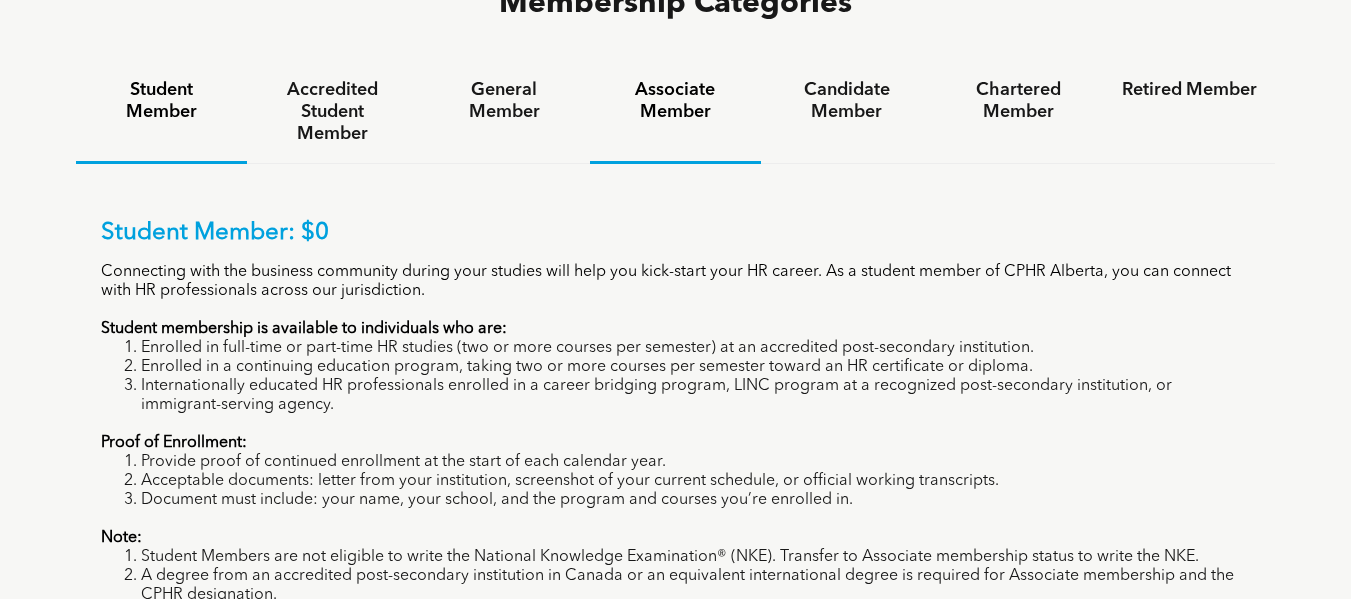 click on "Associate Member" at bounding box center [675, 101] 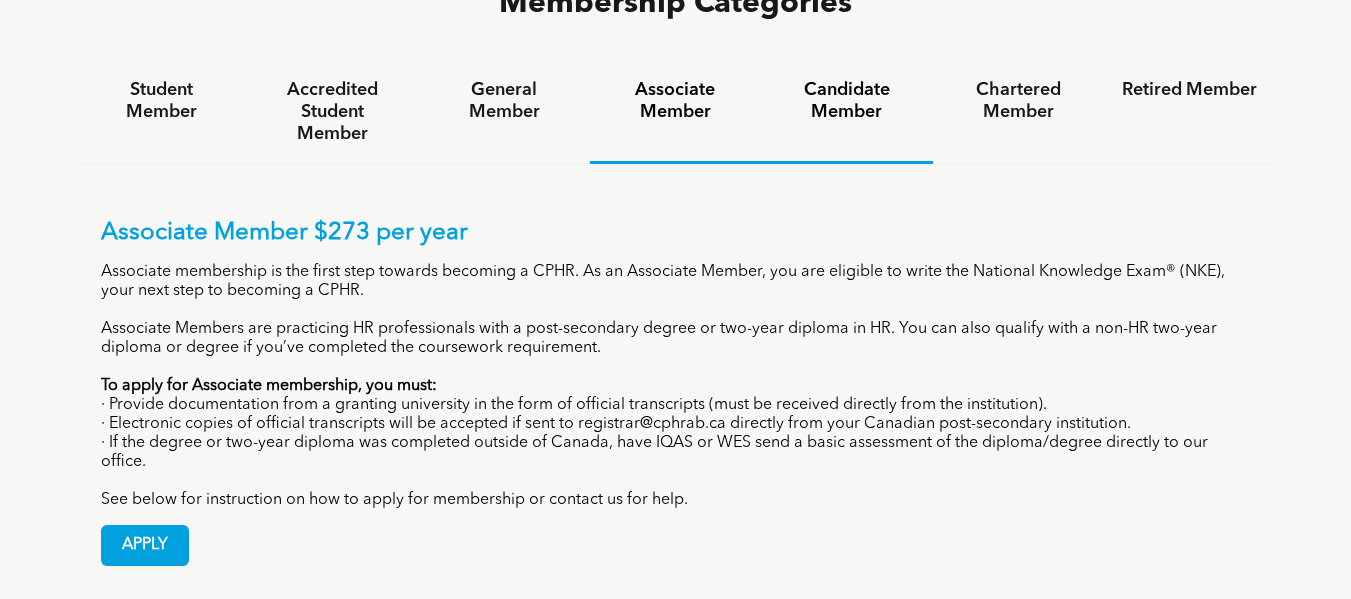 click on "Candidate Member" at bounding box center (846, 101) 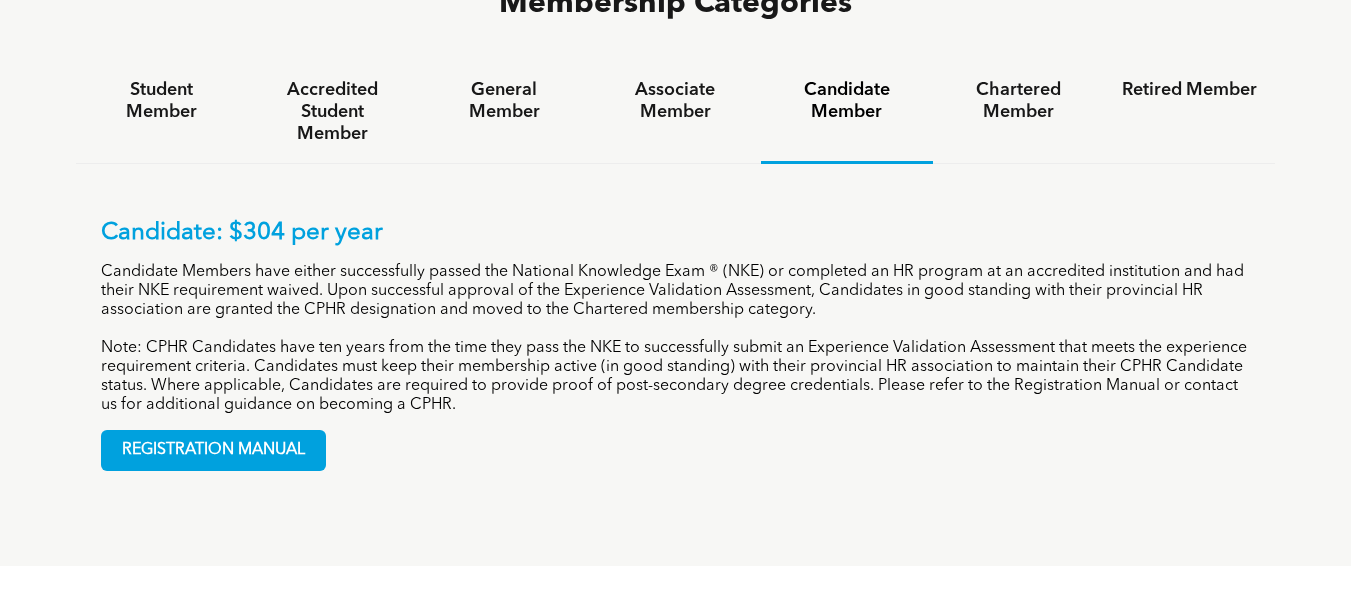 click on "Candidate Members have either successfully passed the National Knowledge Exam ® (NKE) or completed an HR program at an accredited institution and had their NKE requirement waived. Upon successful approval of the Experience Validation Assessment, Candidates in good standing with their provincial HR association are granted the CPHR designation and moved to the Chartered membership category." at bounding box center (676, 291) 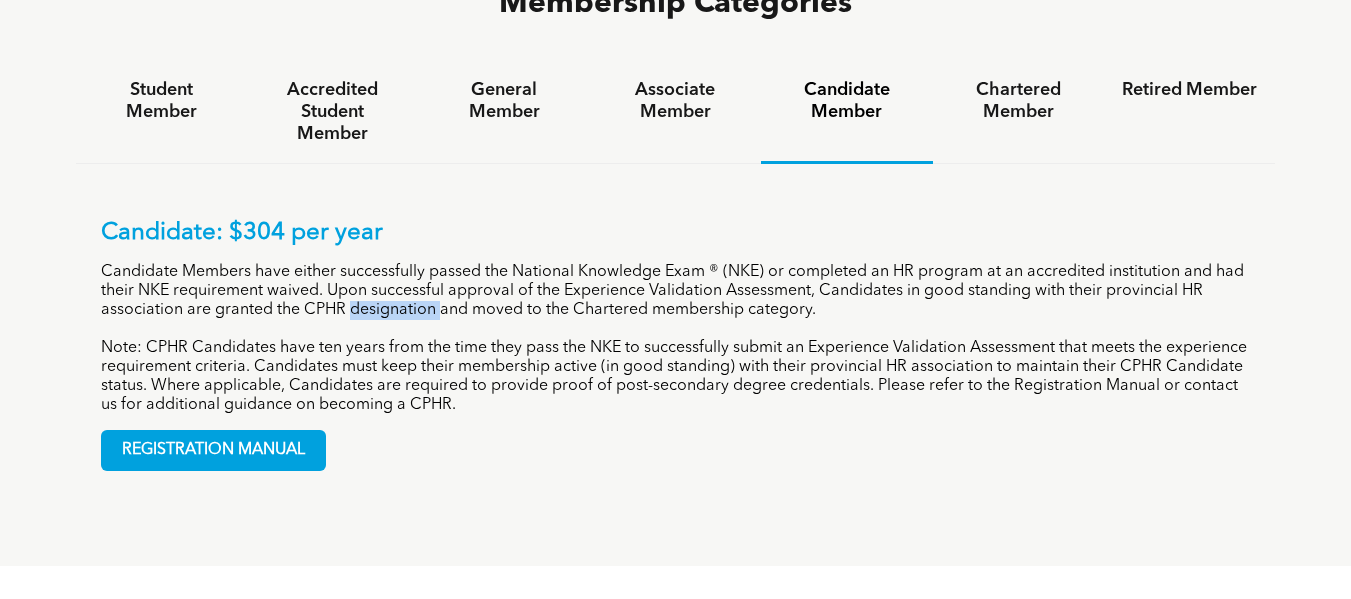 click on "Candidate Members have either successfully passed the National Knowledge Exam ® (NKE) or completed an HR program at an accredited institution and had their NKE requirement waived. Upon successful approval of the Experience Validation Assessment, Candidates in good standing with their provincial HR association are granted the CPHR designation and moved to the Chartered membership category." at bounding box center (676, 291) 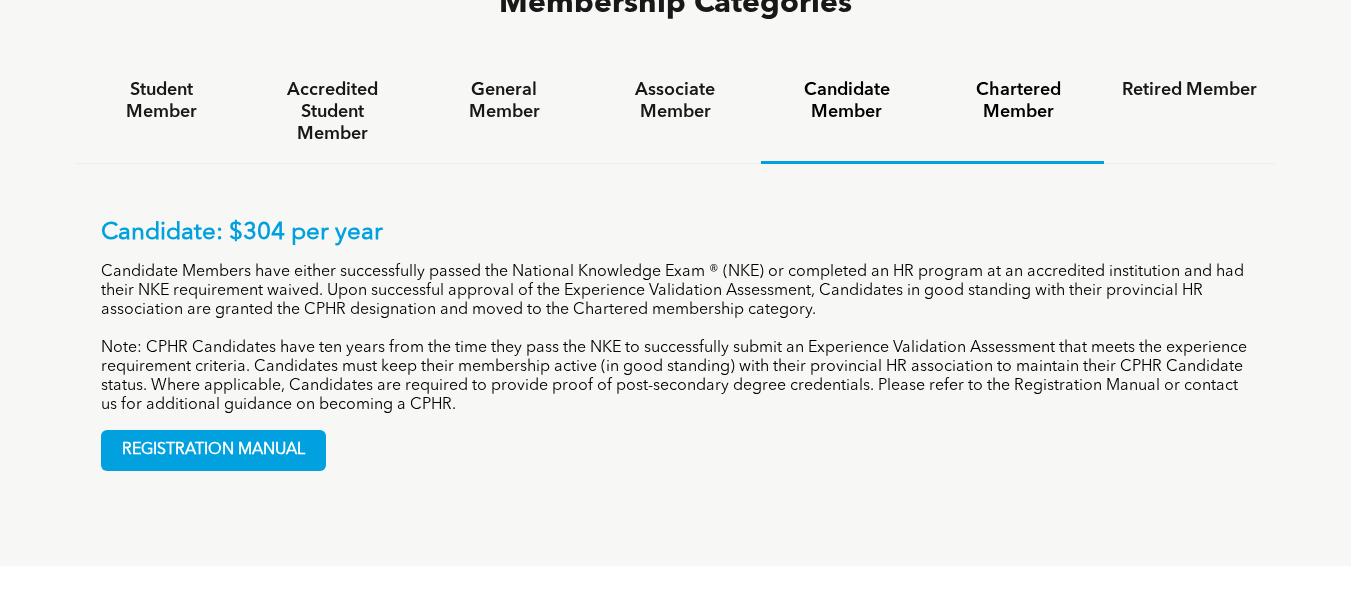 click on "Chartered Member" at bounding box center [1018, 101] 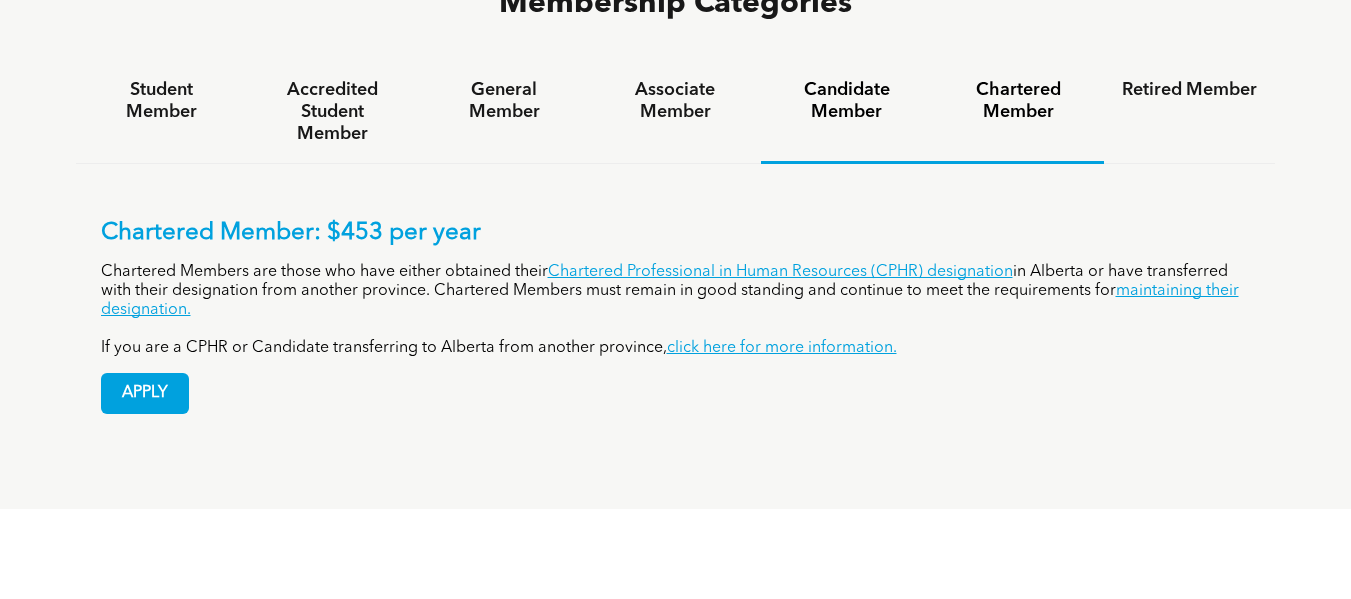 click on "Candidate Member" at bounding box center [846, 101] 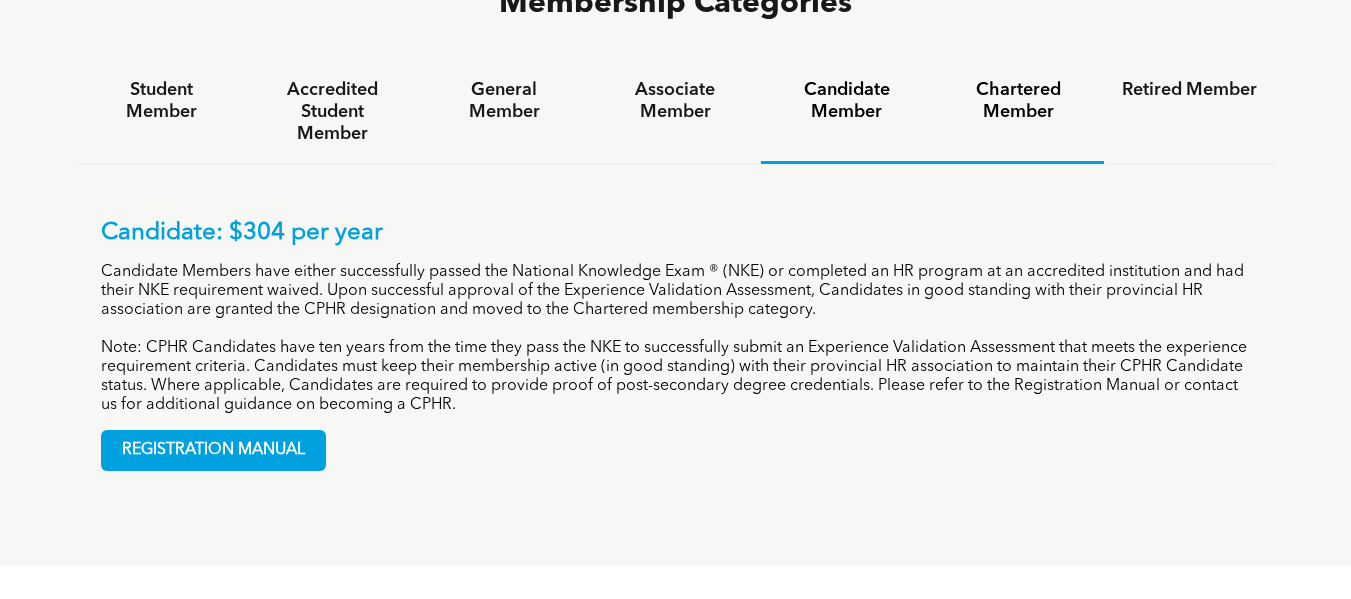 click on "Chartered Member" at bounding box center [1018, 101] 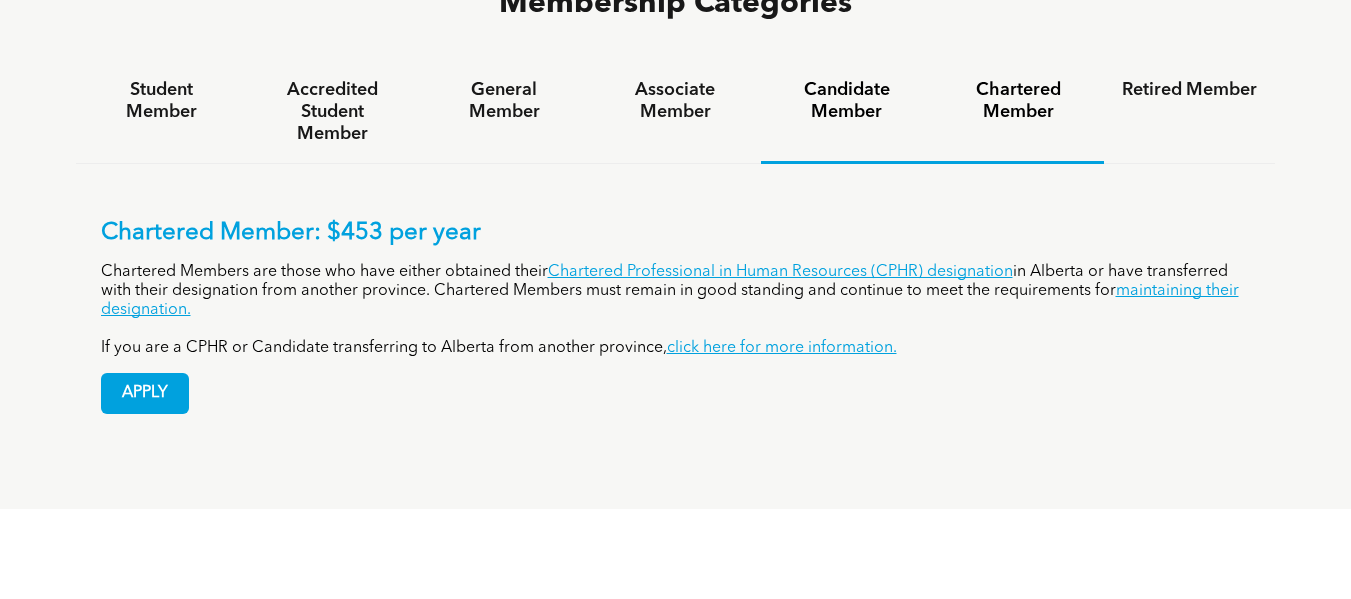 click on "Candidate Member" at bounding box center (846, 101) 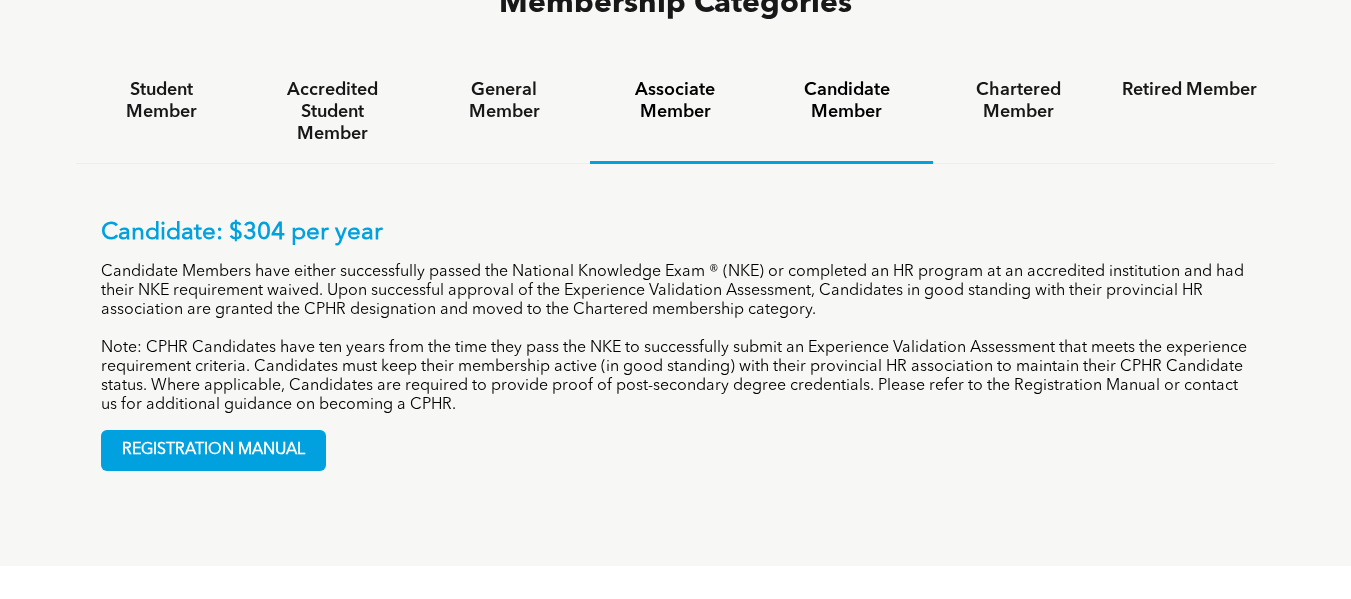click on "Associate Member" at bounding box center (675, 112) 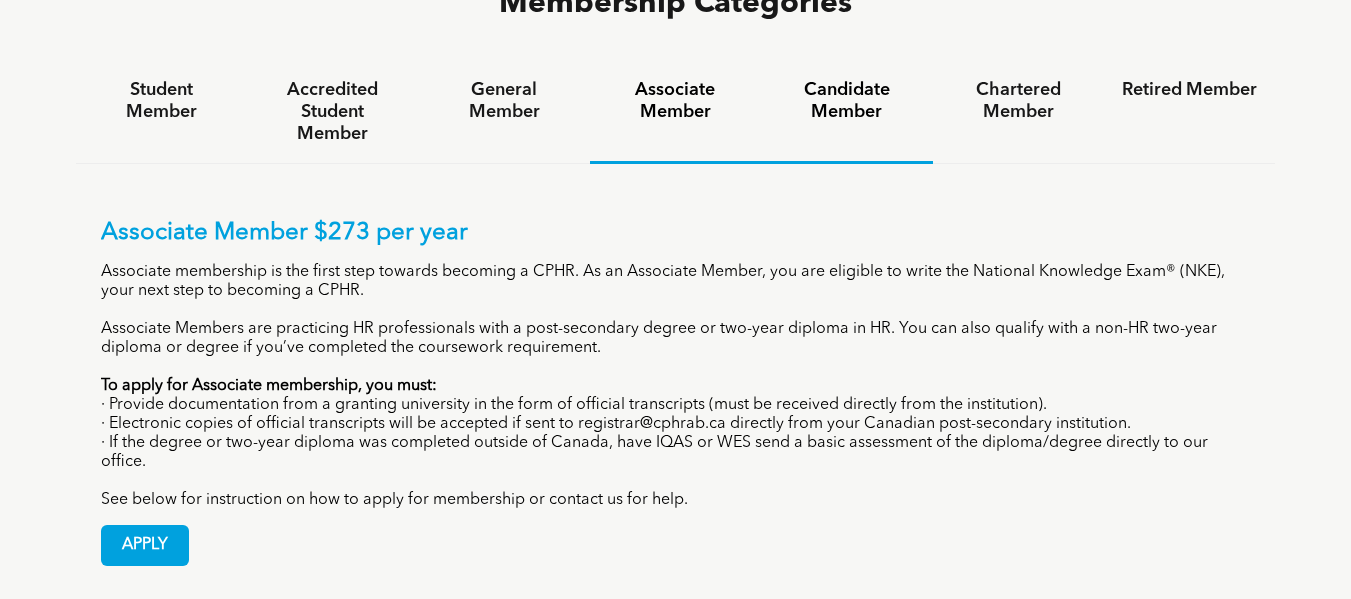 click on "Candidate Member" at bounding box center (846, 101) 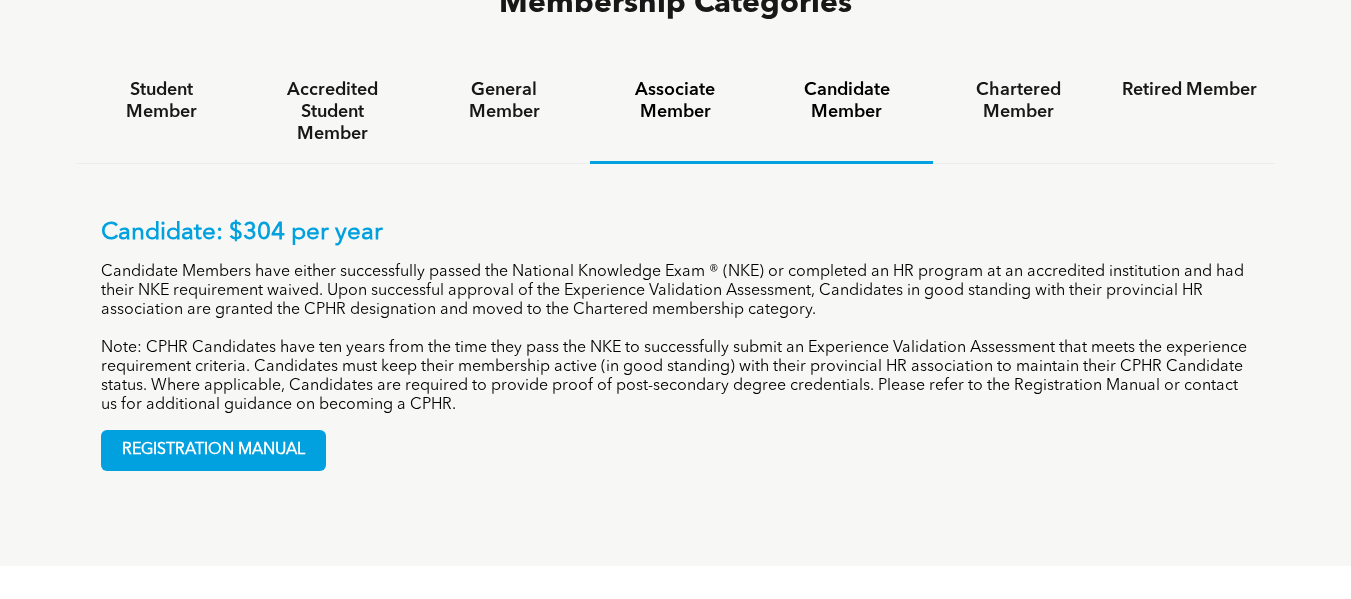 click on "Associate Member" at bounding box center [675, 112] 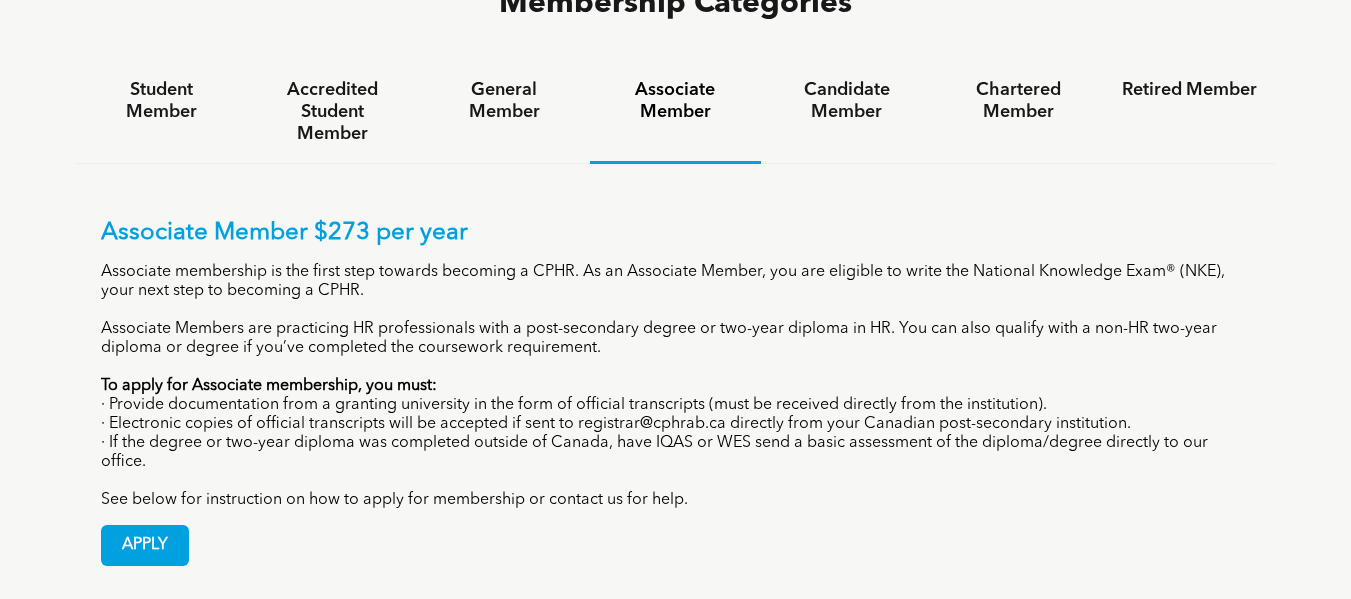click on "Associate membership is the first step towards becoming a CPHR. As an Associate Member, you are eligible to write the National Knowledge Exam® (NKE), your next step to becoming a CPHR." at bounding box center (676, 282) 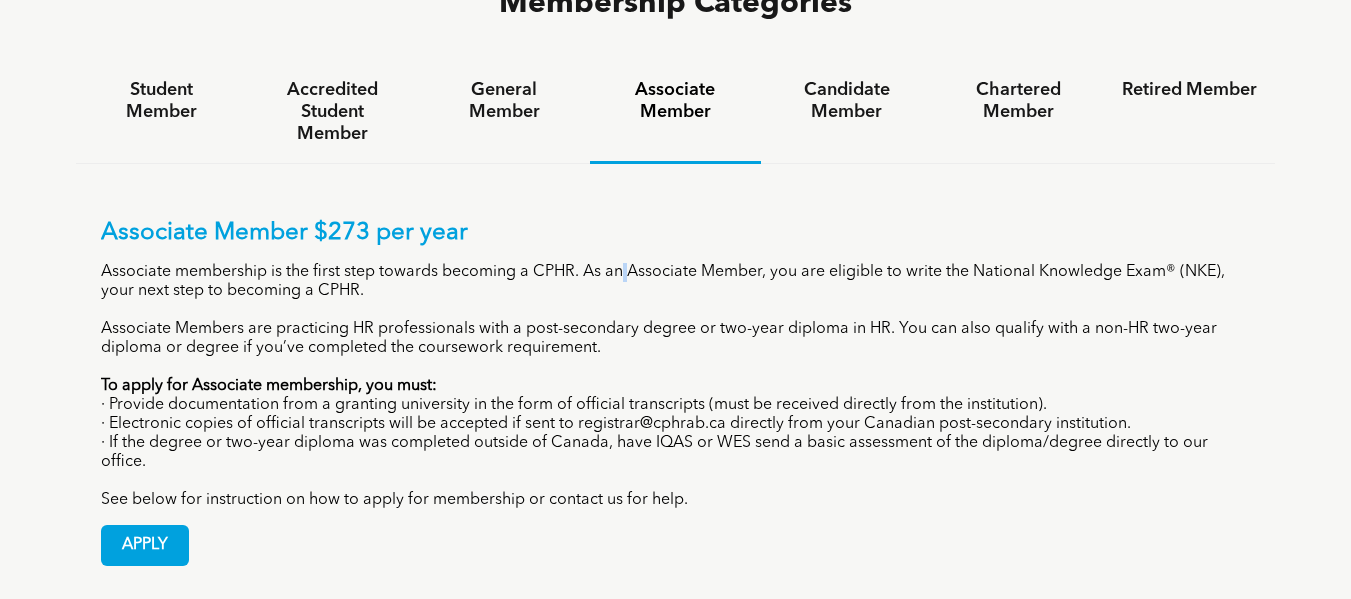 click on "Associate membership is the first step towards becoming a CPHR. As an Associate Member, you are eligible to write the National Knowledge Exam® (NKE), your next step to becoming a CPHR." at bounding box center (676, 282) 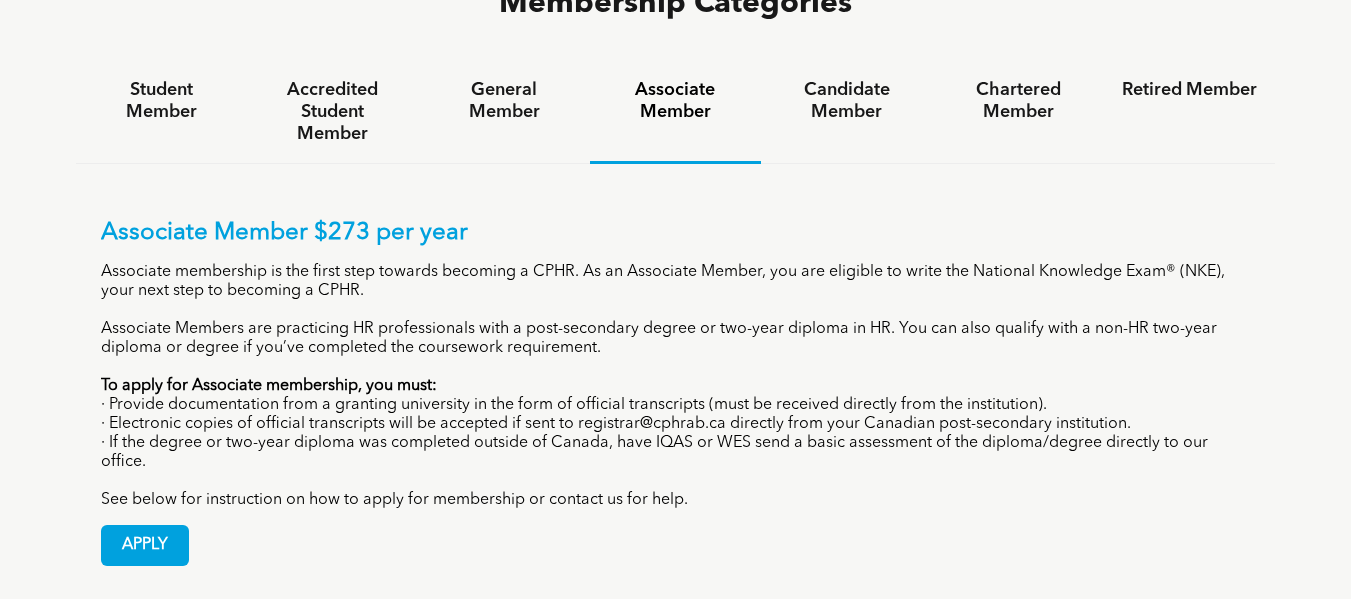 click on "Associate membership is the first step towards becoming a CPHR. As an Associate Member, you are eligible to write the National Knowledge Exam® (NKE), your next step to becoming a CPHR." at bounding box center [676, 282] 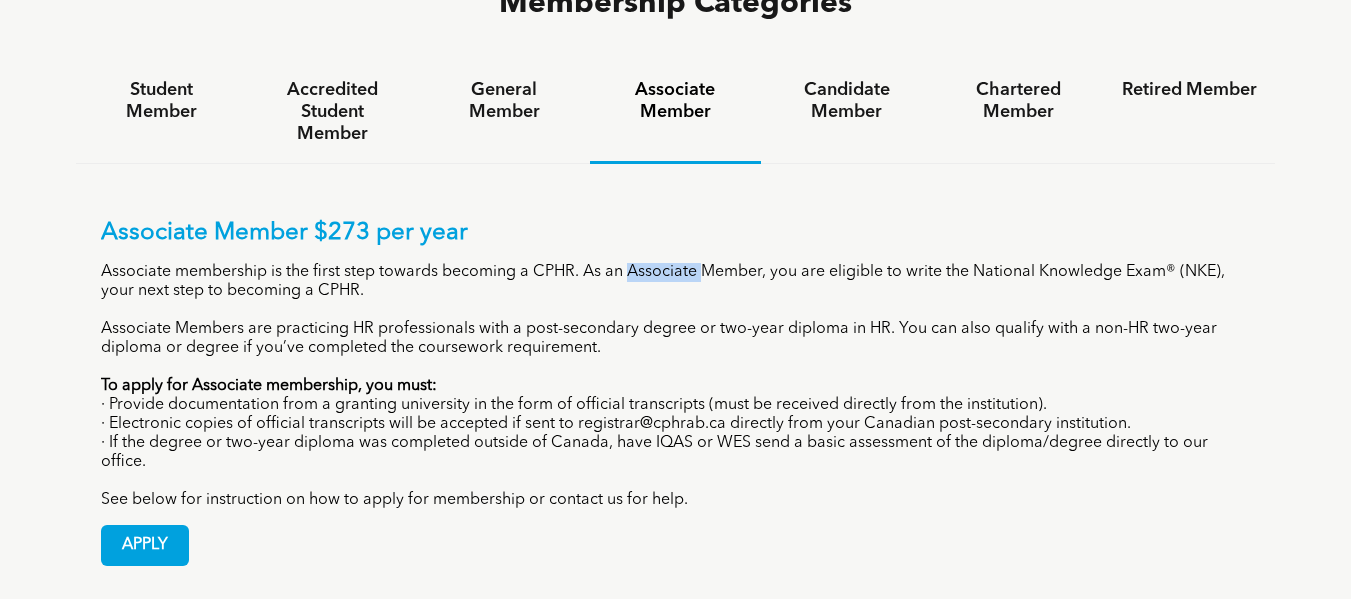 click on "Associate membership is the first step towards becoming a CPHR. As an Associate Member, you are eligible to write the National Knowledge Exam® (NKE), your next step to becoming a CPHR." at bounding box center (676, 282) 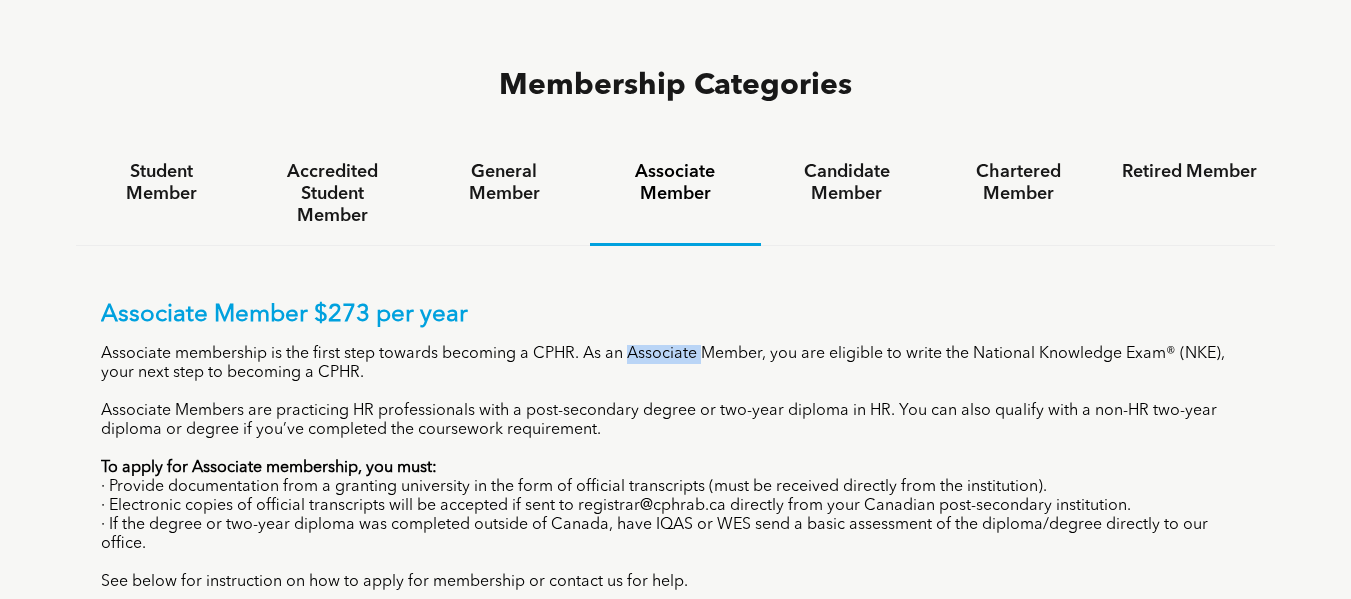 scroll, scrollTop: 1200, scrollLeft: 0, axis: vertical 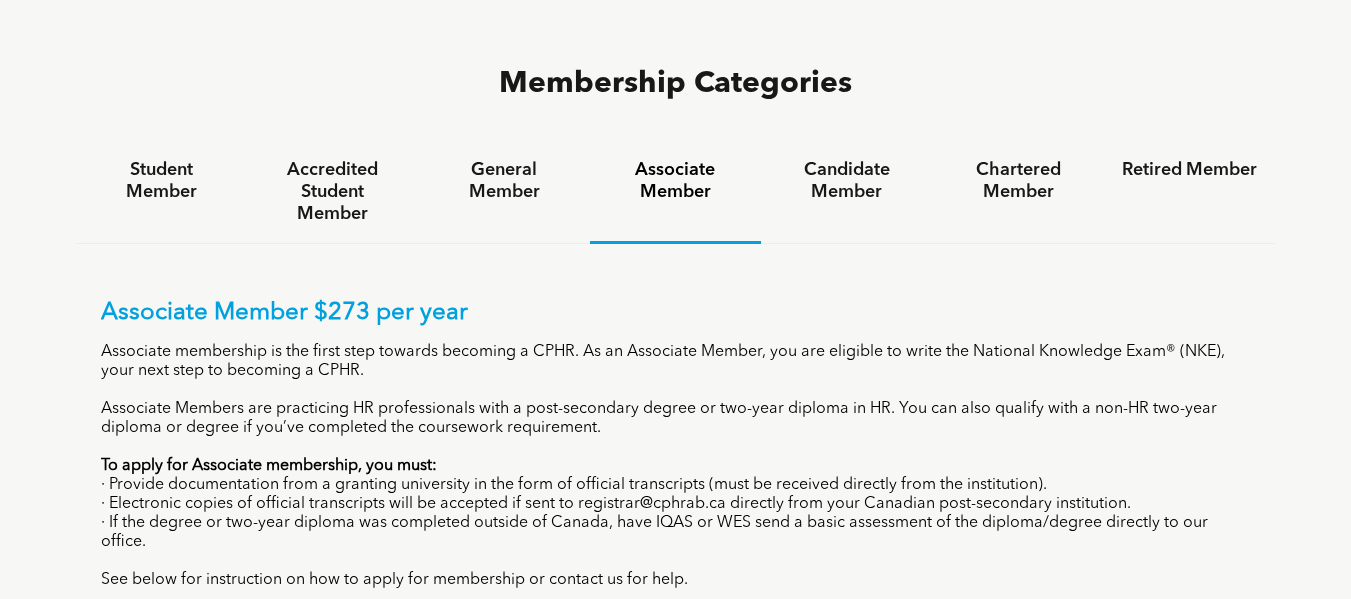 click on "Associate Member" at bounding box center [675, 181] 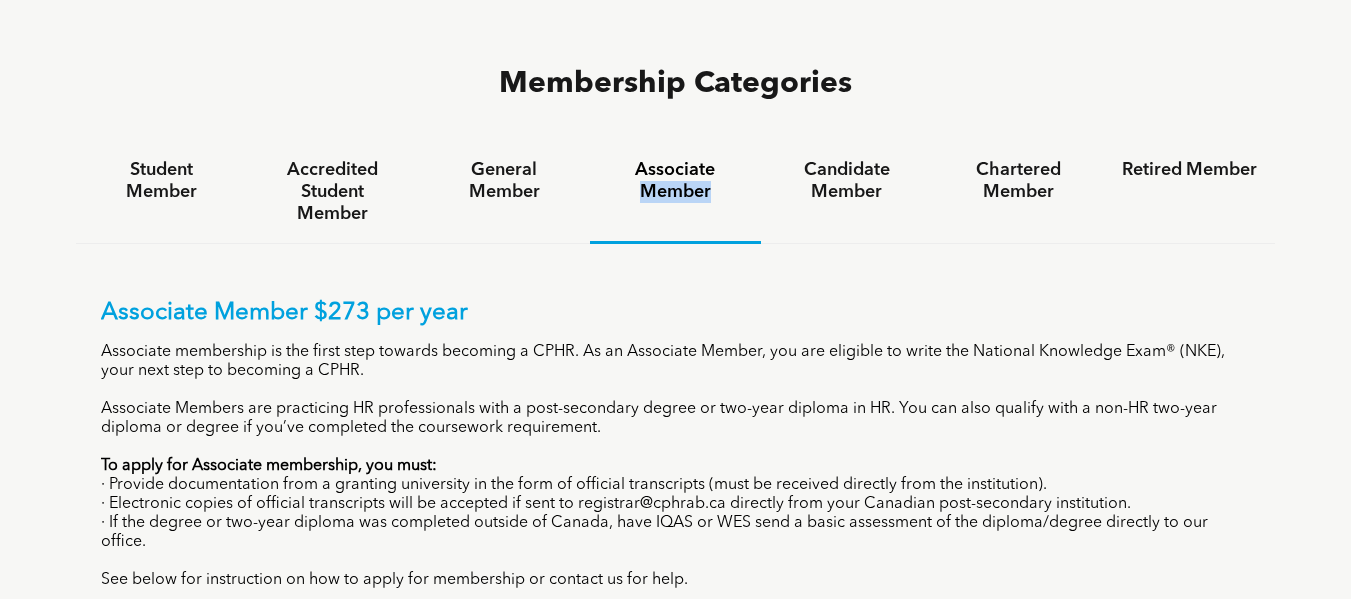 click on "Associate Member" at bounding box center (675, 181) 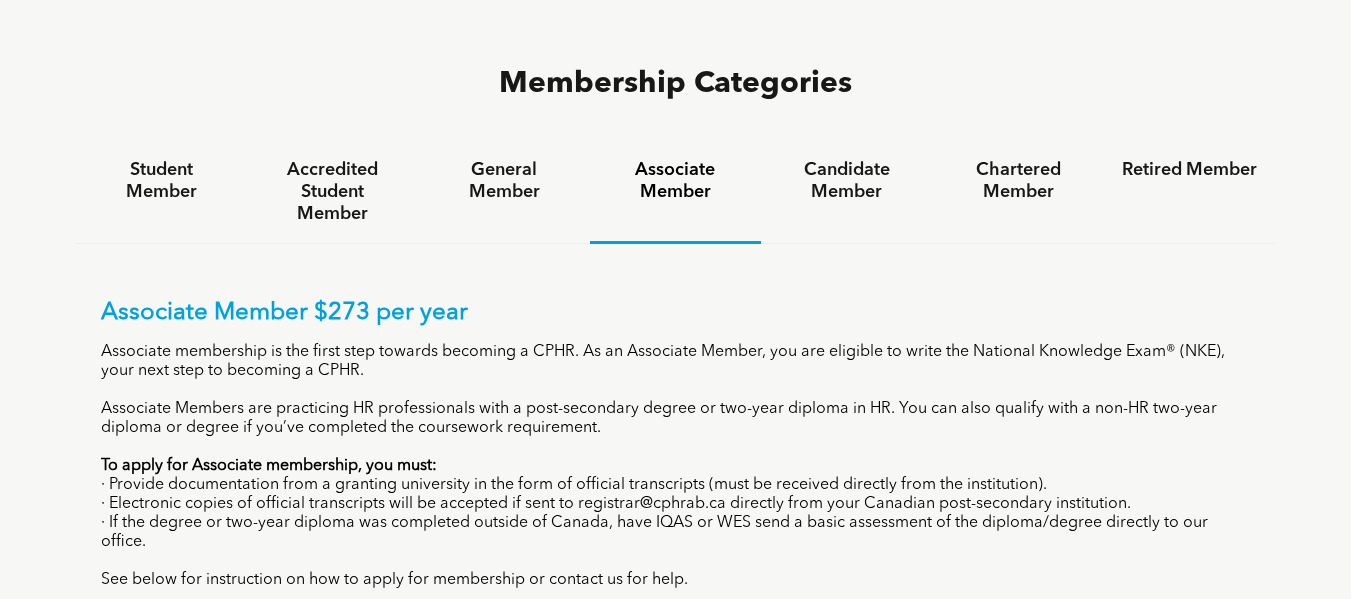 click on "Associate Member" at bounding box center [675, 181] 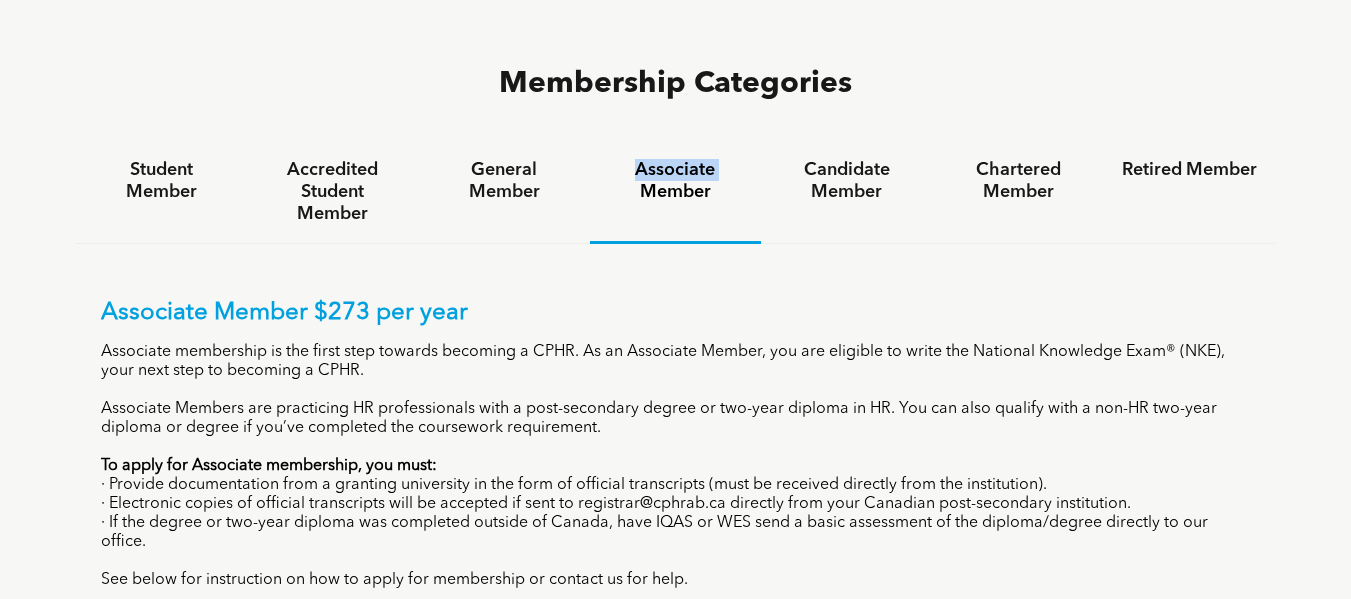 click on "Associate Member" at bounding box center [675, 181] 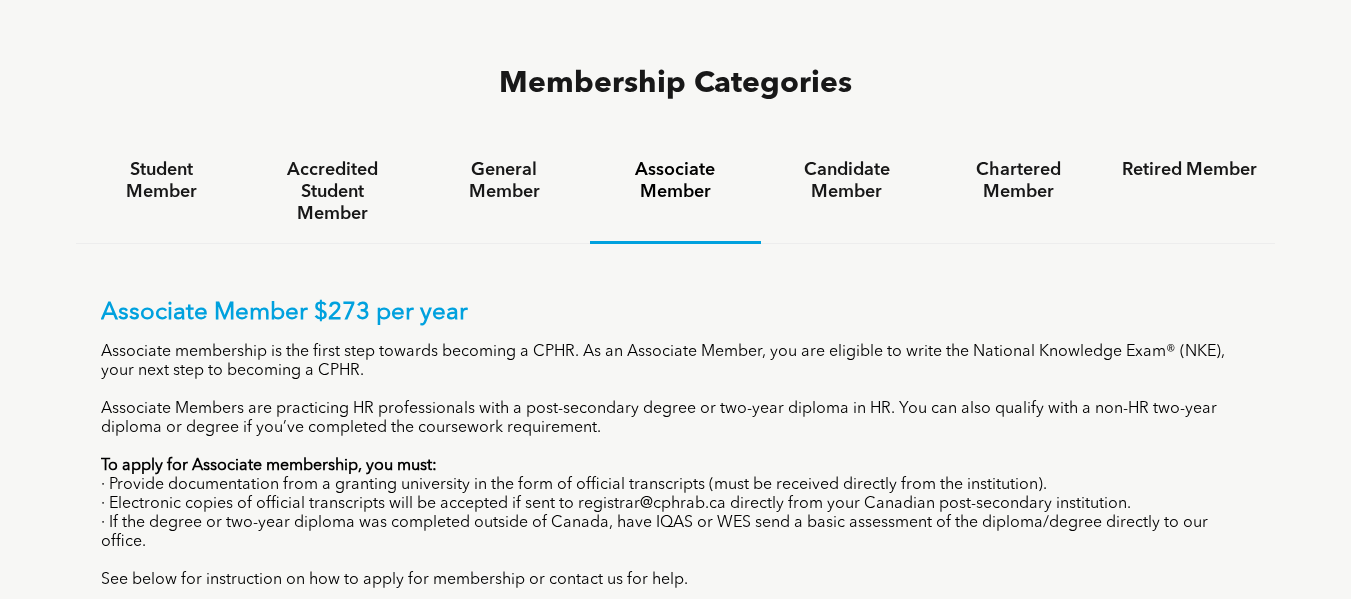 click on "Associate Member" at bounding box center (675, 181) 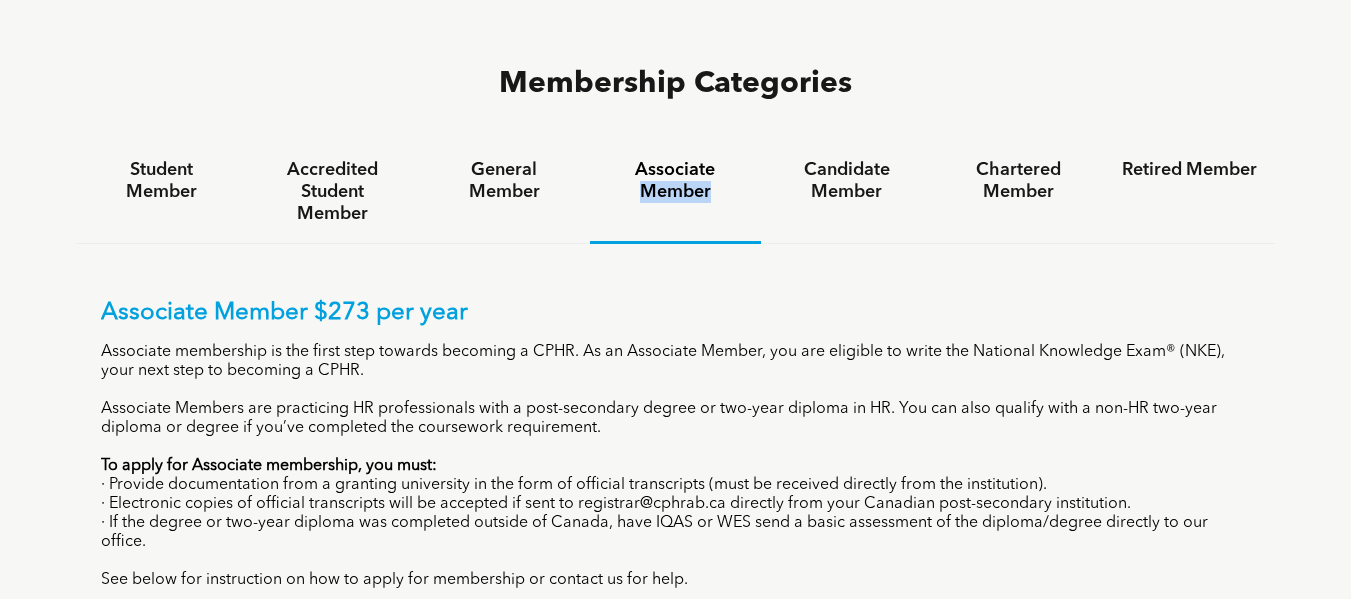 click on "Associate Member" at bounding box center [675, 181] 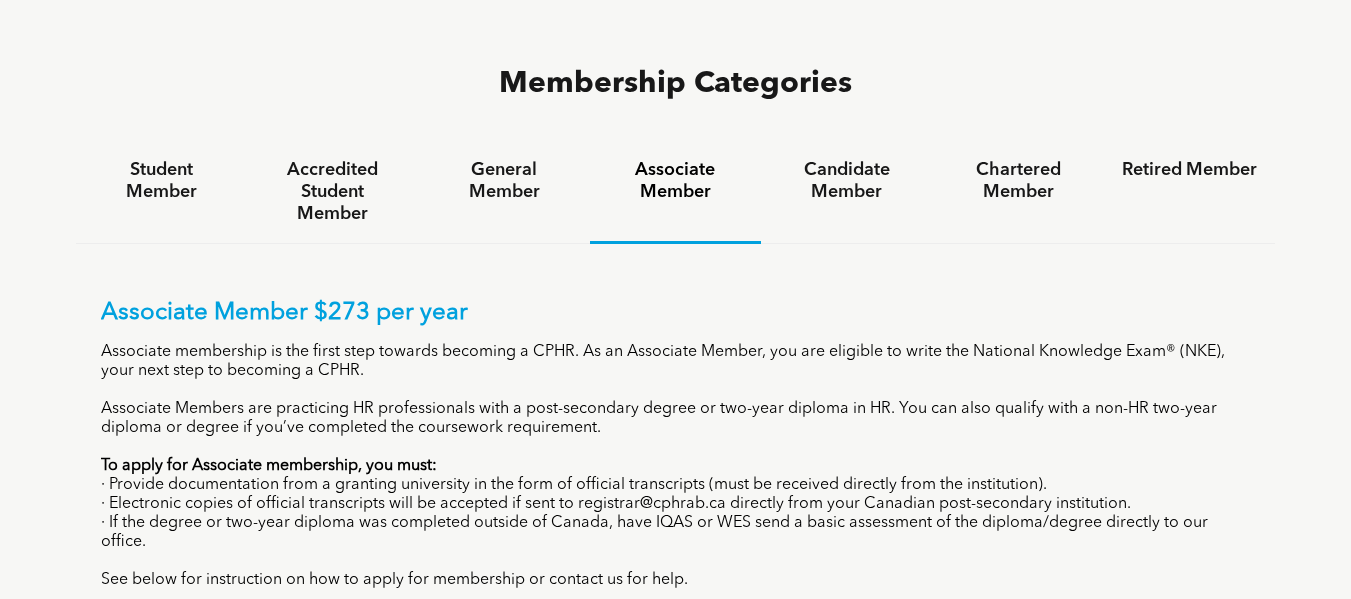 click on "Associate Member" at bounding box center (675, 181) 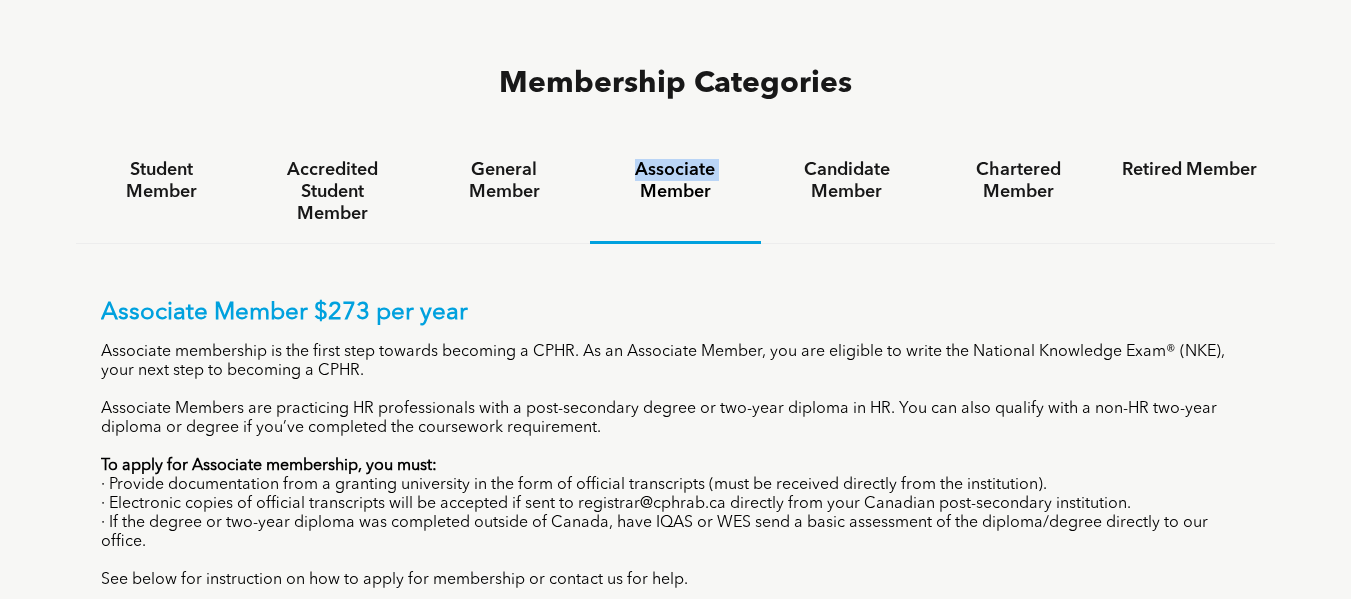 click on "Associate Member" at bounding box center (675, 181) 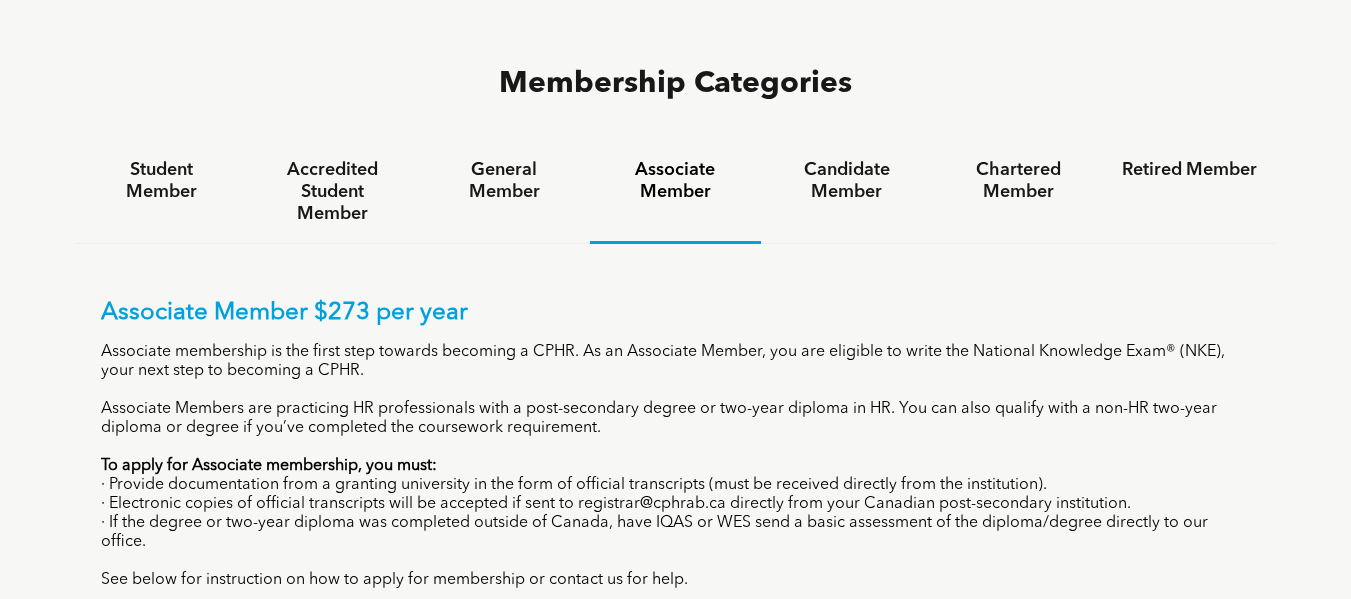 click on "Associate Member" at bounding box center (675, 181) 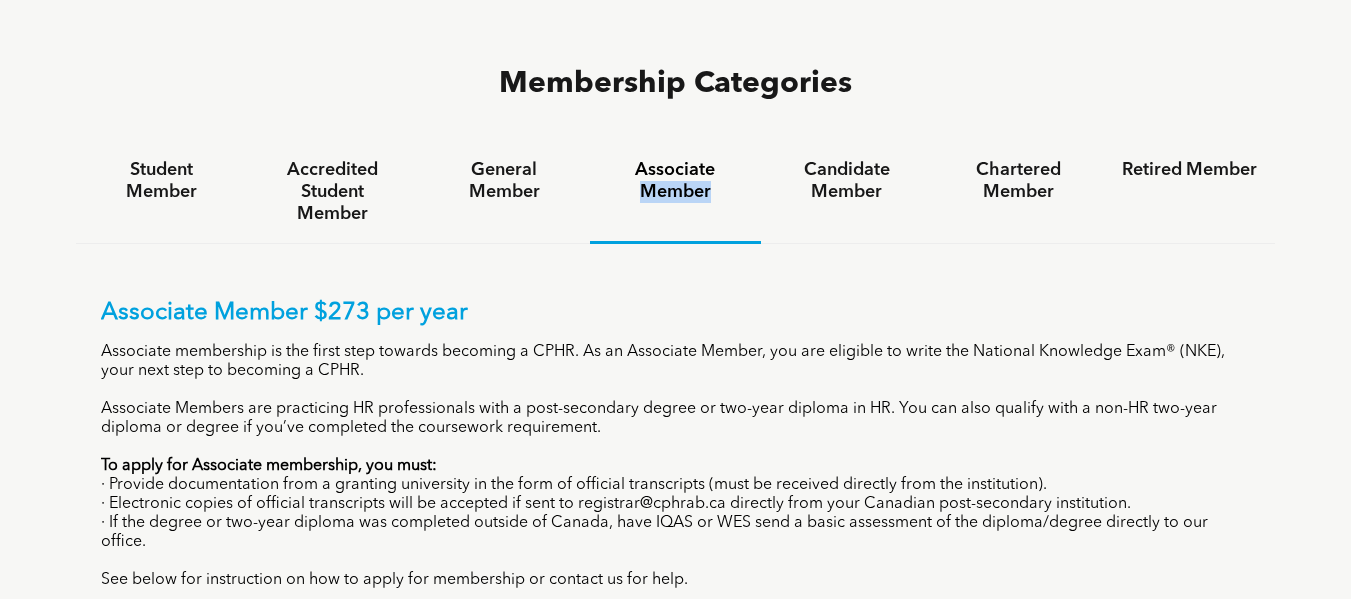 click on "Associate Member" at bounding box center (675, 181) 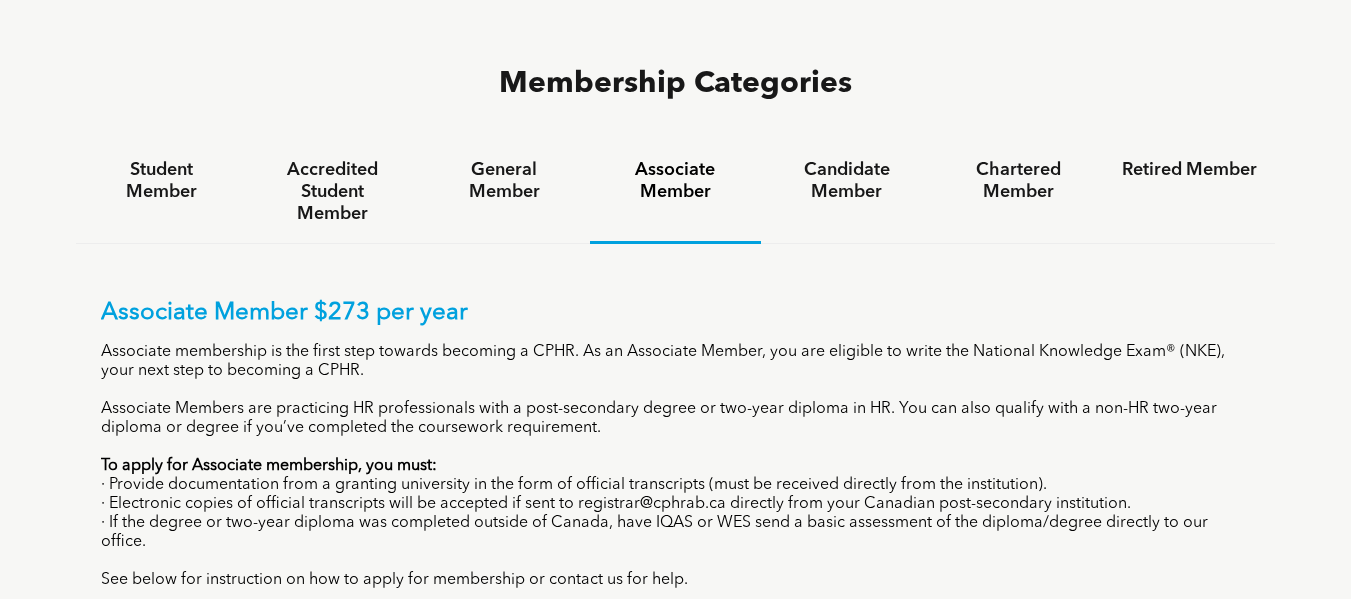 click on "Associate Member" at bounding box center [675, 181] 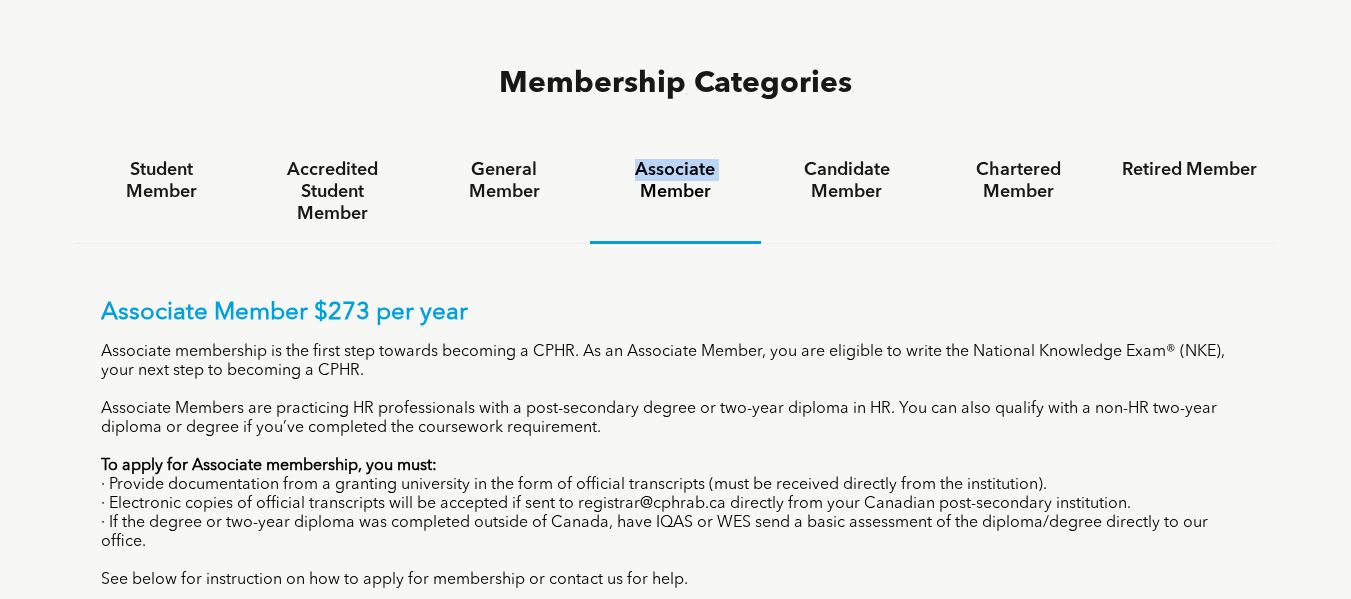 click on "Associate Member" at bounding box center [675, 181] 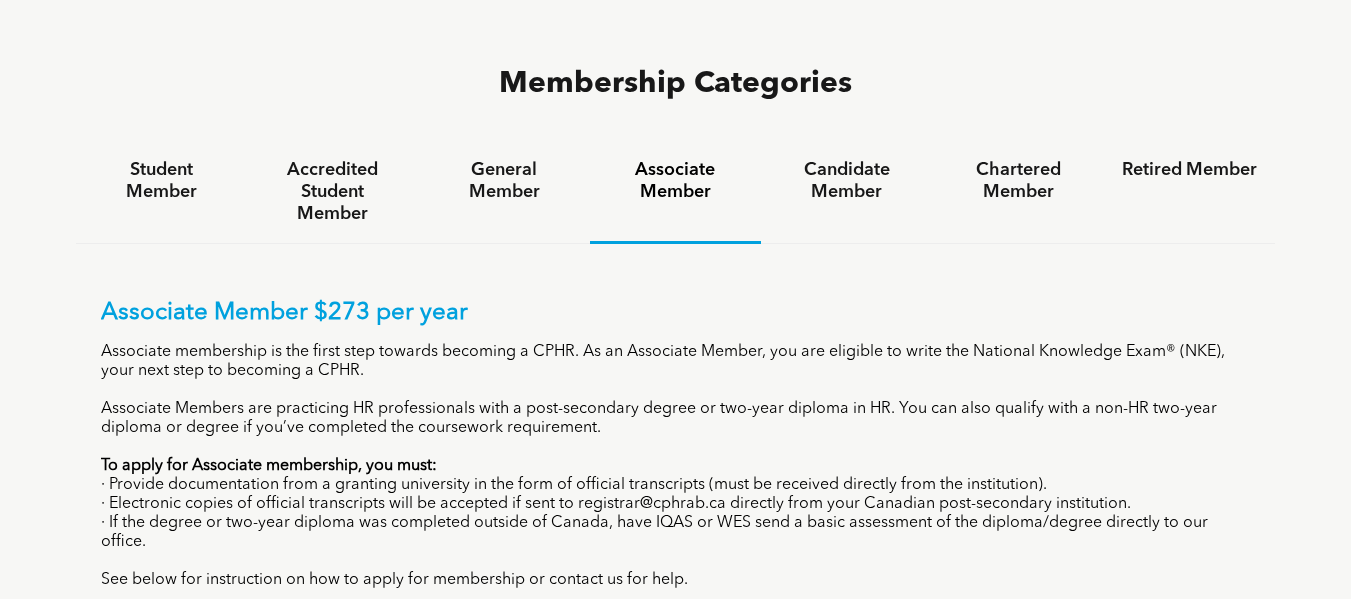 click on "Associate Members are practicing HR professionals with a post-secondary degree or two-year diploma in HR. You can also qualify with a non-HR two-year diploma or degree if you’ve completed the coursework requirement." at bounding box center [676, 419] 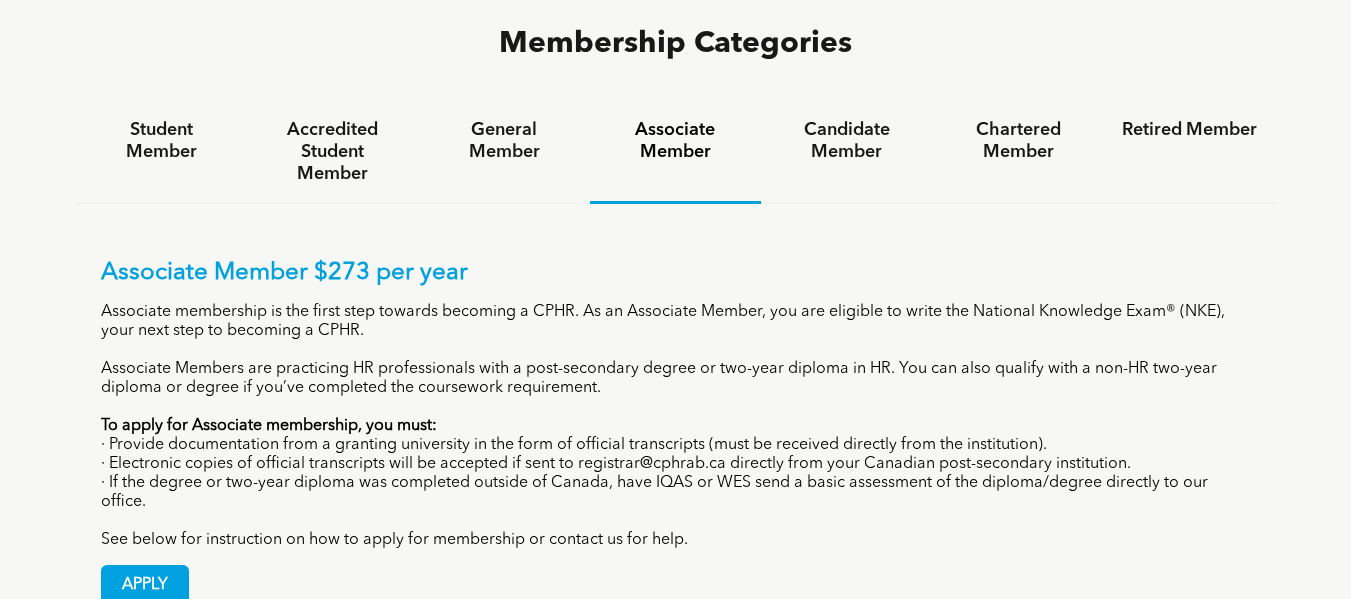 scroll, scrollTop: 1280, scrollLeft: 0, axis: vertical 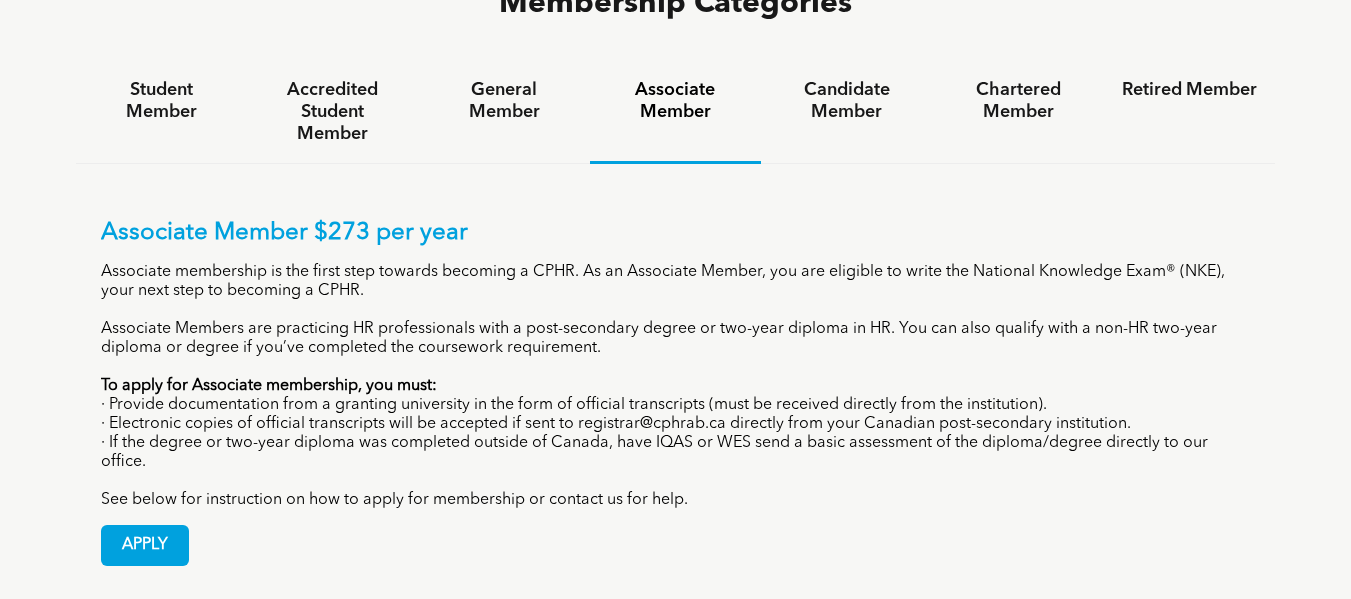 click on "APPLY" at bounding box center [676, 538] 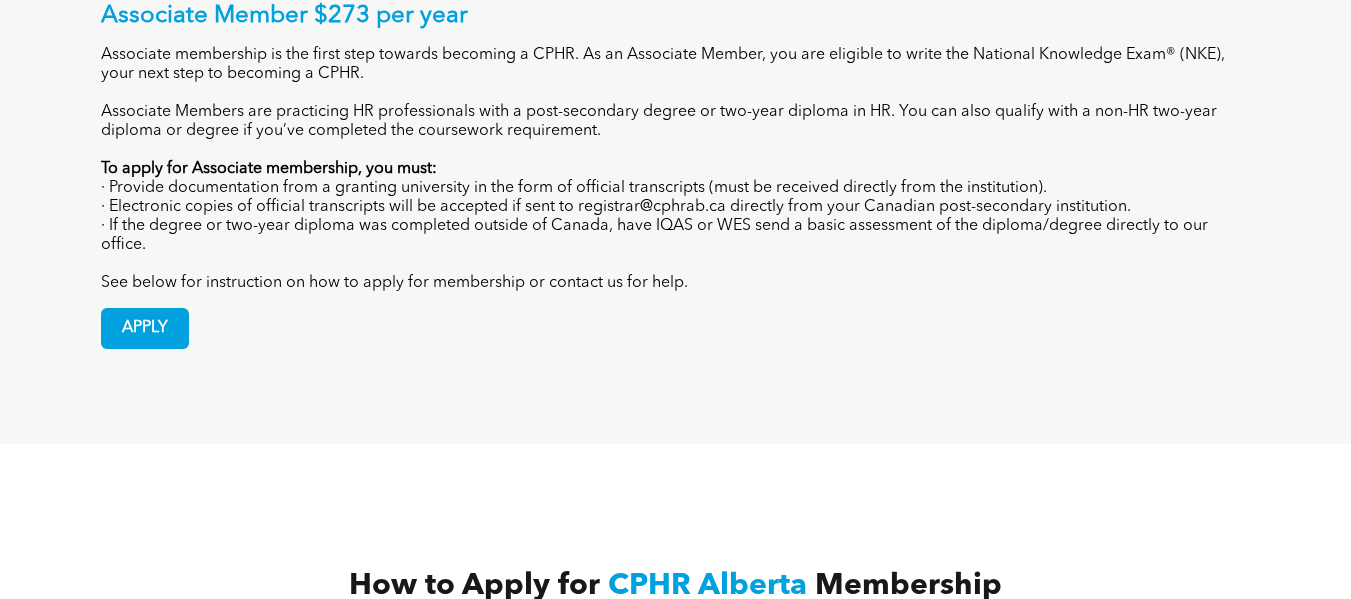 scroll, scrollTop: 1475, scrollLeft: 0, axis: vertical 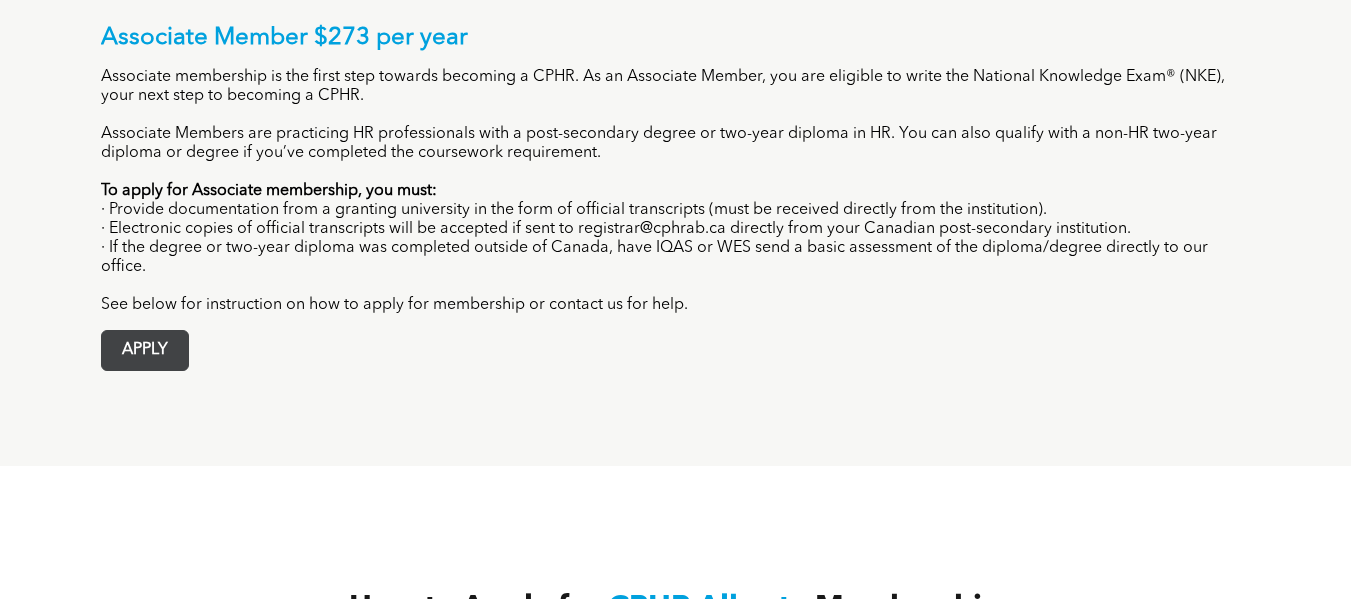 click on "APPLY" at bounding box center [145, 350] 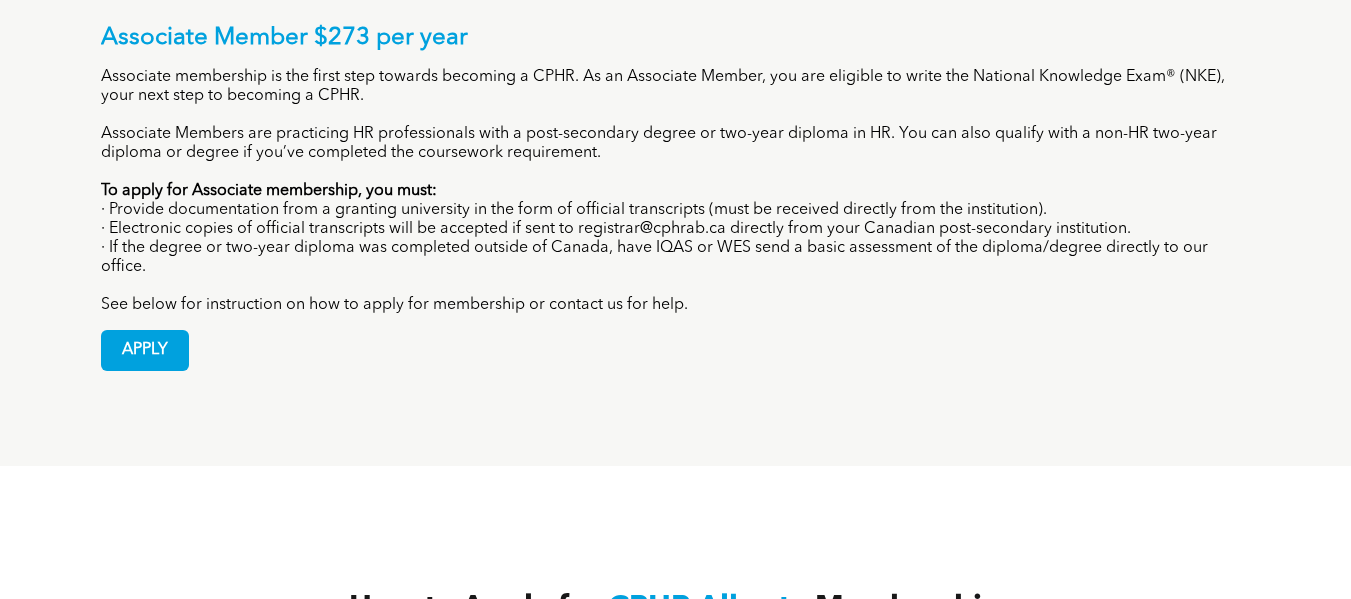 click on "· If the degree or two-year diploma was completed outside of Canada, have IQAS or WES send a basic assessment of the diploma/degree directly to our office." at bounding box center (676, 258) 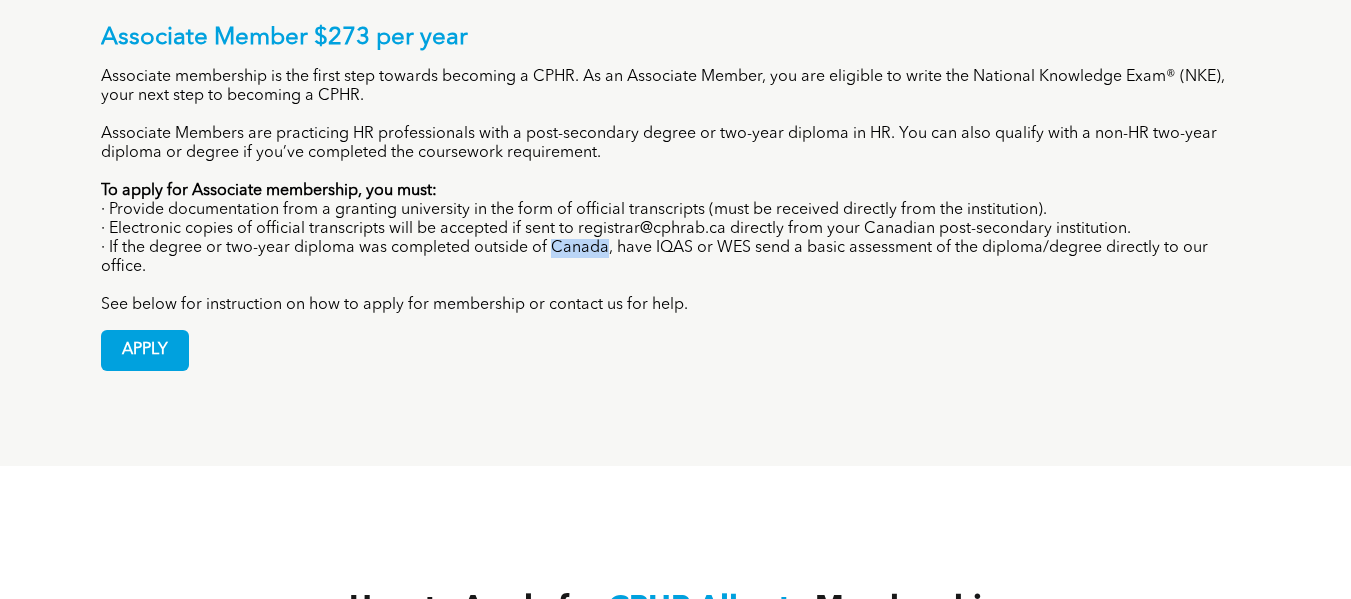 click on "· If the degree or two-year diploma was completed outside of Canada, have IQAS or WES send a basic assessment of the diploma/degree directly to our office." at bounding box center [676, 258] 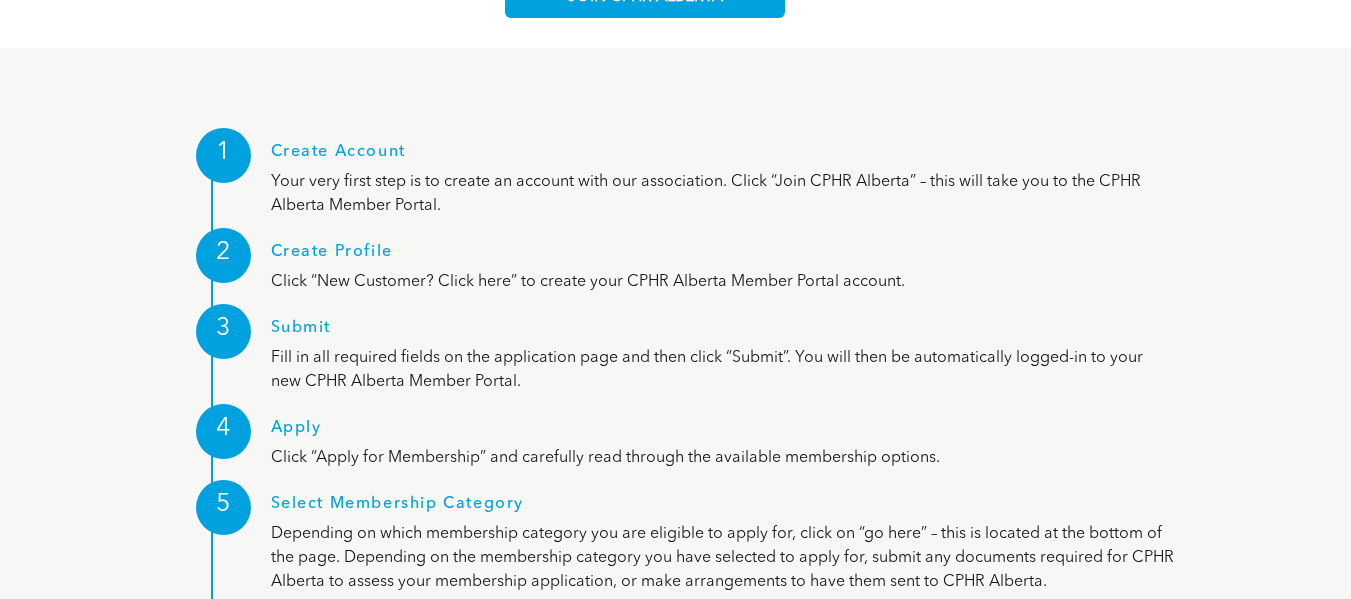 scroll, scrollTop: 2275, scrollLeft: 0, axis: vertical 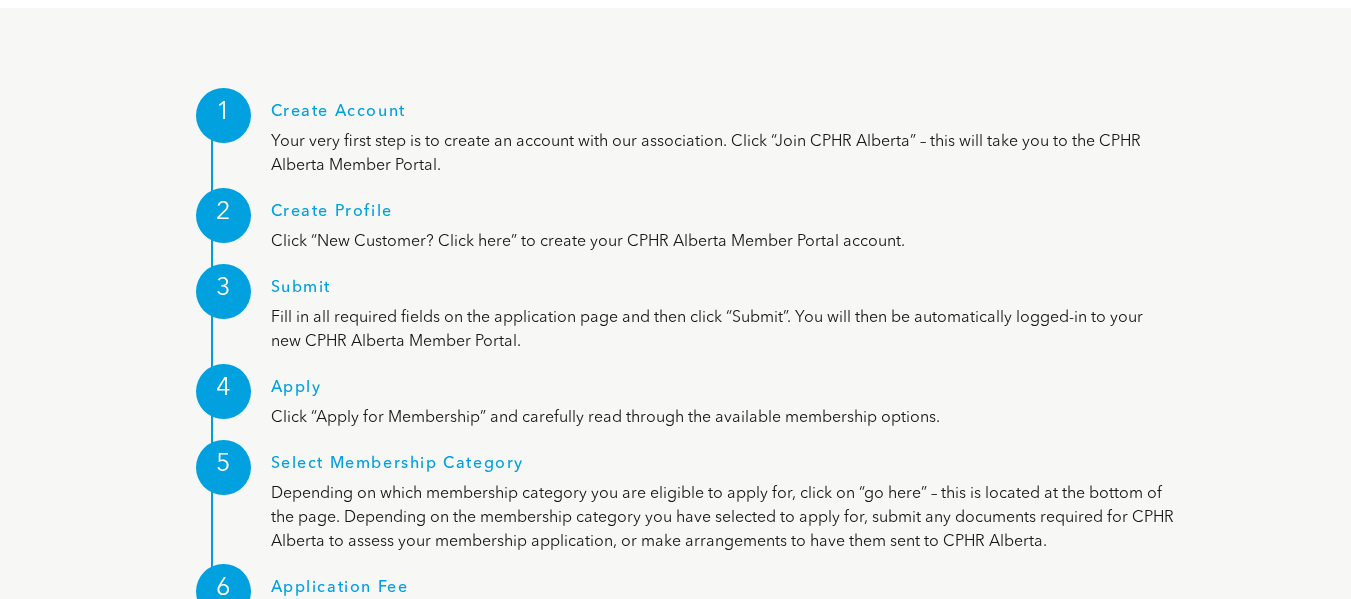 click on "Click “New Customer? Click here” to create your CPHR Alberta Member Portal account." at bounding box center [723, 242] 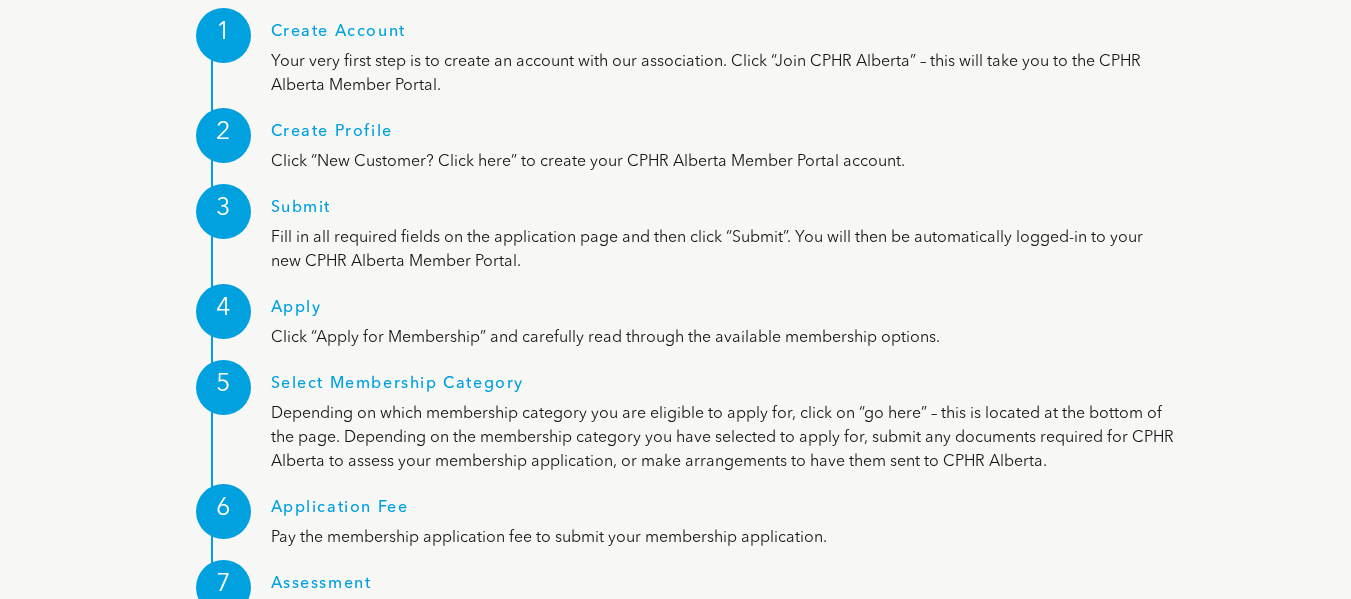 scroll, scrollTop: 2395, scrollLeft: 0, axis: vertical 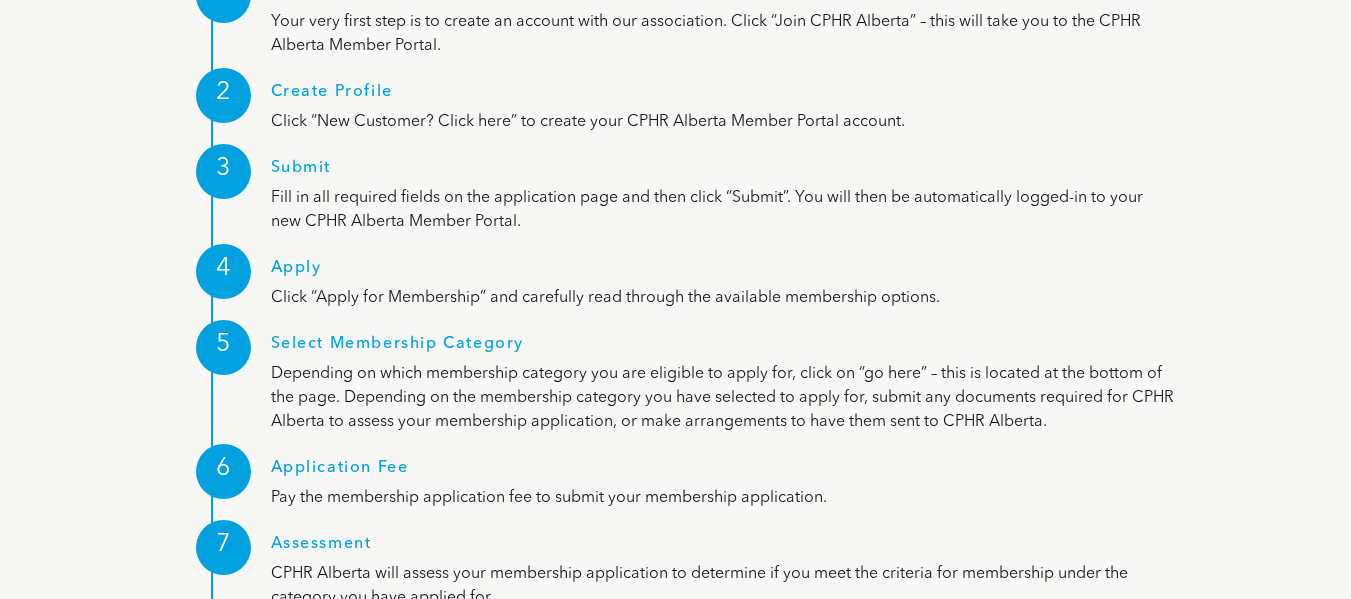 click on "Click “Apply for Membership” and carefully read through the available membership options." at bounding box center (723, 298) 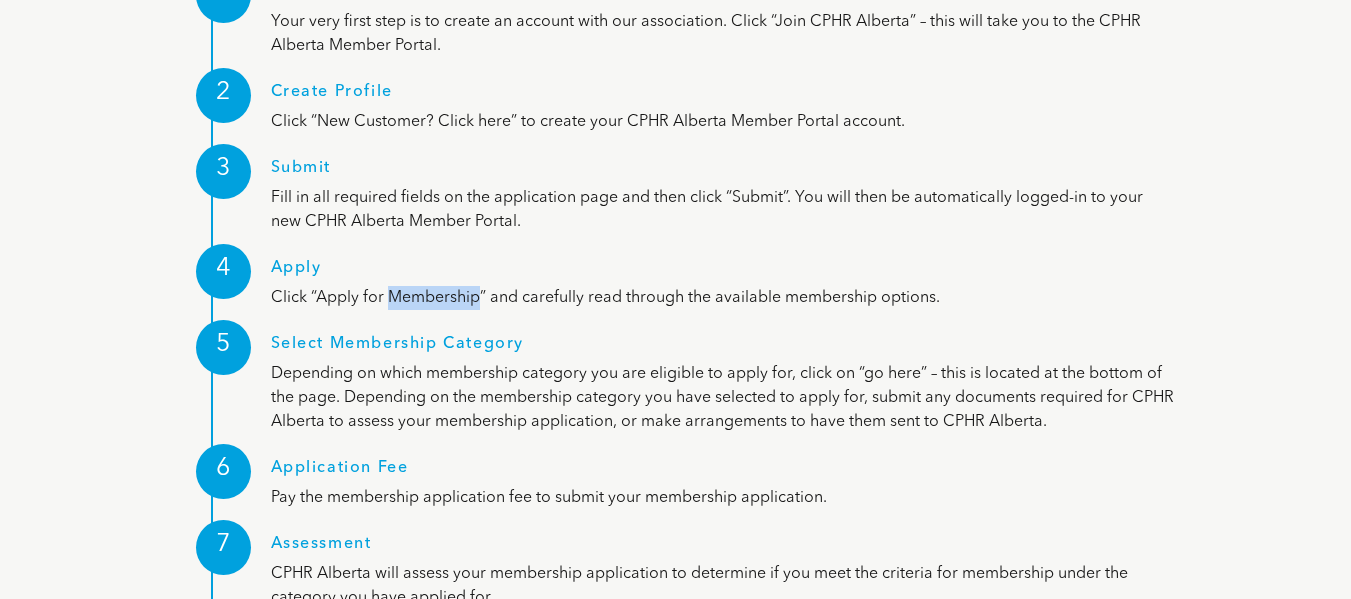 click on "Click “Apply for Membership” and carefully read through the available membership options." at bounding box center (723, 298) 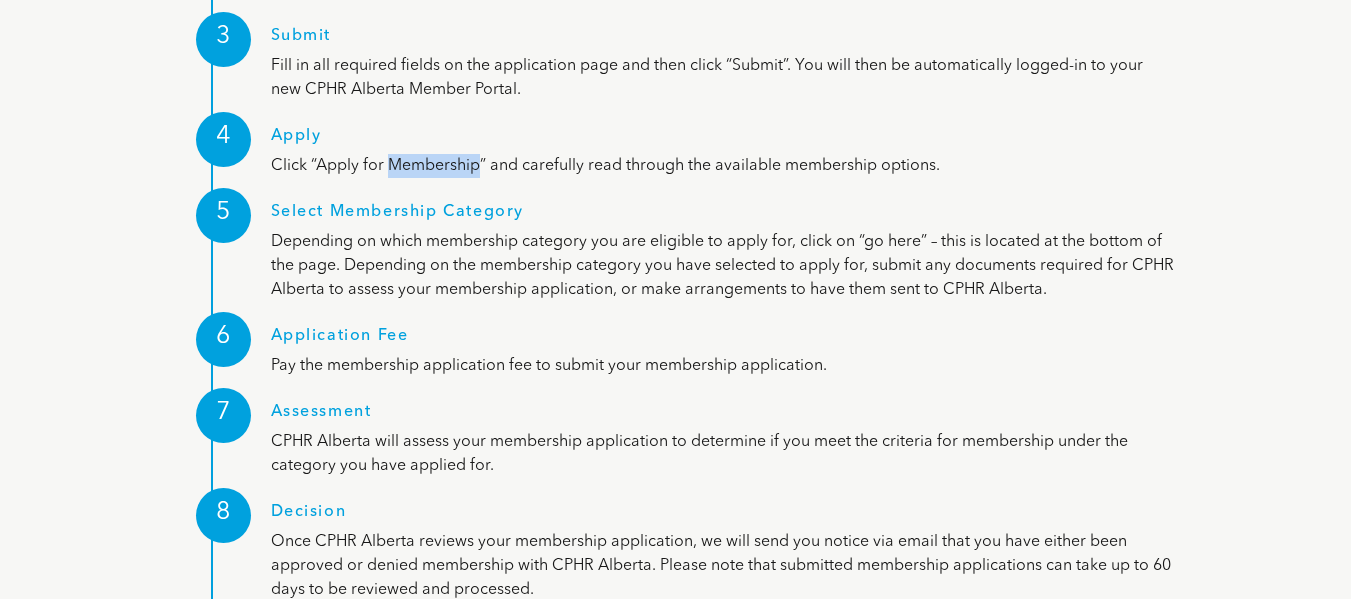 scroll, scrollTop: 2555, scrollLeft: 0, axis: vertical 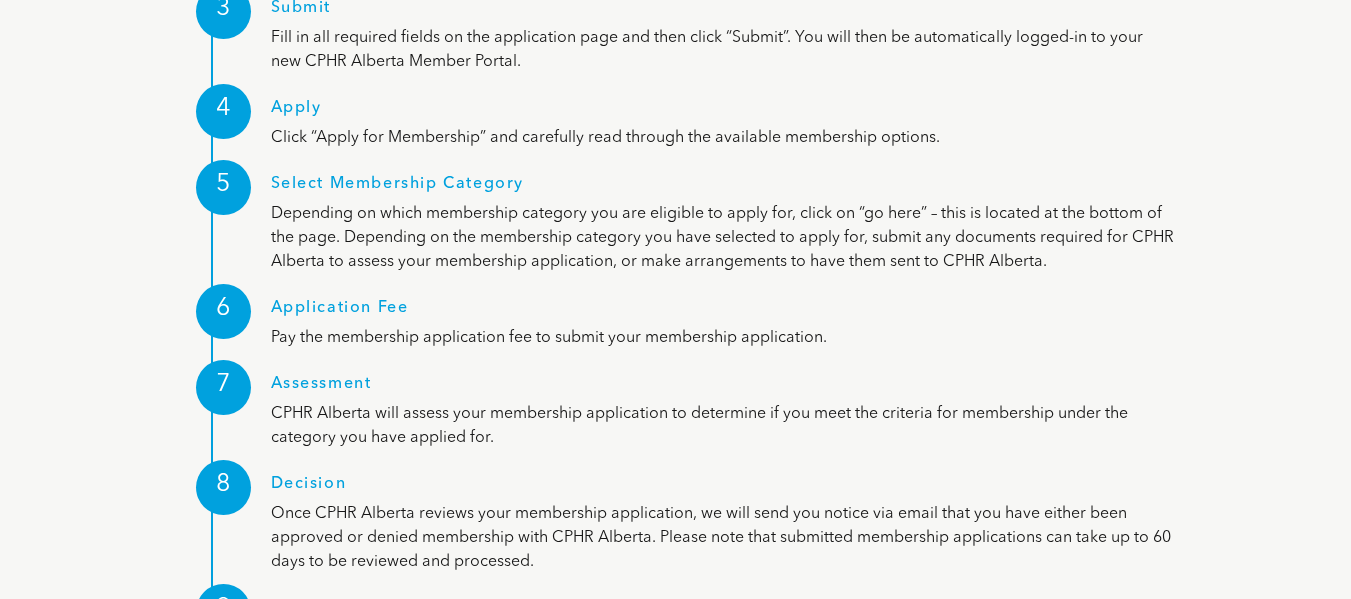 click on "Depending on which membership category you are eligible to apply for, click on “go here” – this is located at the bottom of the page. Depending on the membership category you have selected to apply for, submit any documents required for CPHR Alberta to assess your membership application, or make arrangements to have them sent to CPHR Alberta." at bounding box center [723, 238] 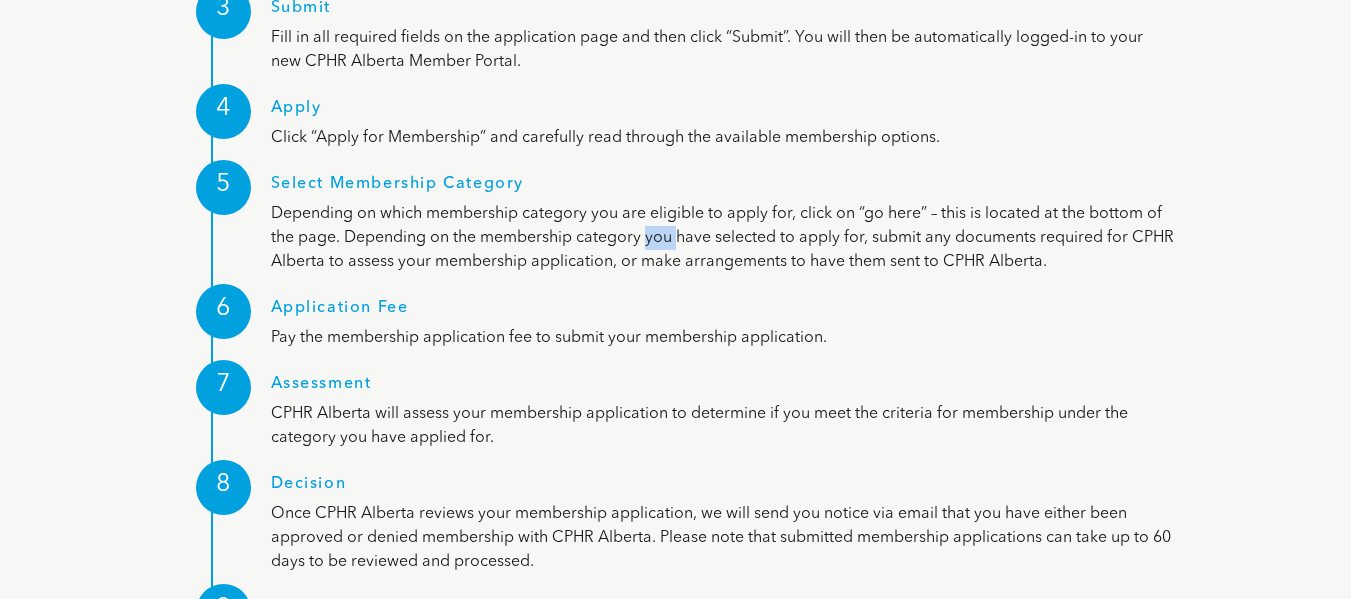 click on "Depending on which membership category you are eligible to apply for, click on “go here” – this is located at the bottom of the page. Depending on the membership category you have selected to apply for, submit any documents required for CPHR Alberta to assess your membership application, or make arrangements to have them sent to CPHR Alberta." at bounding box center [723, 238] 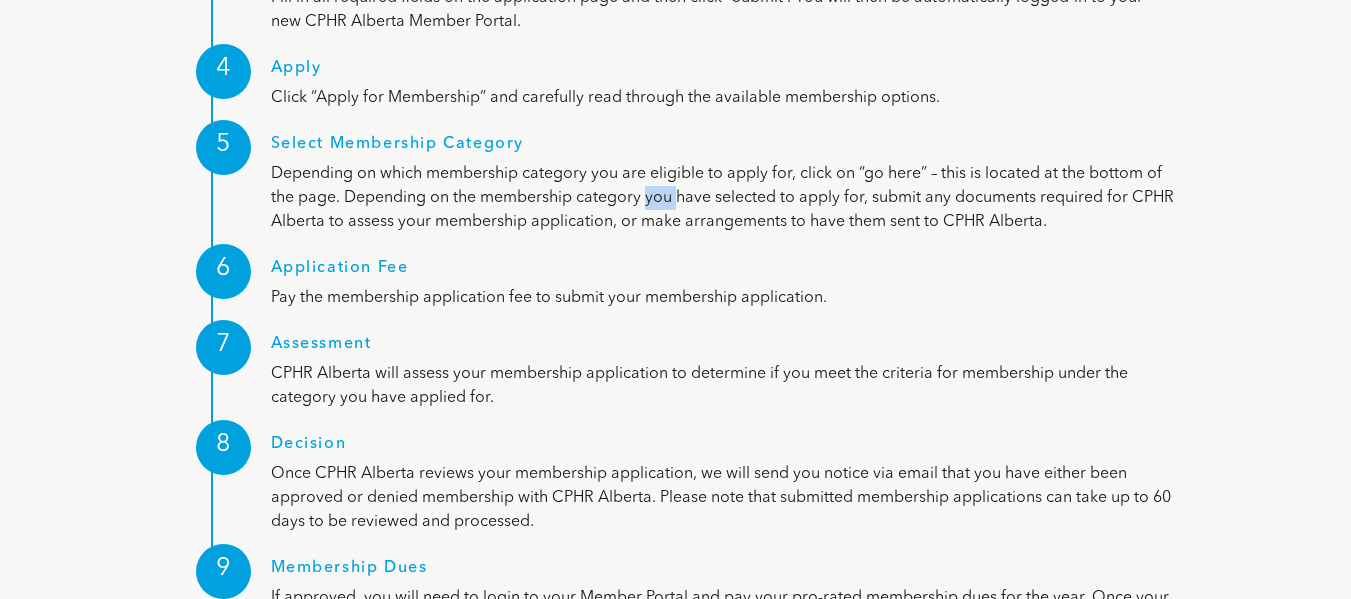 scroll, scrollTop: 2635, scrollLeft: 0, axis: vertical 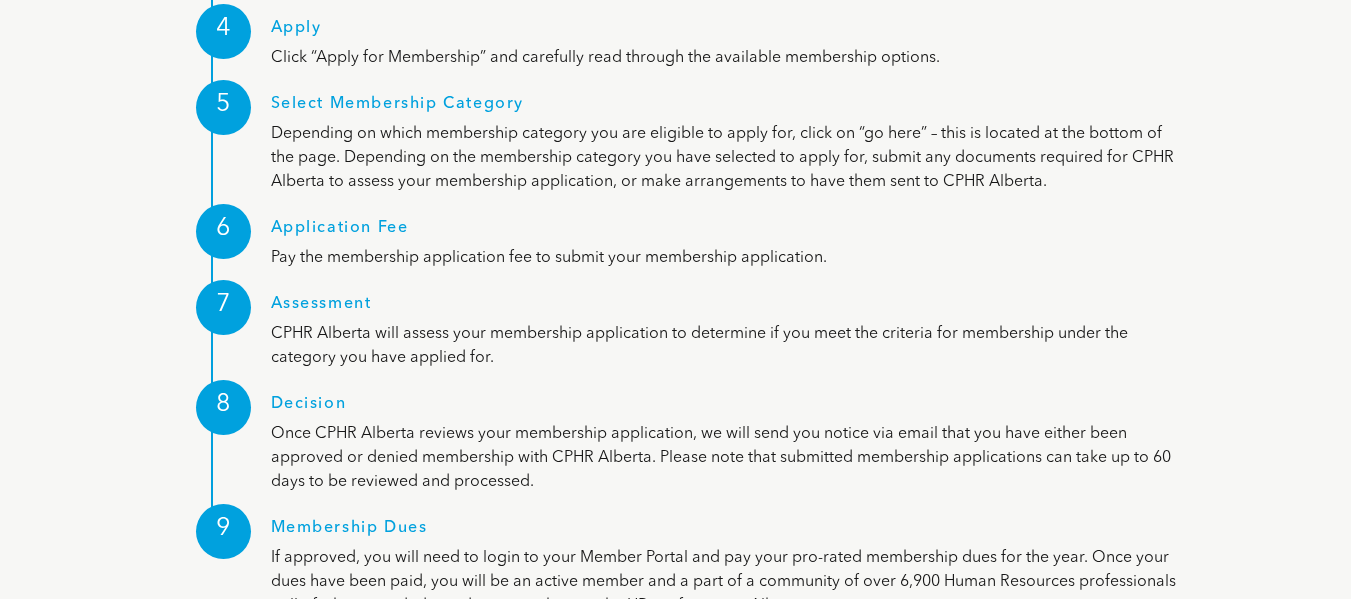 click on "Pay the membership application fee to submit your membership application." at bounding box center (723, 258) 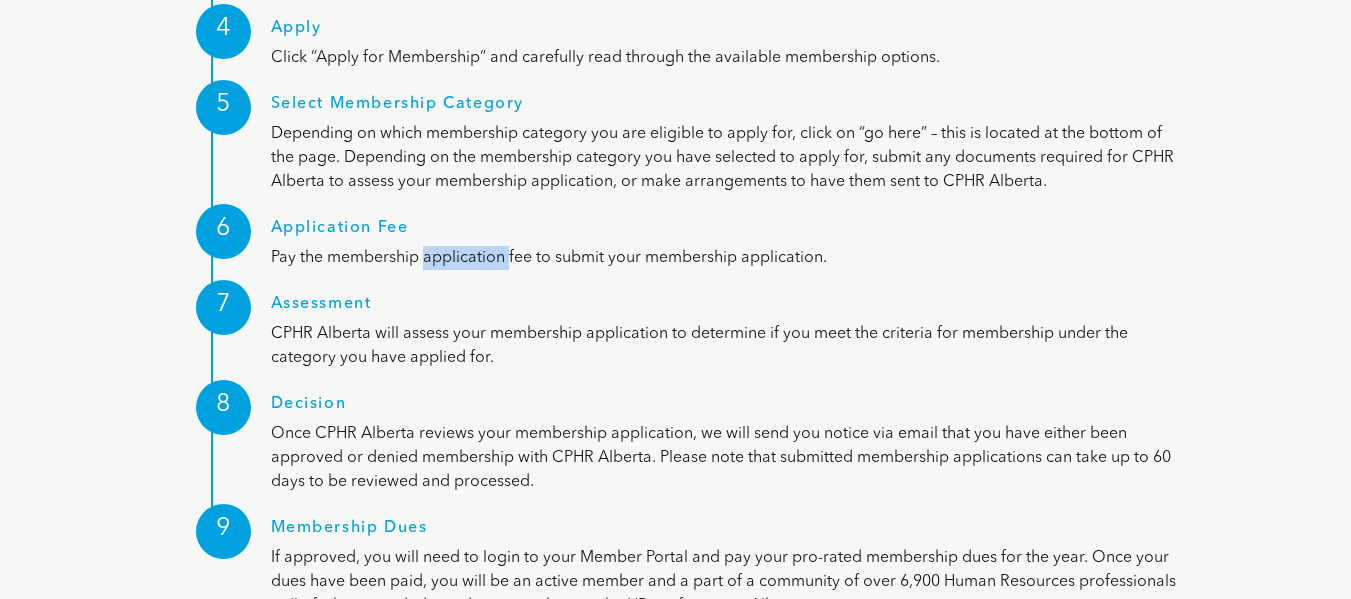 click on "Pay the membership application fee to submit your membership application." at bounding box center [723, 258] 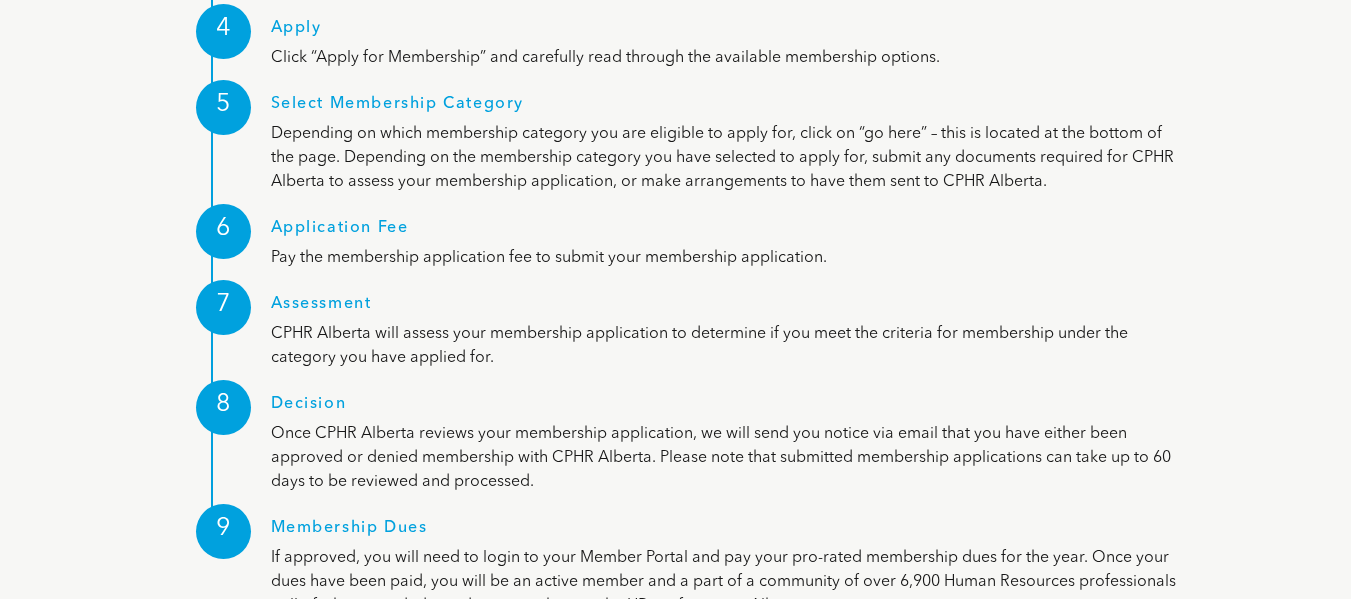 click on "Pay the membership application fee to submit your membership application." at bounding box center (723, 258) 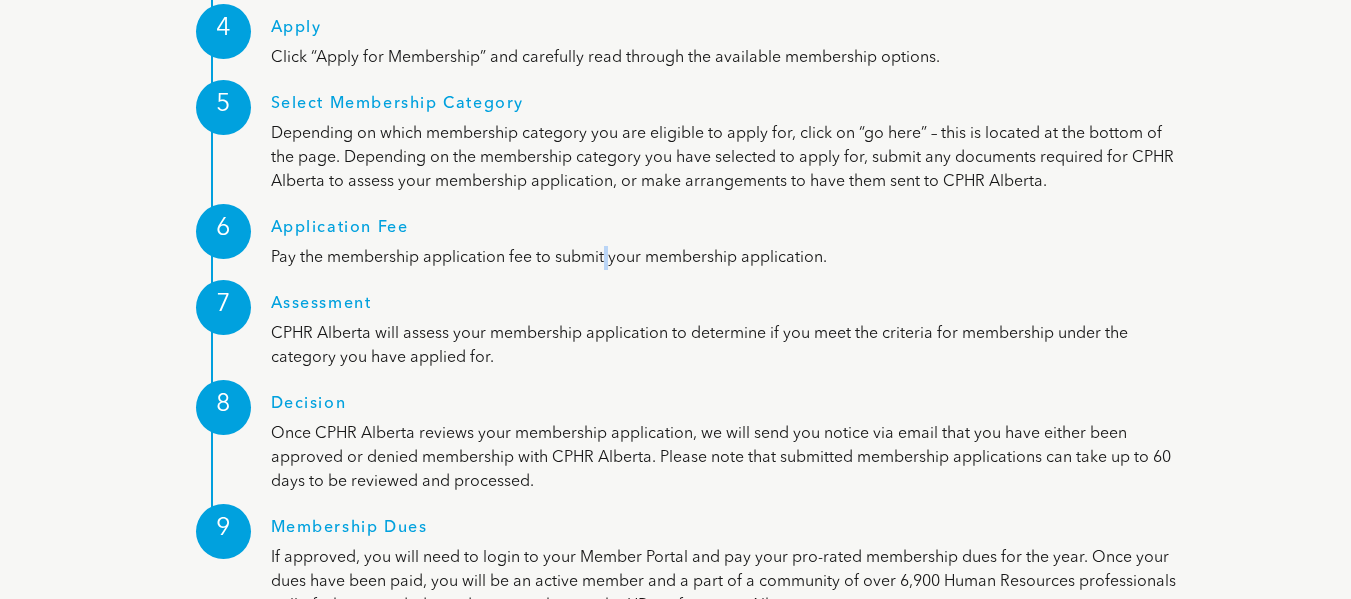 click on "Pay the membership application fee to submit your membership application." at bounding box center (723, 258) 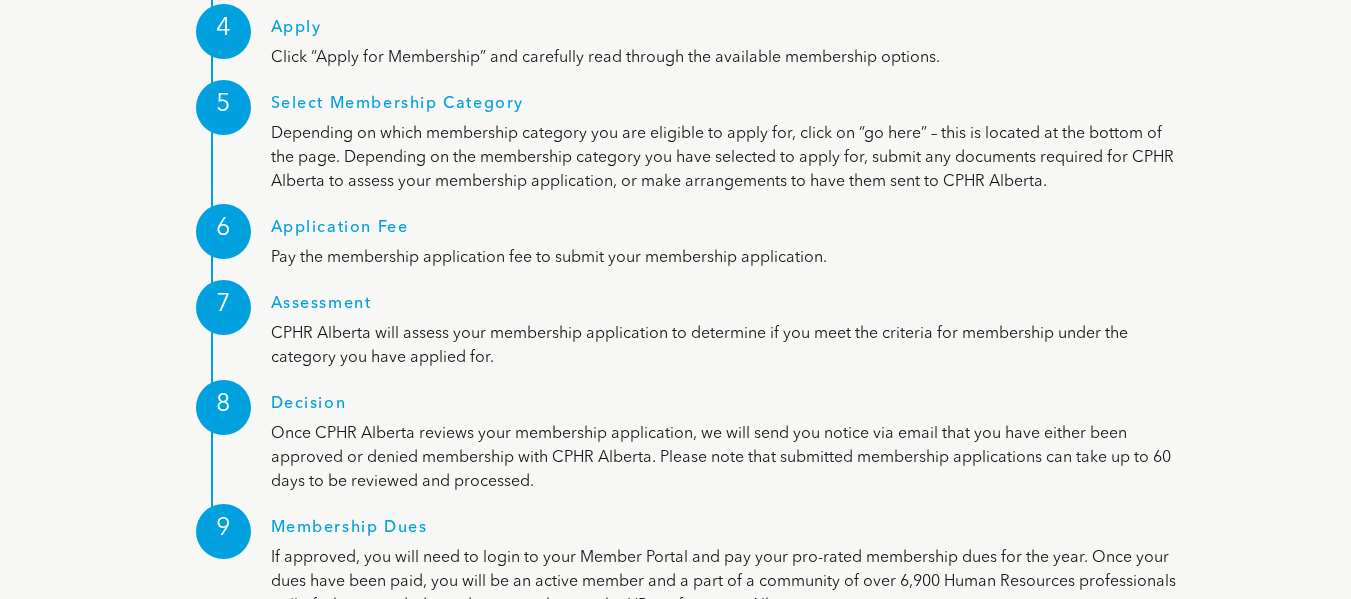 click on "CPHR Alberta will assess your membership application to determine if you meet the criteria for membership under the category you have applied for." at bounding box center [723, 346] 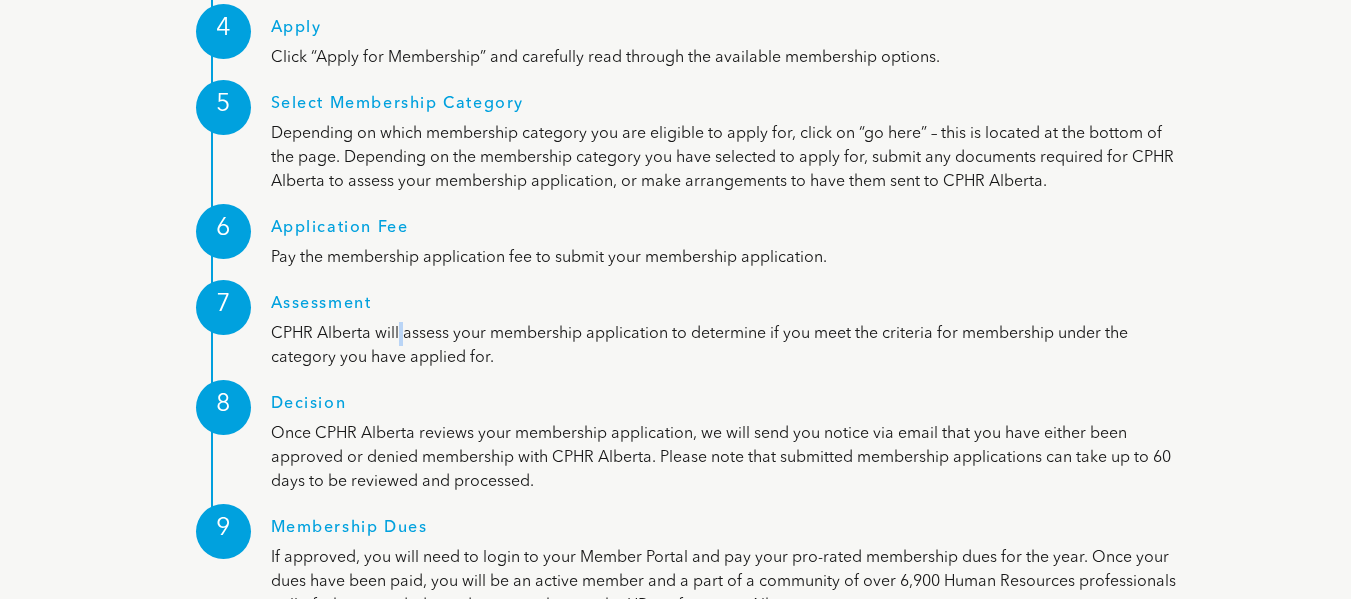 click on "CPHR Alberta will assess your membership application to determine if you meet the criteria for membership under the category you have applied for." at bounding box center [723, 346] 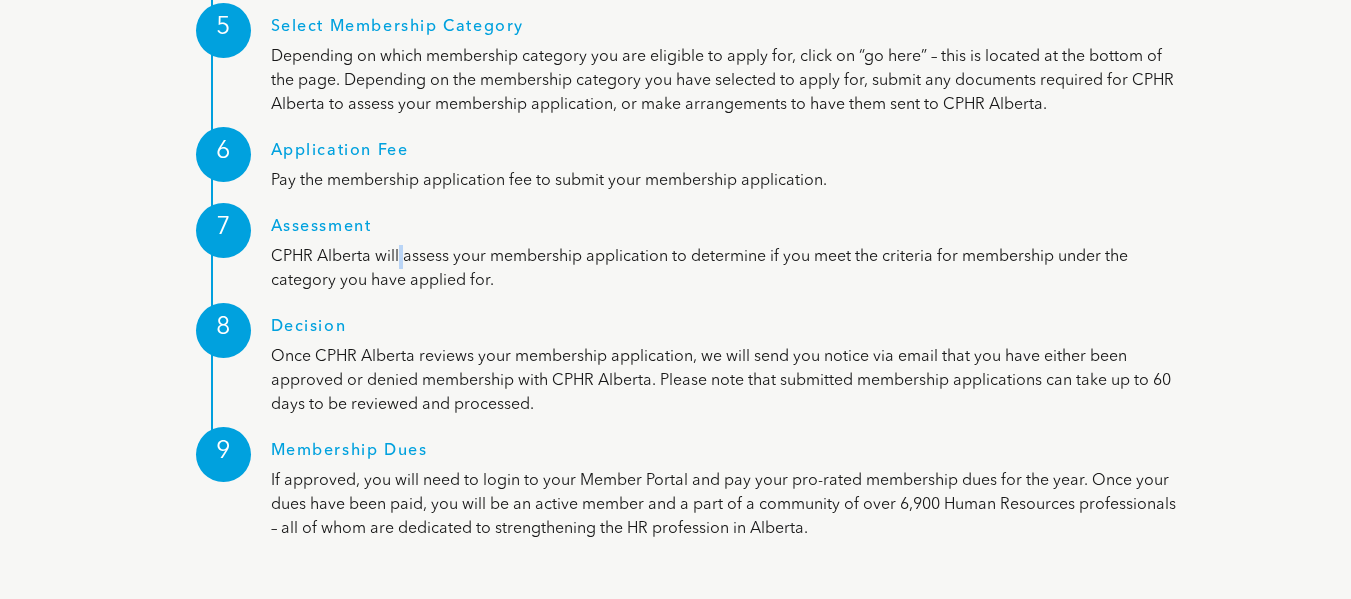 scroll, scrollTop: 2715, scrollLeft: 0, axis: vertical 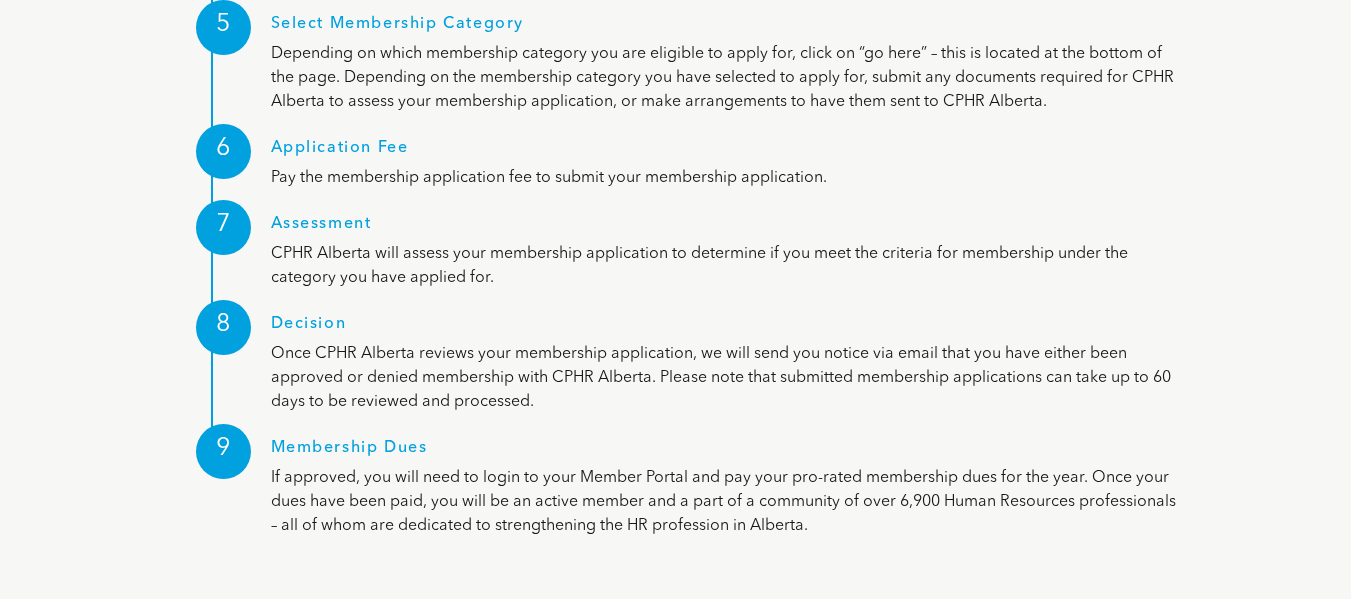 click on "CPHR Alberta will assess your membership application to determine if you meet the criteria for membership under the category you have applied for." at bounding box center (723, 266) 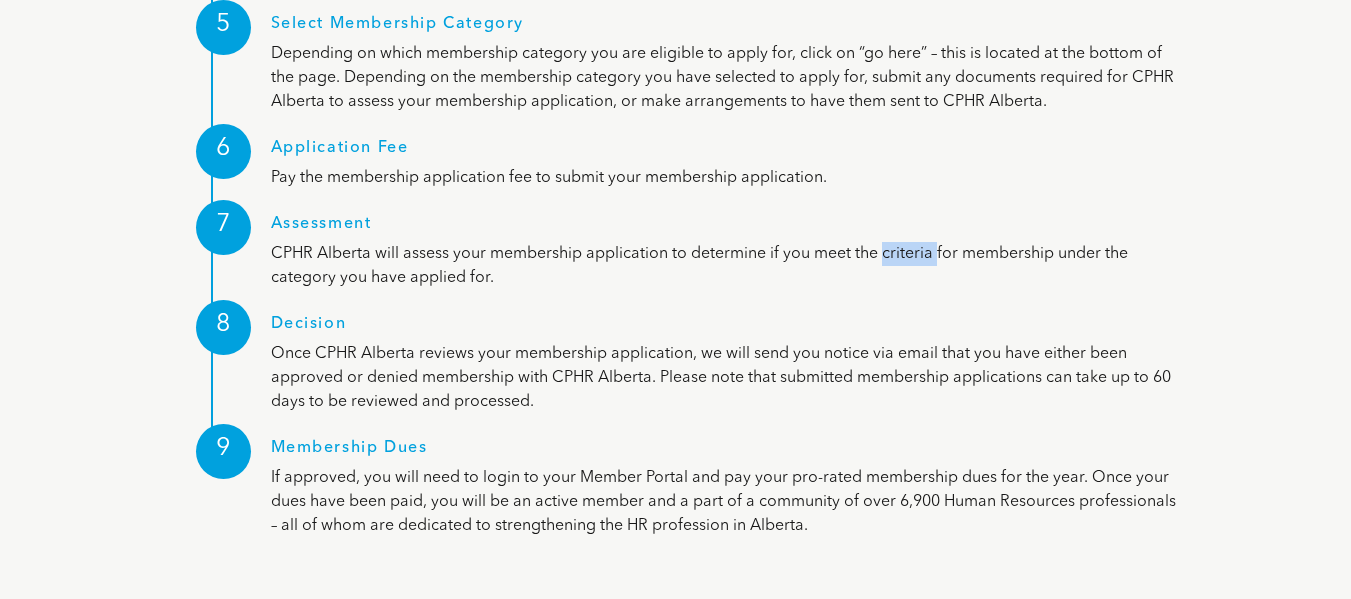 click on "CPHR Alberta will assess your membership application to determine if you meet the criteria for membership under the category you have applied for." at bounding box center (723, 266) 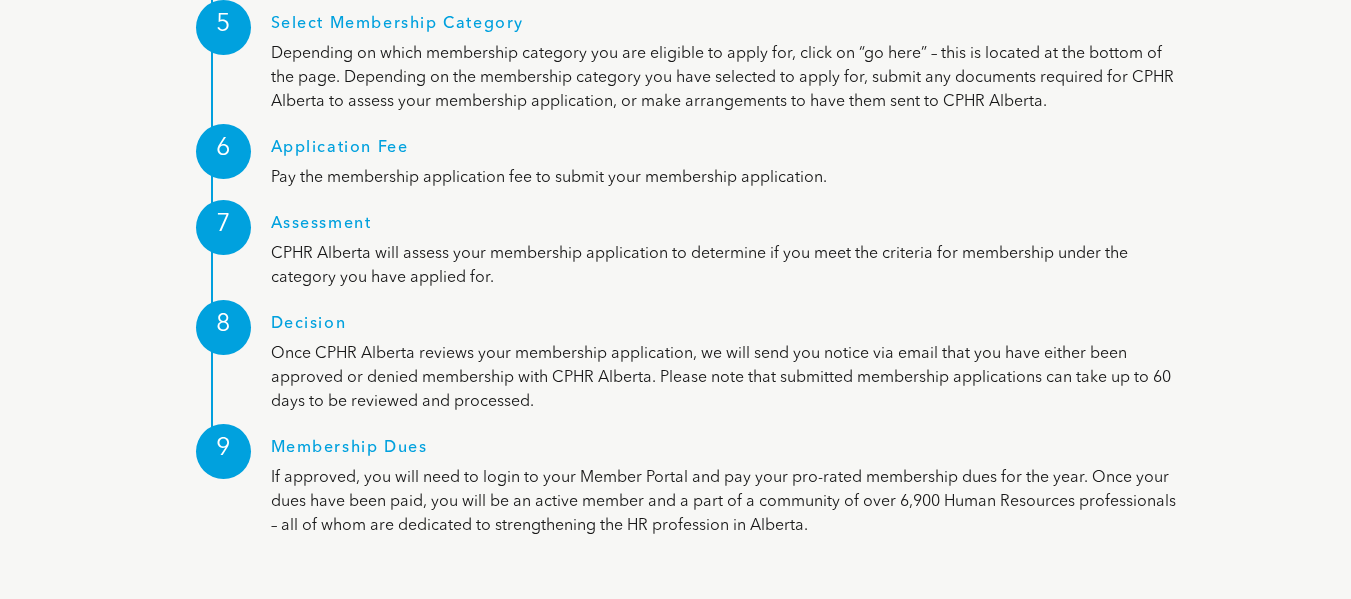 click on "CPHR Alberta will assess your membership application to determine if you meet the criteria for membership under the category you have applied for." at bounding box center (723, 266) 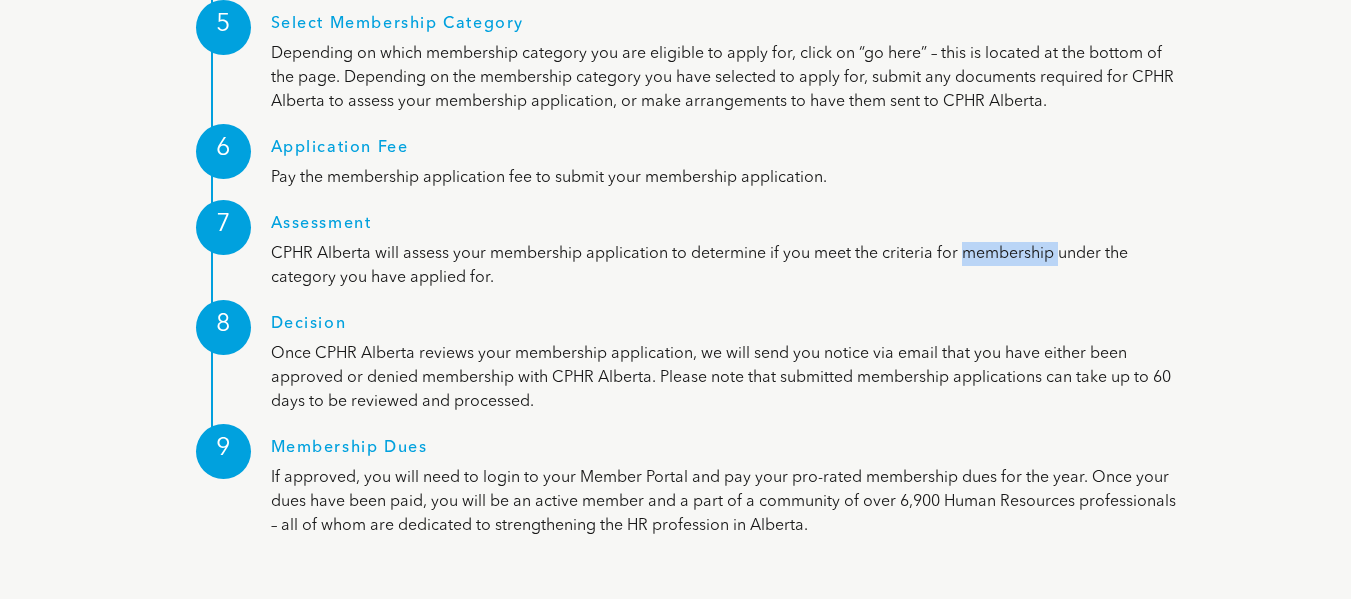 click on "CPHR Alberta will assess your membership application to determine if you meet the criteria for membership under the category you have applied for." at bounding box center (723, 266) 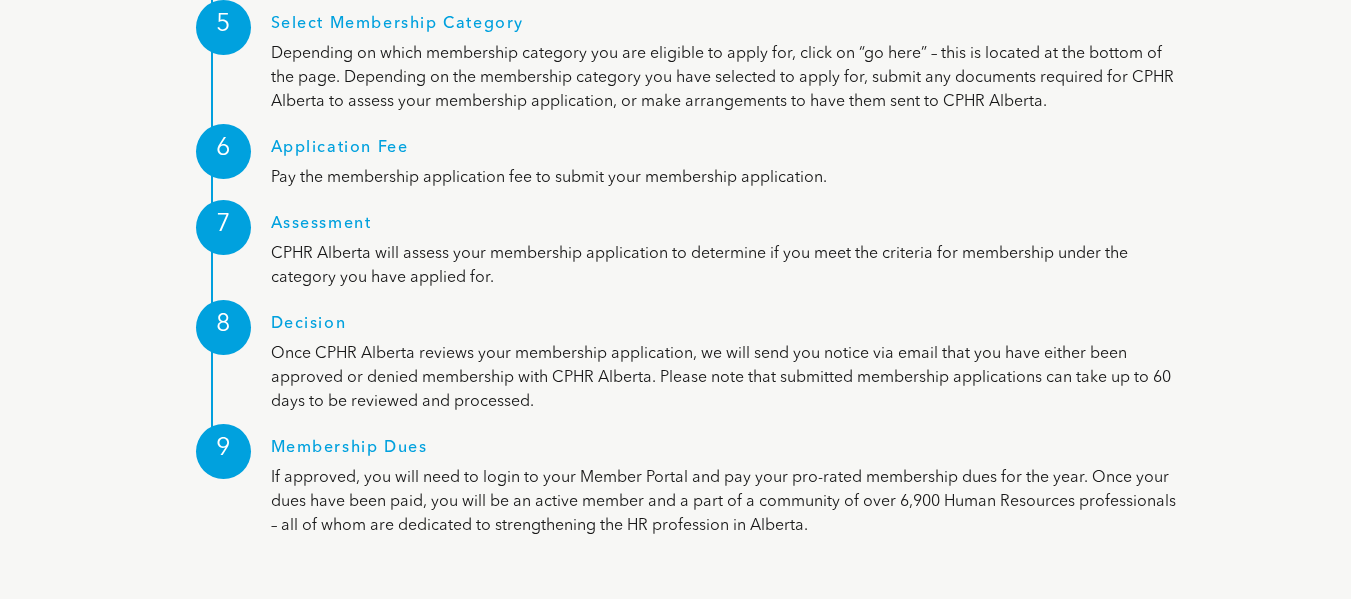 click on "CPHR Alberta will assess your membership application to determine if you meet the criteria for membership under the category you have applied for." at bounding box center (723, 266) 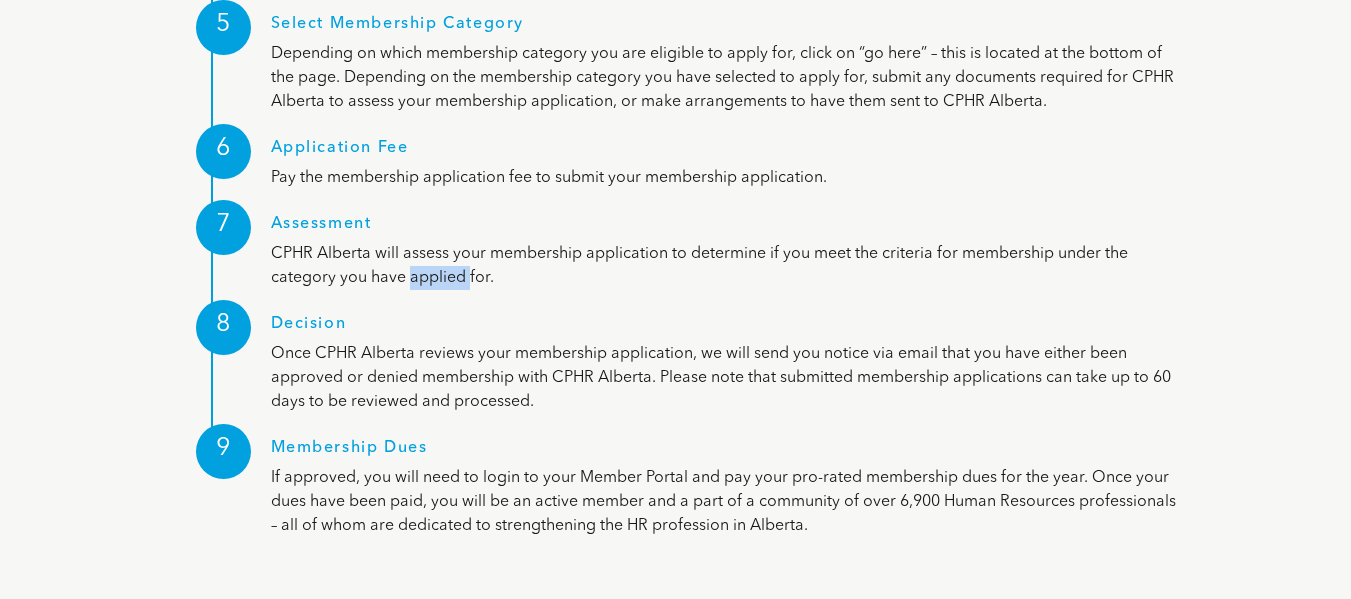 click on "CPHR Alberta will assess your membership application to determine if you meet the criteria for membership under the category you have applied for." at bounding box center (723, 266) 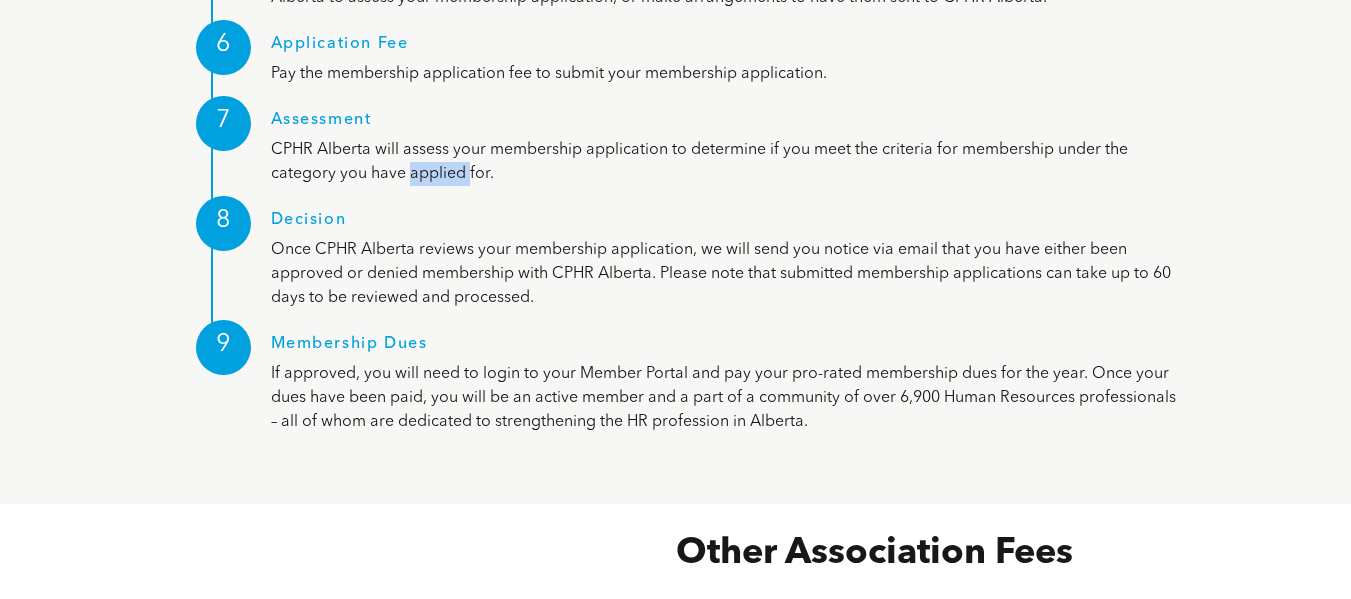 scroll, scrollTop: 2835, scrollLeft: 0, axis: vertical 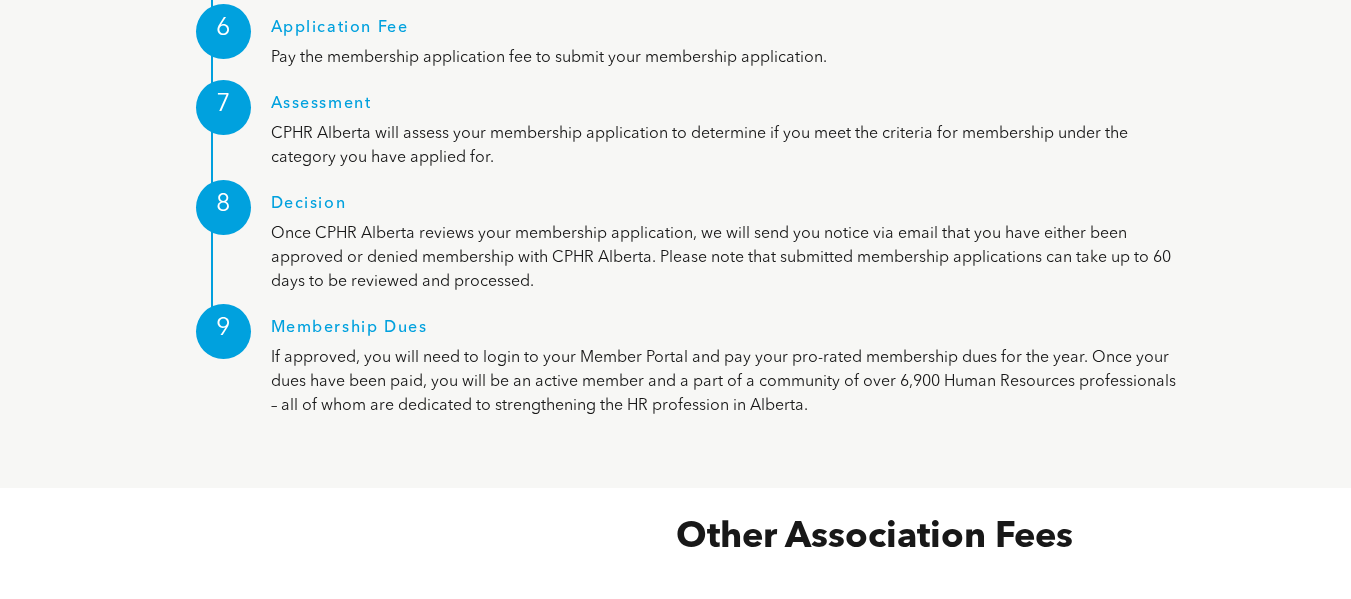 click on "Once CPHR Alberta reviews your membership application, we will send you notice via email that you have either been approved or denied membership with CPHR Alberta. Please note that submitted membership applications can take up to 60 days to be reviewed and processed." at bounding box center [723, 258] 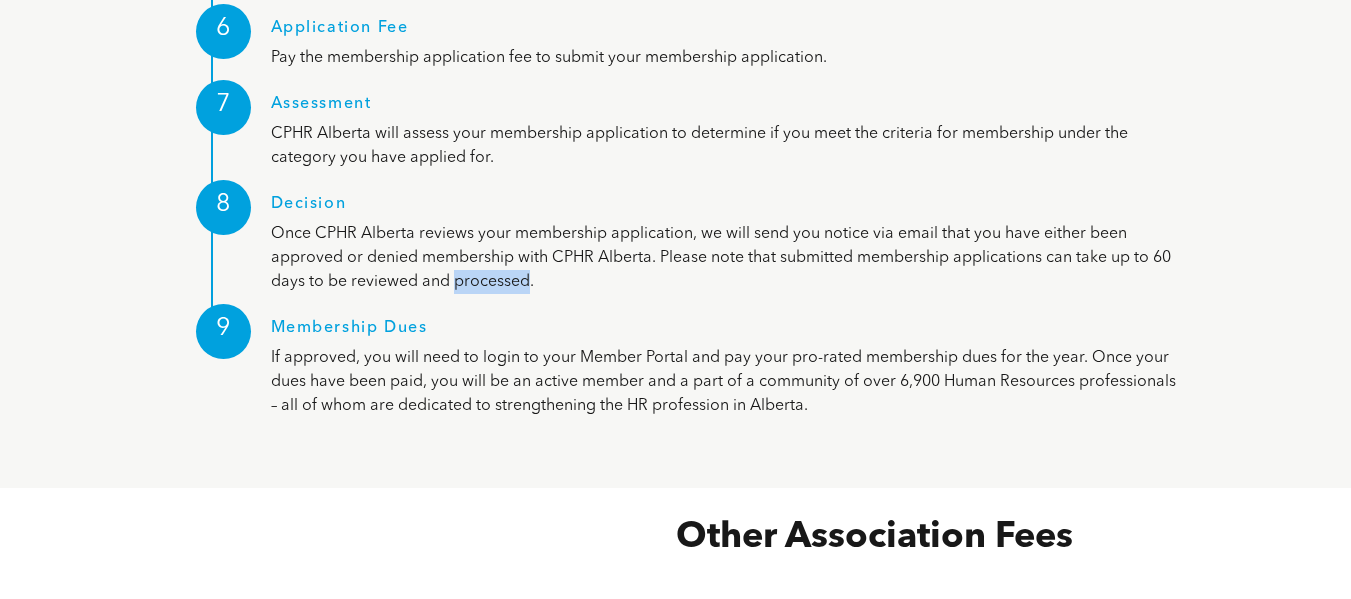 click on "Once CPHR Alberta reviews your membership application, we will send you notice via email that you have either been approved or denied membership with CPHR Alberta. Please note that submitted membership applications can take up to 60 days to be reviewed and processed." at bounding box center [723, 258] 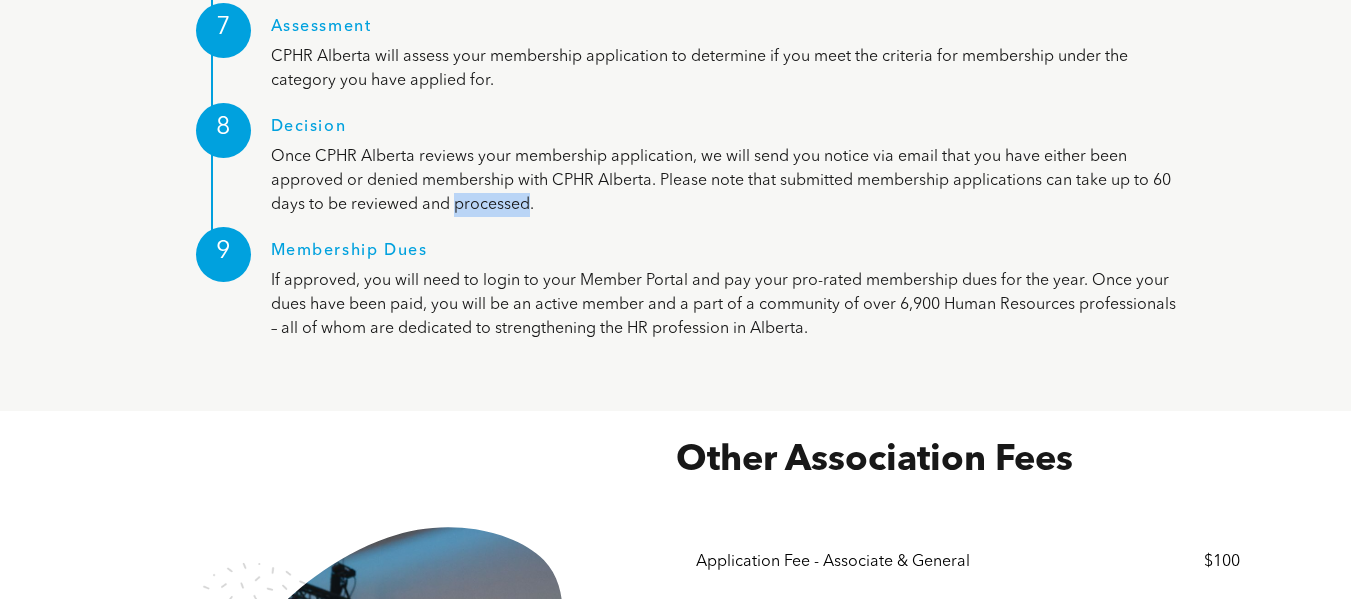 scroll, scrollTop: 2915, scrollLeft: 0, axis: vertical 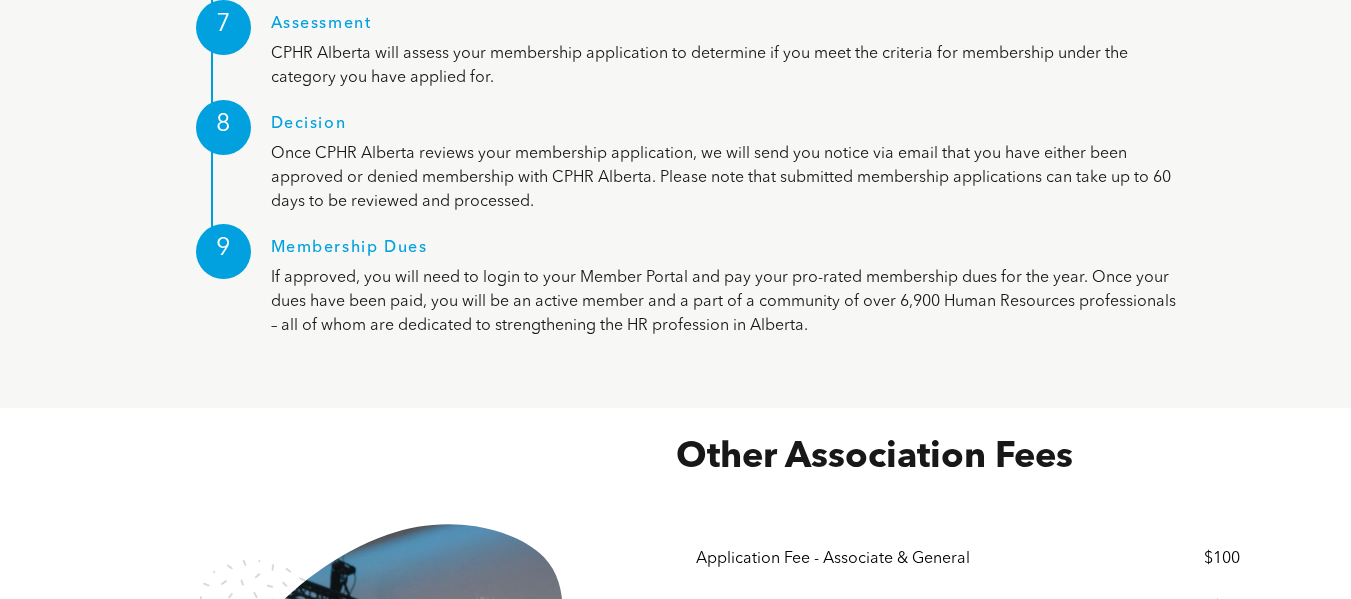 click on "If approved, you will need to login to your Member Portal and pay your pro-rated membership dues for the year. Once your dues have been paid, you will be an active member and a part of a community of over 6,900 Human Resources professionals – all of whom are dedicated to strengthening the HR profession in Alberta." at bounding box center [723, 302] 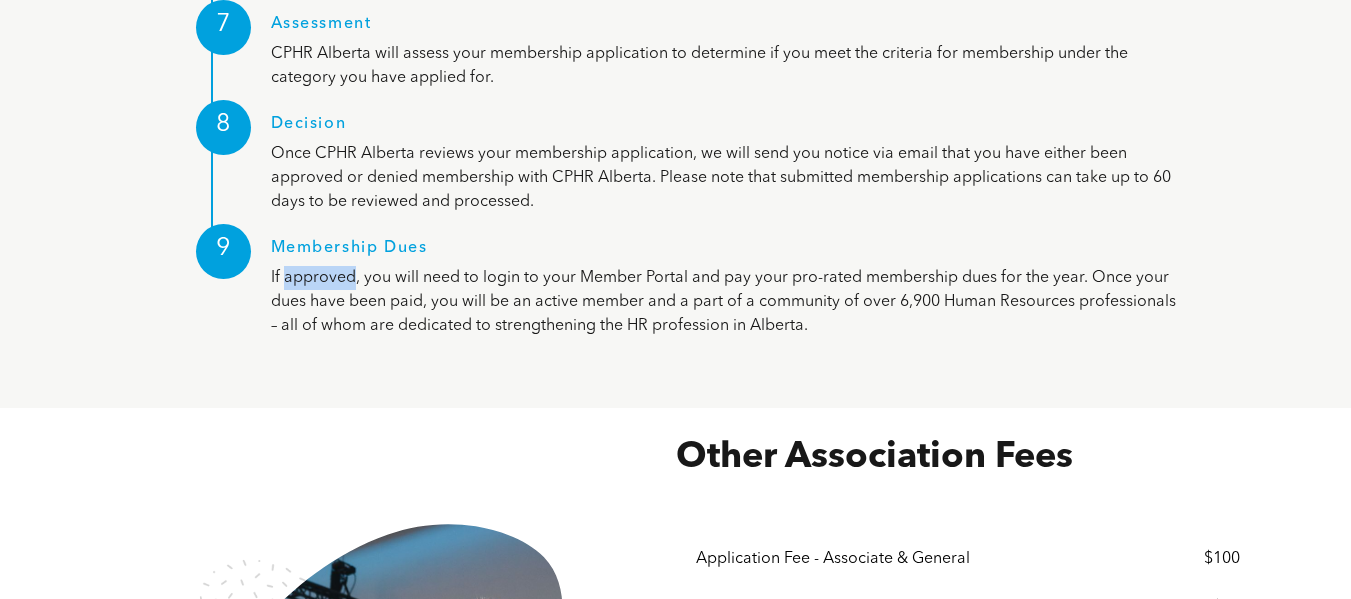 click on "If approved, you will need to login to your Member Portal and pay your pro-rated membership dues for the year. Once your dues have been paid, you will be an active member and a part of a community of over 6,900 Human Resources professionals – all of whom are dedicated to strengthening the HR profession in Alberta." at bounding box center (723, 302) 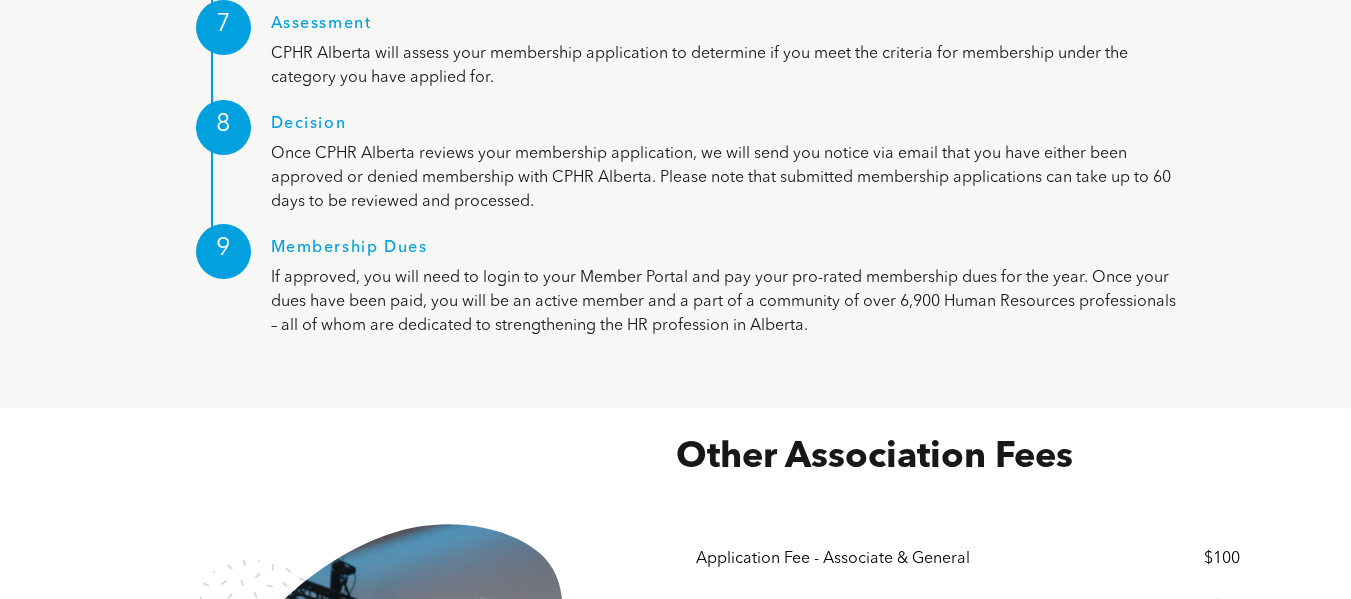 click on "If approved, you will need to login to your Member Portal and pay your pro-rated membership dues for the year. Once your dues have been paid, you will be an active member and a part of a community of over 6,900 Human Resources professionals – all of whom are dedicated to strengthening the HR profession in Alberta." at bounding box center [723, 302] 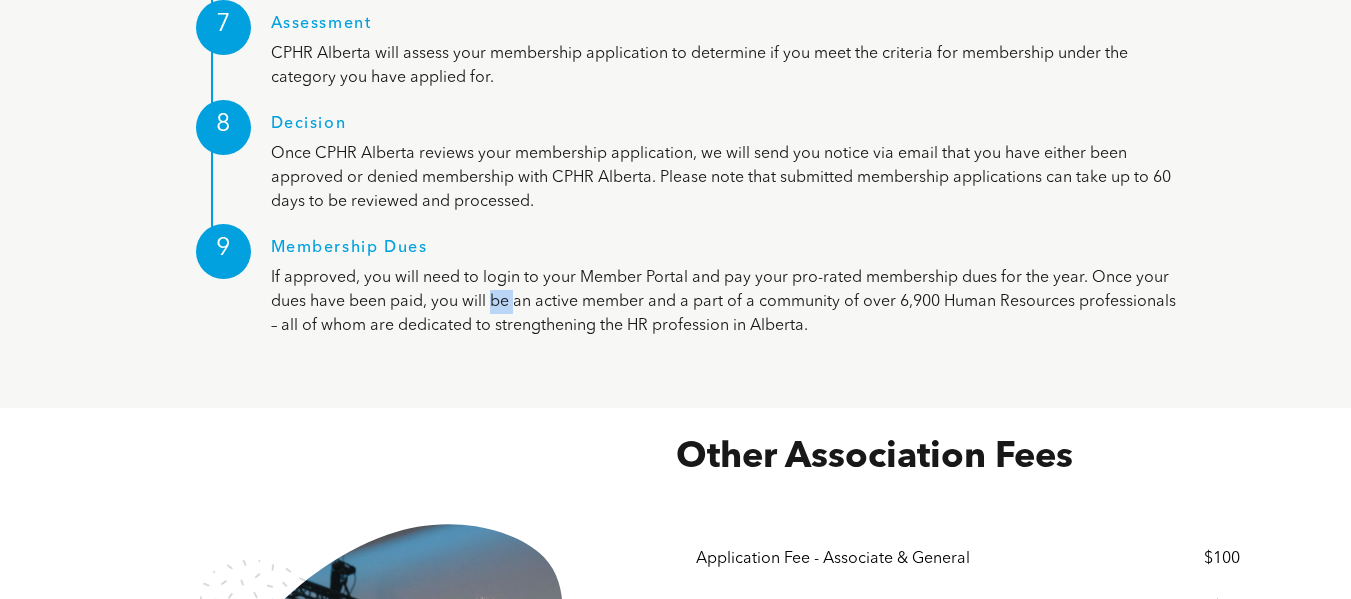 click on "If approved, you will need to login to your Member Portal and pay your pro-rated membership dues for the year. Once your dues have been paid, you will be an active member and a part of a community of over 6,900 Human Resources professionals – all of whom are dedicated to strengthening the HR profession in Alberta." at bounding box center [723, 302] 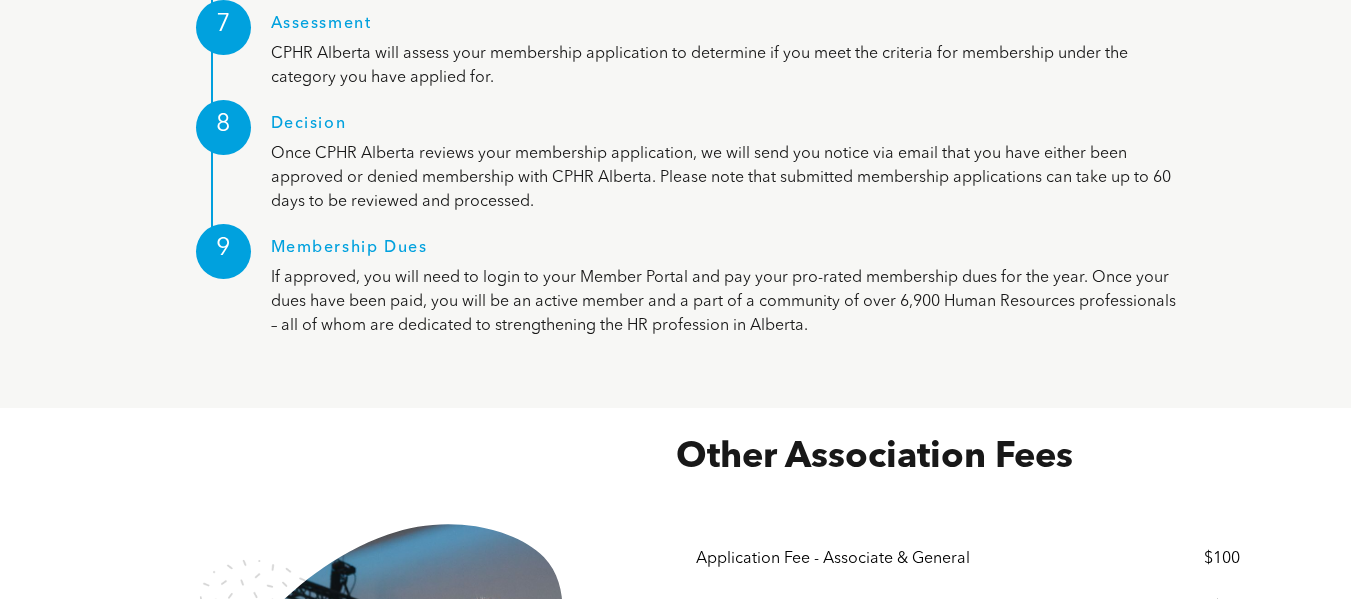 click on "If approved, you will need to login to your Member Portal and pay your pro-rated membership dues for the year. Once your dues have been paid, you will be an active member and a part of a community of over 6,900 Human Resources professionals – all of whom are dedicated to strengthening the HR profession in Alberta." at bounding box center [723, 302] 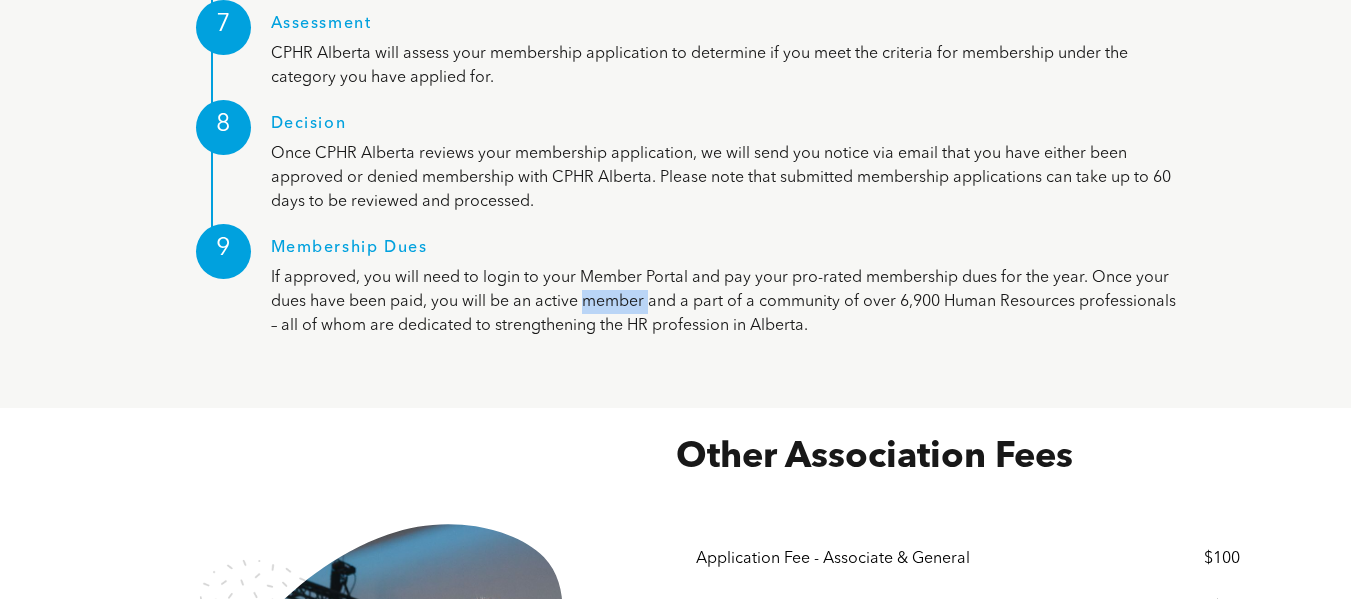 click on "If approved, you will need to login to your Member Portal and pay your pro-rated membership dues for the year. Once your dues have been paid, you will be an active member and a part of a community of over 6,900 Human Resources professionals – all of whom are dedicated to strengthening the HR profession in Alberta." at bounding box center [723, 302] 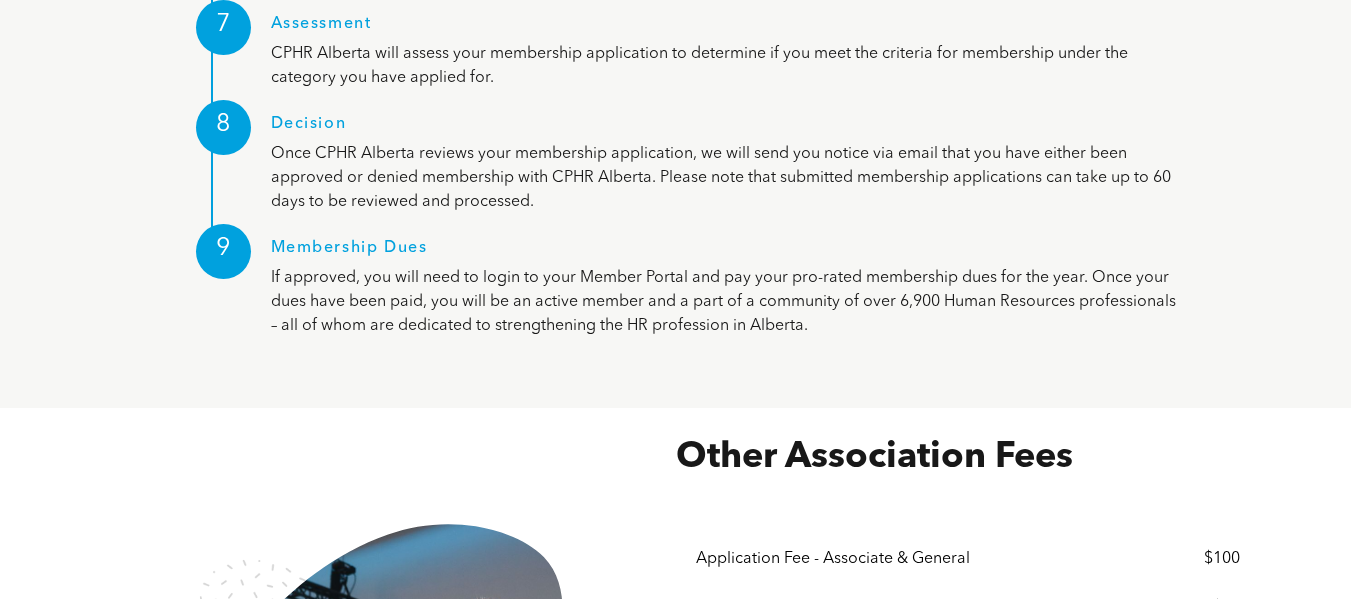 click on "If approved, you will need to login to your Member Portal and pay your pro-rated membership dues for the year. Once your dues have been paid, you will be an active member and a part of a community of over 6,900 Human Resources professionals – all of whom are dedicated to strengthening the HR profession in Alberta." at bounding box center (723, 302) 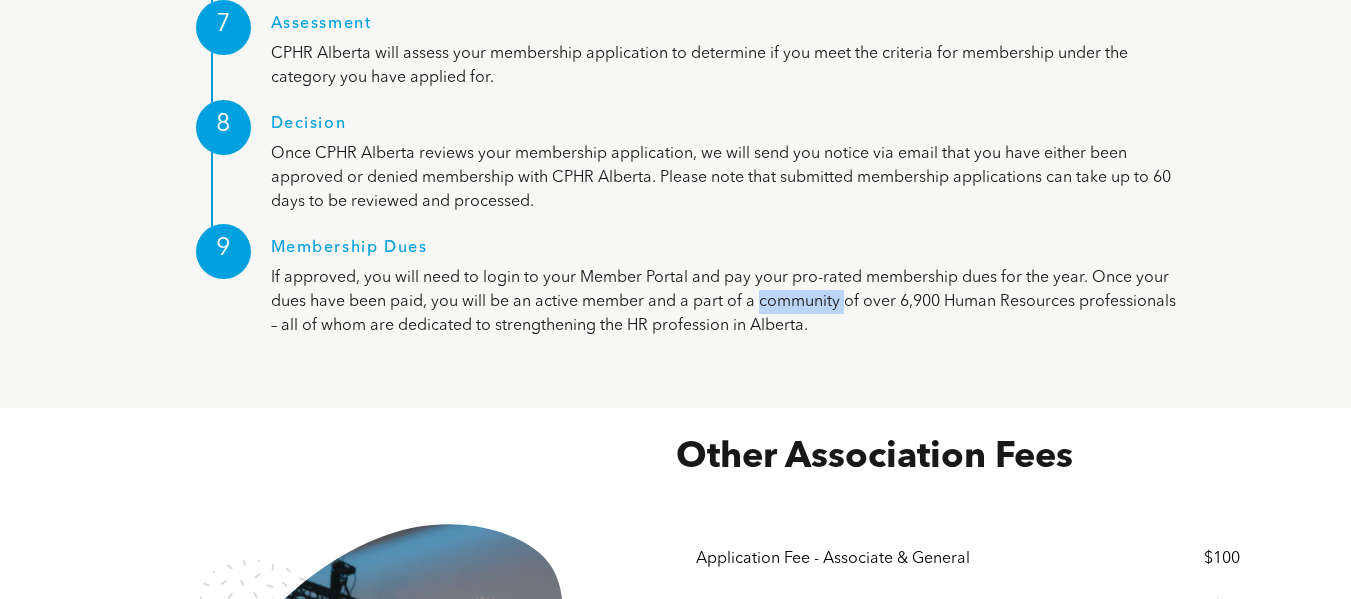 click on "If approved, you will need to login to your Member Portal and pay your pro-rated membership dues for the year. Once your dues have been paid, you will be an active member and a part of a community of over 6,900 Human Resources professionals – all of whom are dedicated to strengthening the HR profession in Alberta." at bounding box center [723, 302] 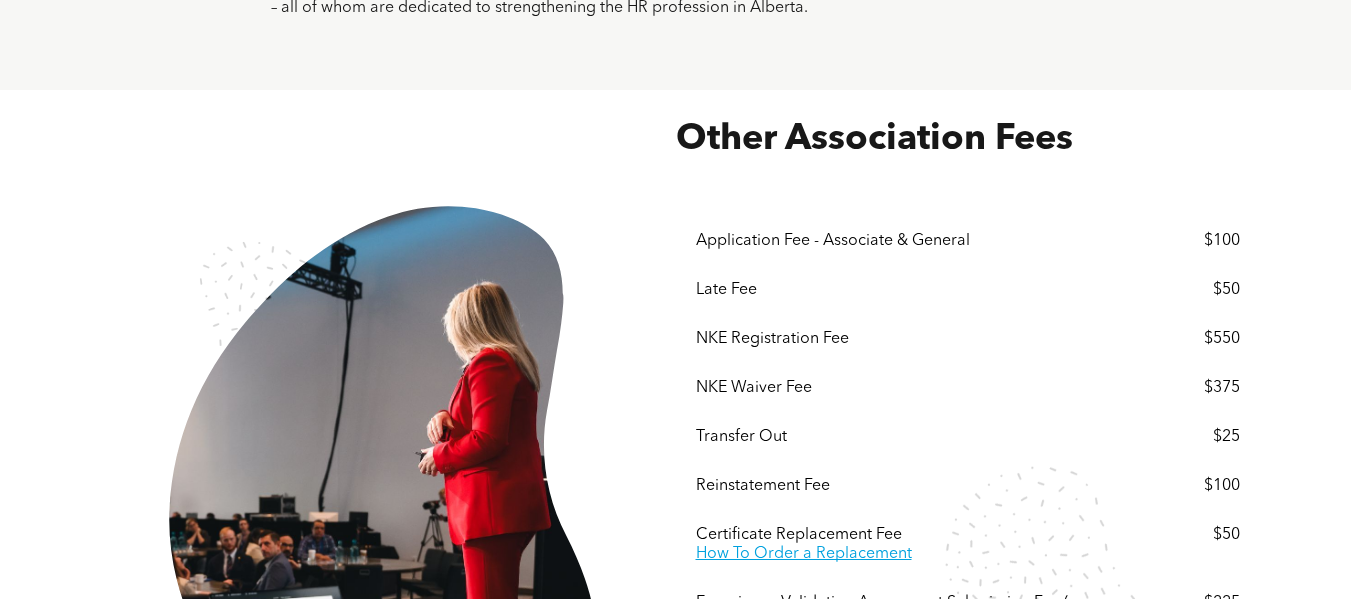 scroll, scrollTop: 3235, scrollLeft: 0, axis: vertical 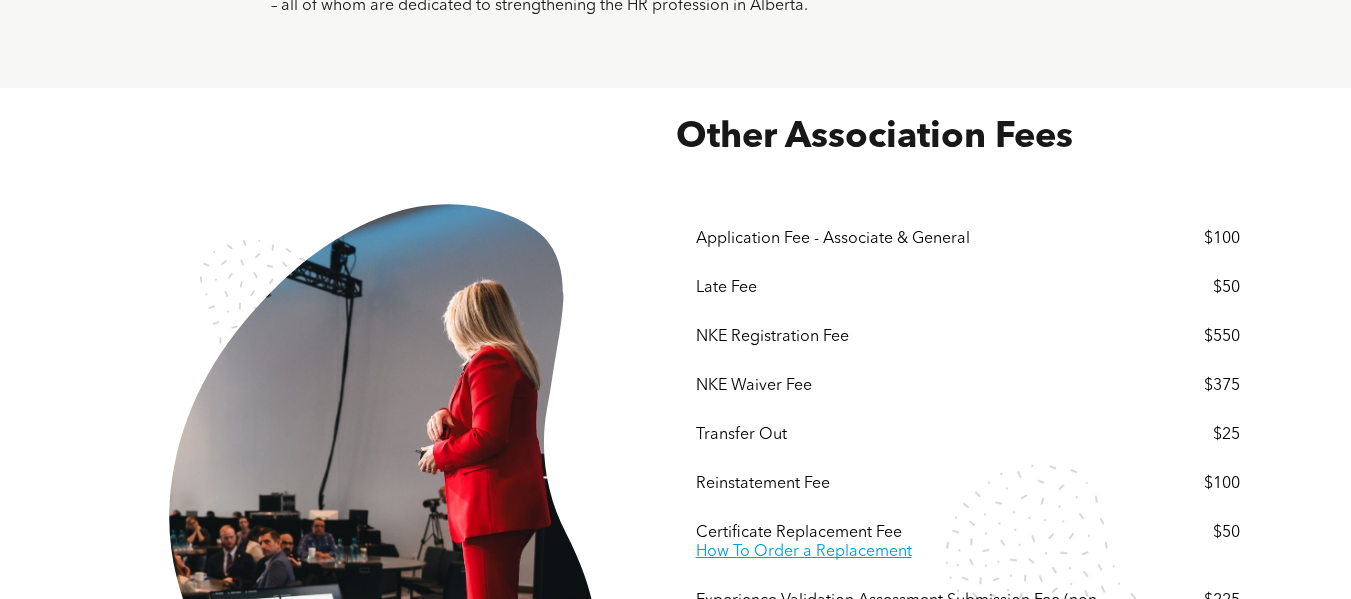 click on "Other Association Fees
These prices do not include but are subject to 5% GST. ﻿ Please note: Annual Membership Dues and all the above fees are non-refundable except for the NKE Registration Fee.
Menu
Application Fee - Associate & General
$100
Late Fee
$50
NKE Registration Fee
$550
NKE Waiver Fee
$375
Transfer Out
$25
Reinstatement Fee
$100
Certificate Replacement Fee
How To Order a Replacement
$50
Experience Validation Assessment Submission Fee (non-refundable)
$225
Experience Validation Assessment Approval Fee
$375
JOIN CPHR ALBERTA" at bounding box center (675, 499) 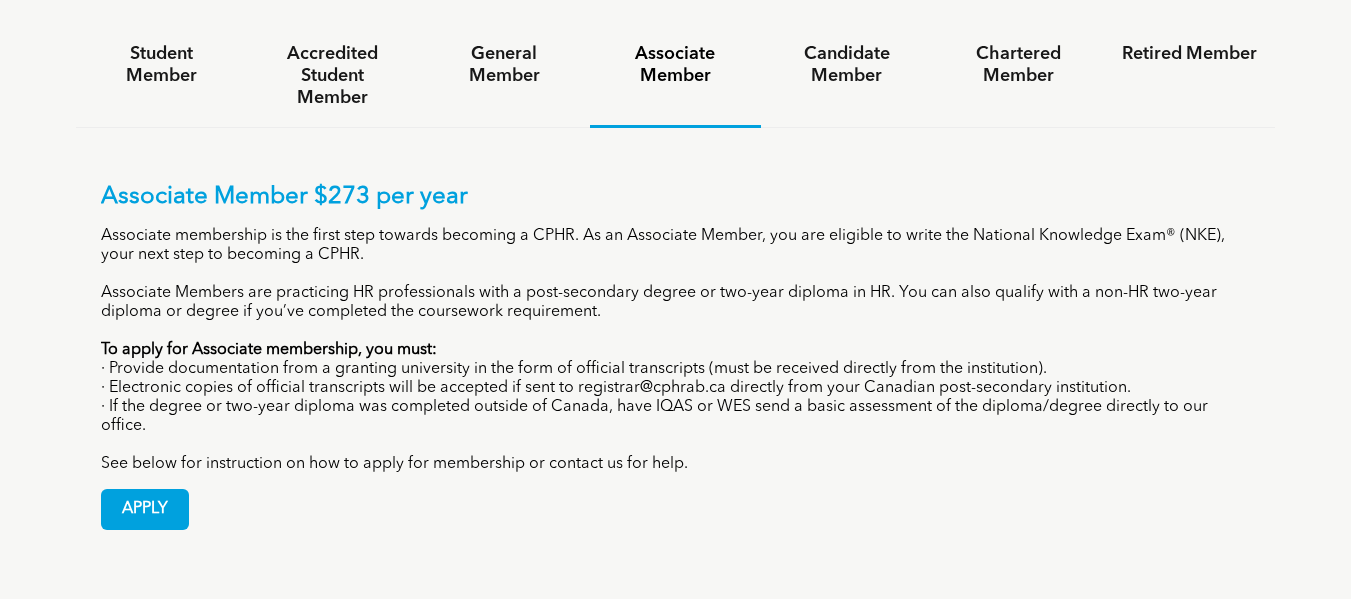 scroll, scrollTop: 1315, scrollLeft: 0, axis: vertical 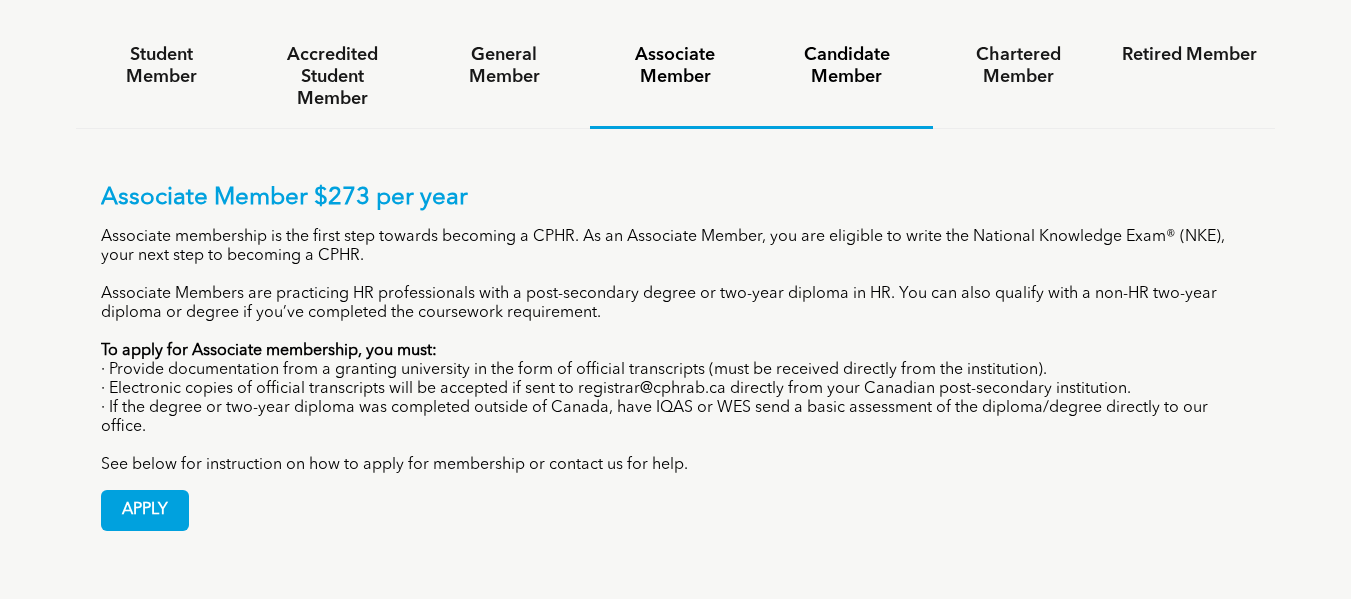 click on "Candidate Member" at bounding box center [846, 66] 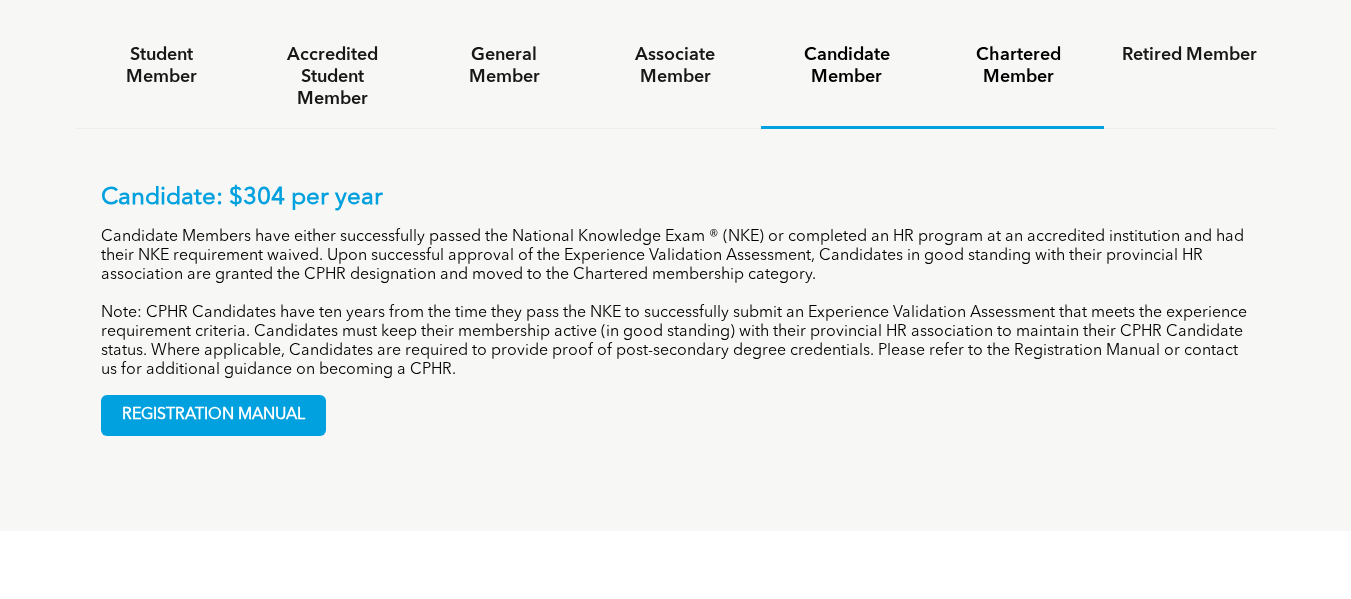 click on "Chartered Member" at bounding box center [1018, 66] 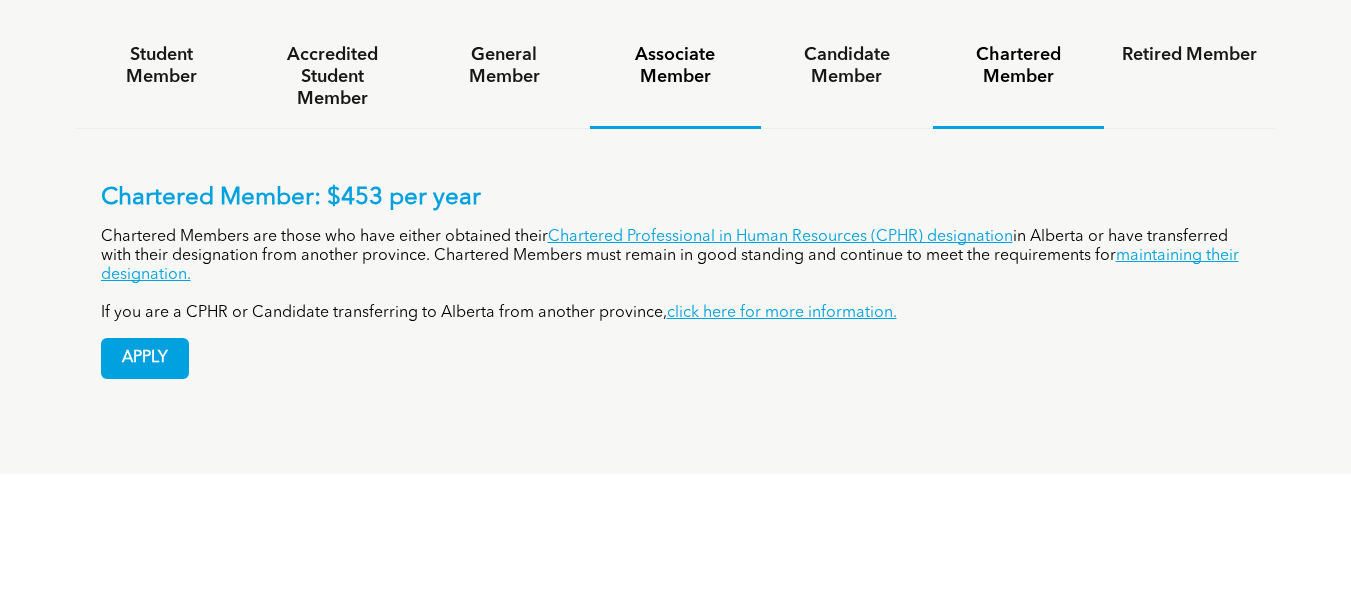 click on "Associate Member" at bounding box center (675, 66) 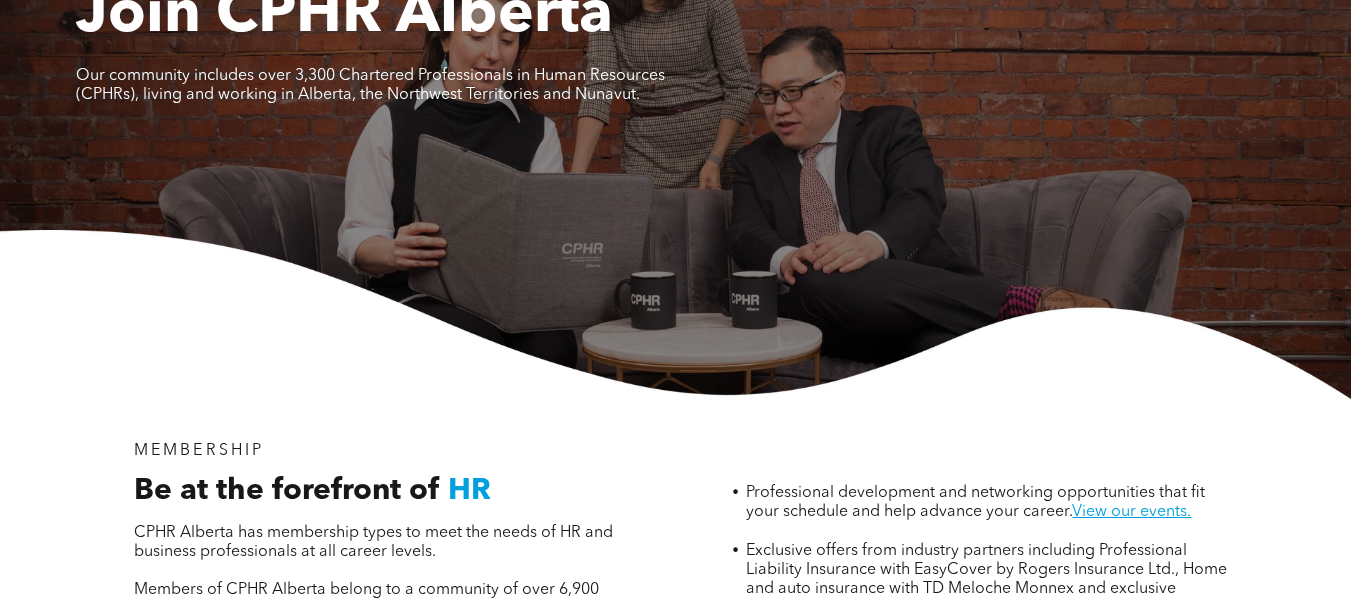 scroll, scrollTop: 0, scrollLeft: 0, axis: both 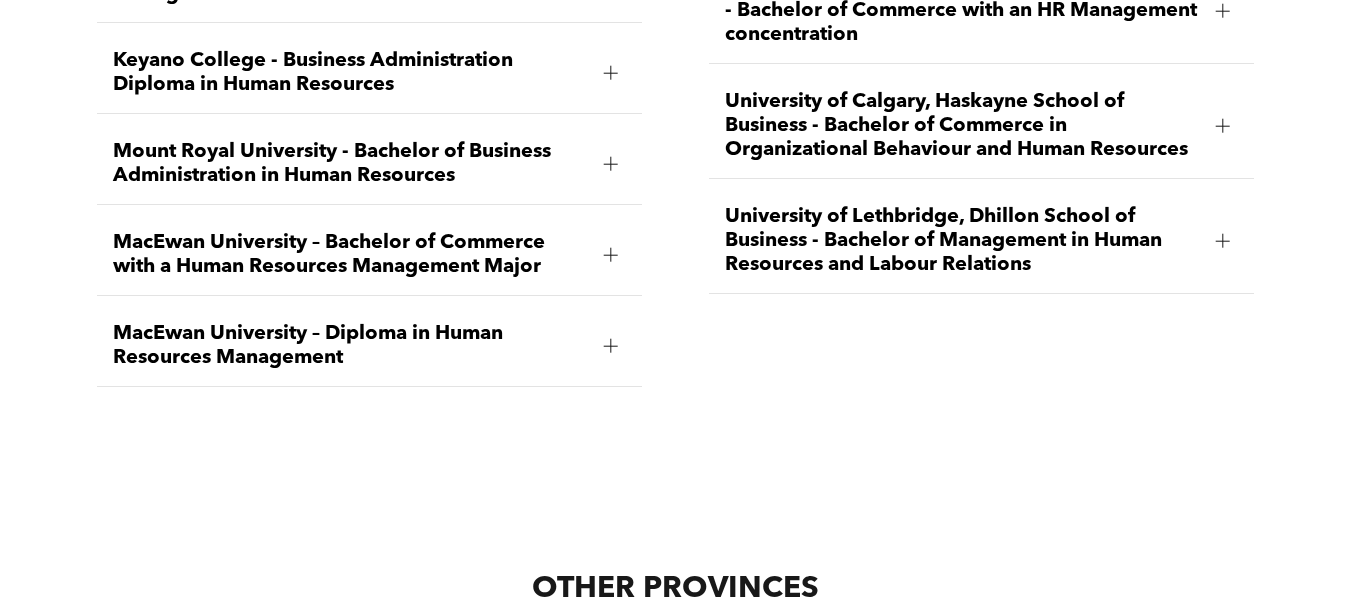 click on "MacEwan University – Diploma in Human Resources Management" at bounding box center [350, 346] 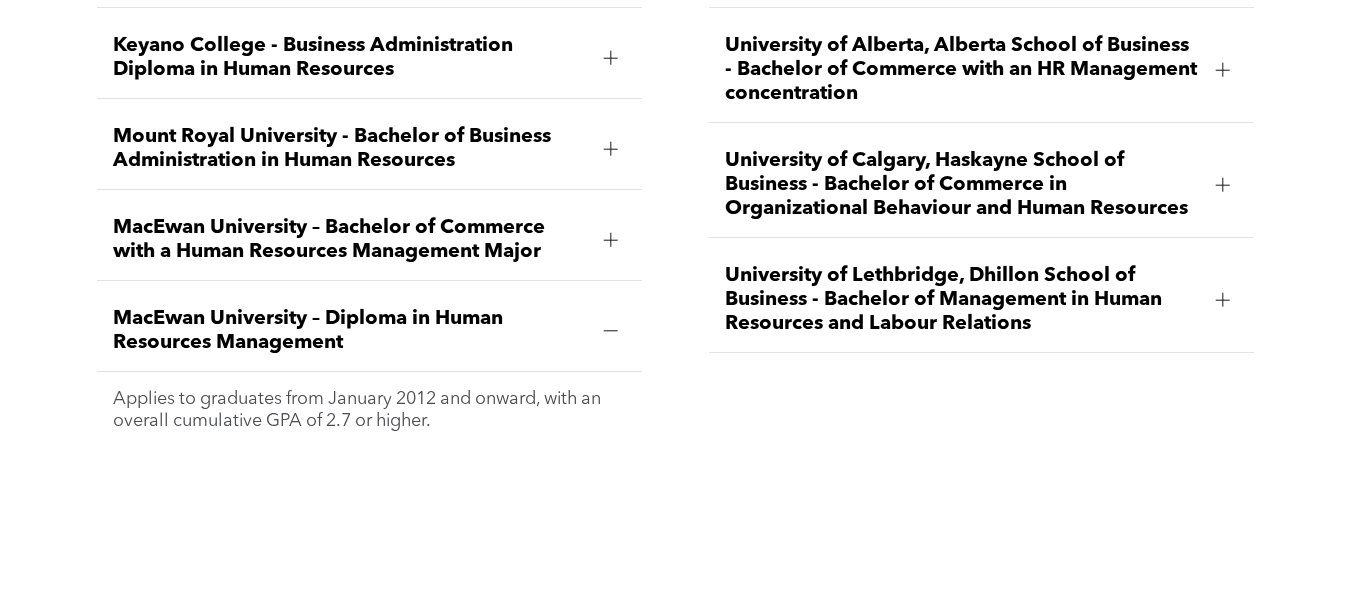 scroll, scrollTop: 2926, scrollLeft: 0, axis: vertical 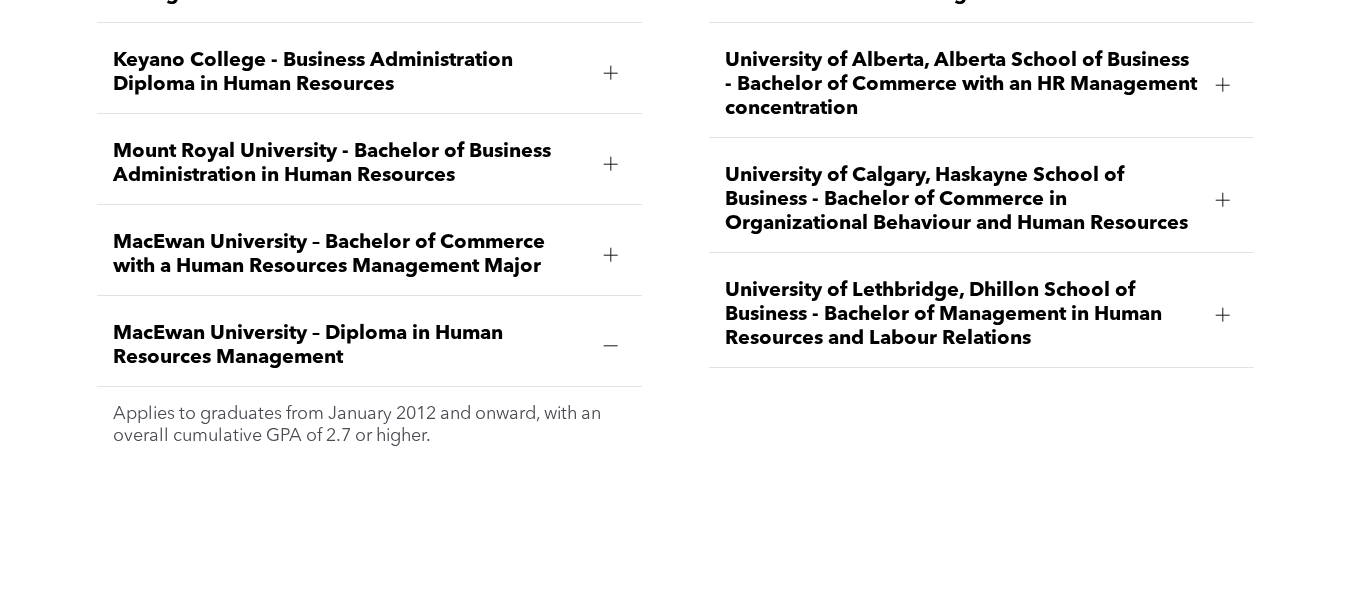 click on "MacEwan University – Diploma in Human Resources Management" at bounding box center (350, 346) 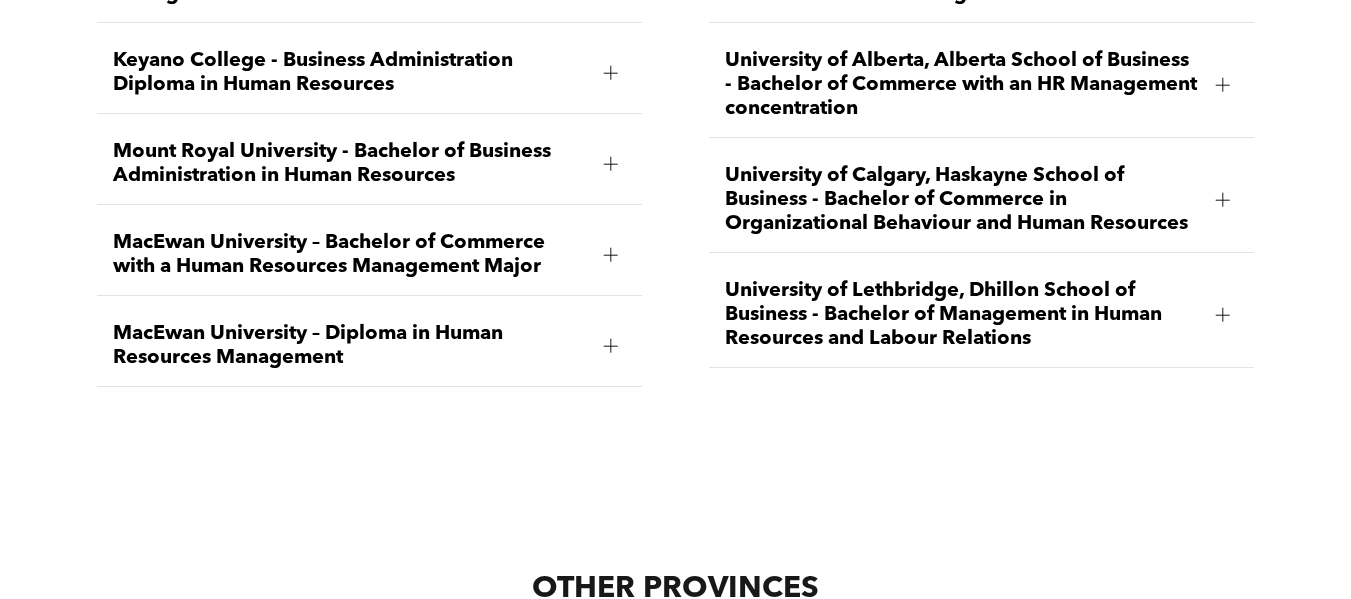 click on "MacEwan University – Diploma in Human Resources Management" at bounding box center (350, 346) 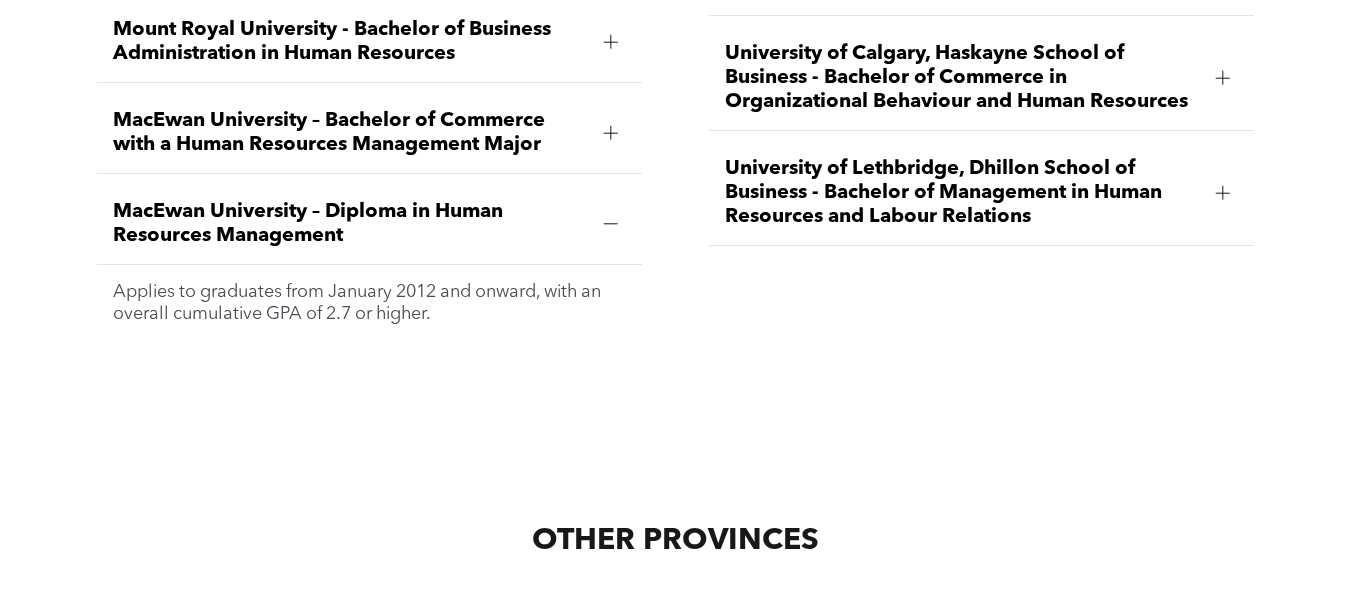 scroll, scrollTop: 3006, scrollLeft: 0, axis: vertical 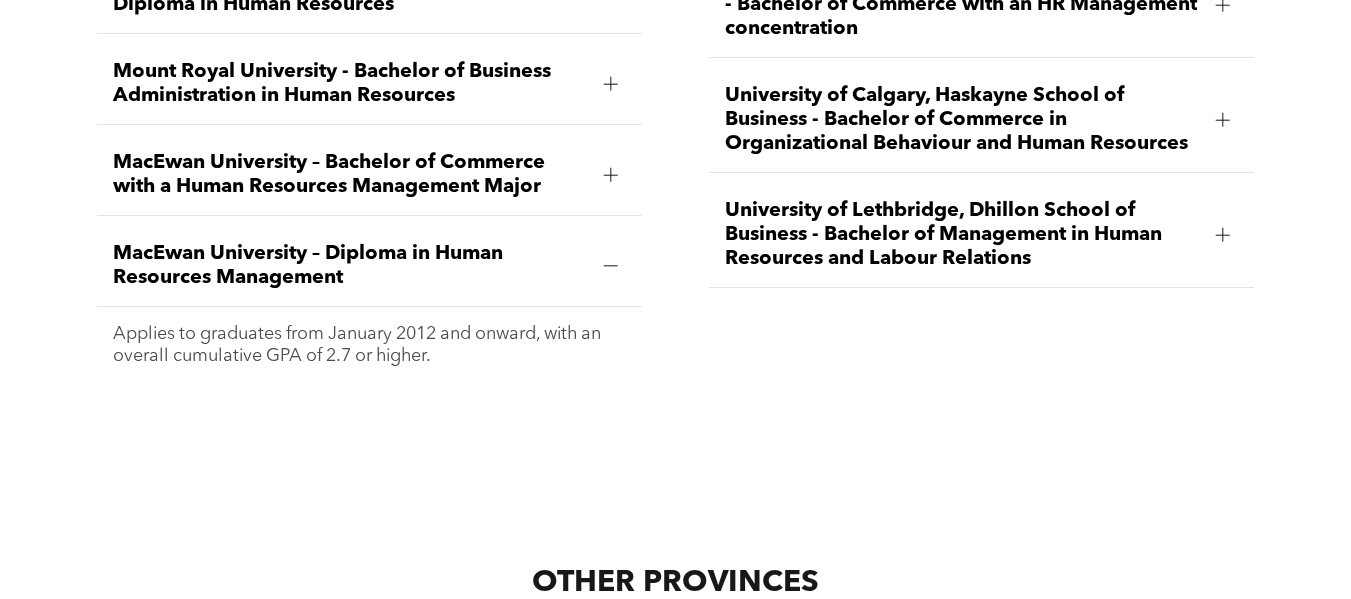 click on "MacEwan University – Diploma in Human Resources Management" at bounding box center (350, 266) 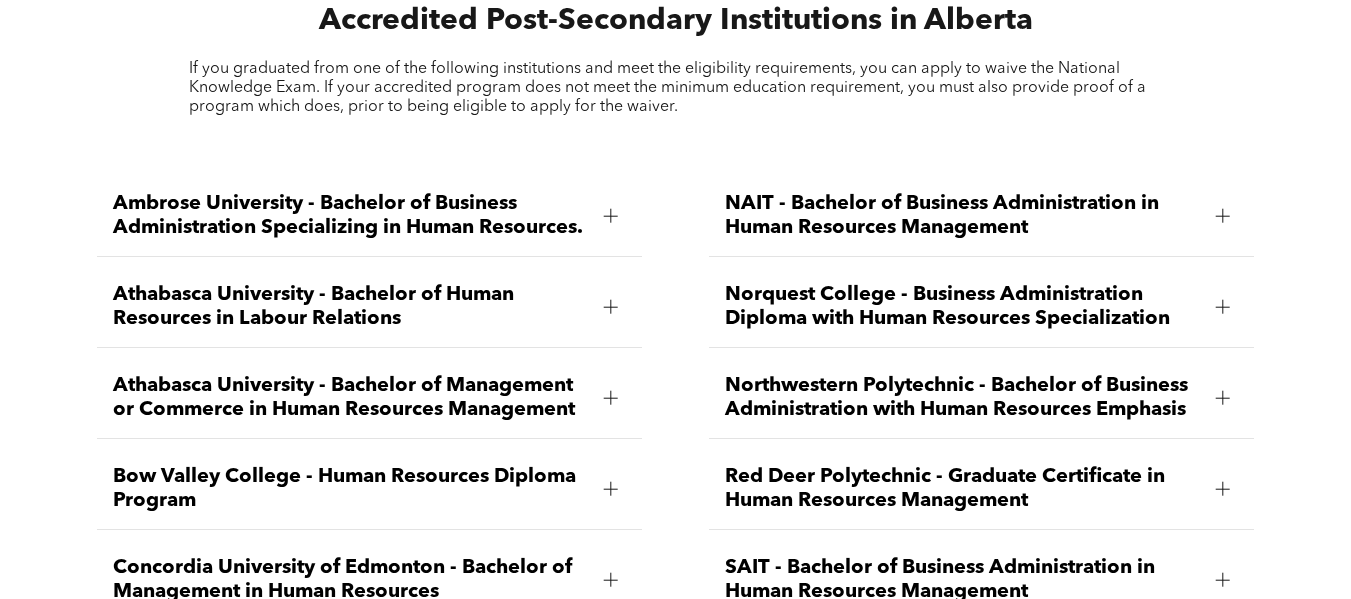 scroll, scrollTop: 2326, scrollLeft: 0, axis: vertical 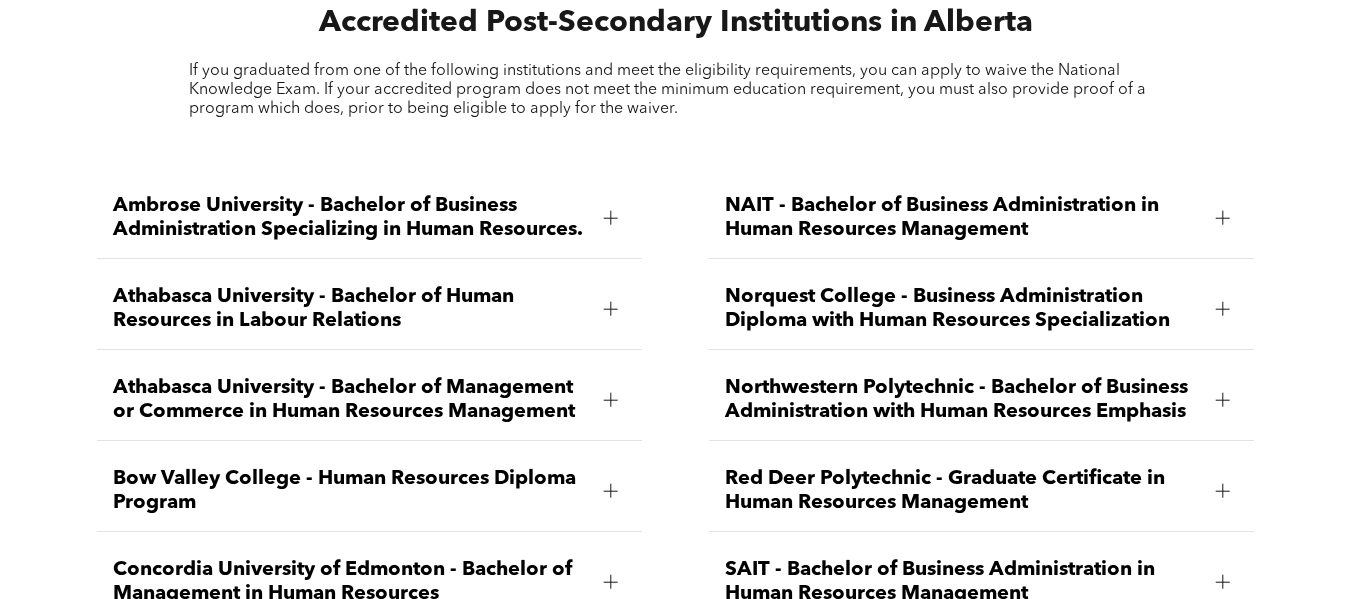 click on "NAIT - Bachelor of Business Administration in Human Resources Management" at bounding box center (962, 218) 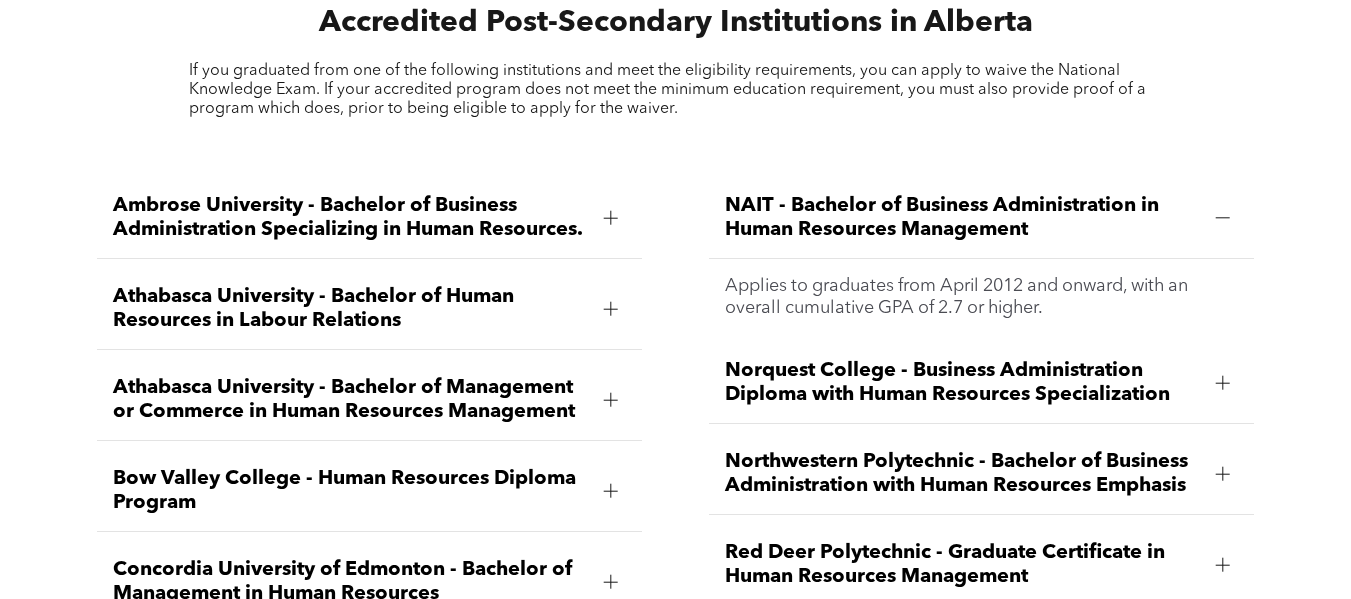 click on "NAIT - Bachelor of Business Administration in Human Resources Management" at bounding box center [962, 218] 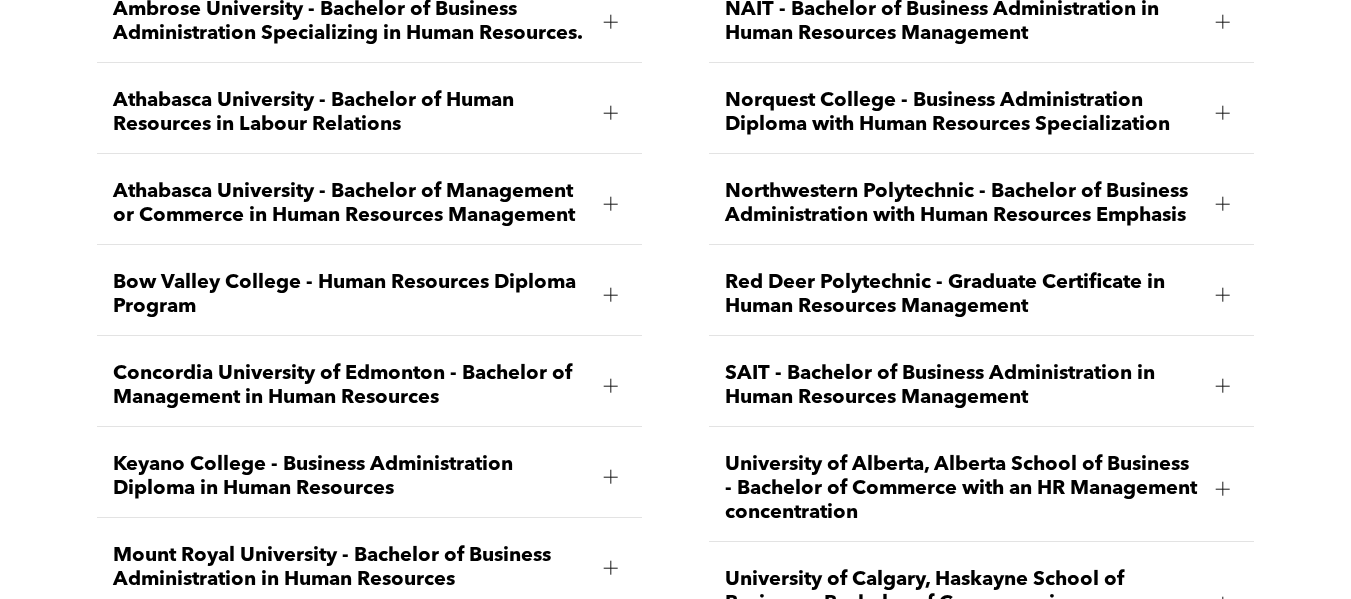 scroll, scrollTop: 2526, scrollLeft: 0, axis: vertical 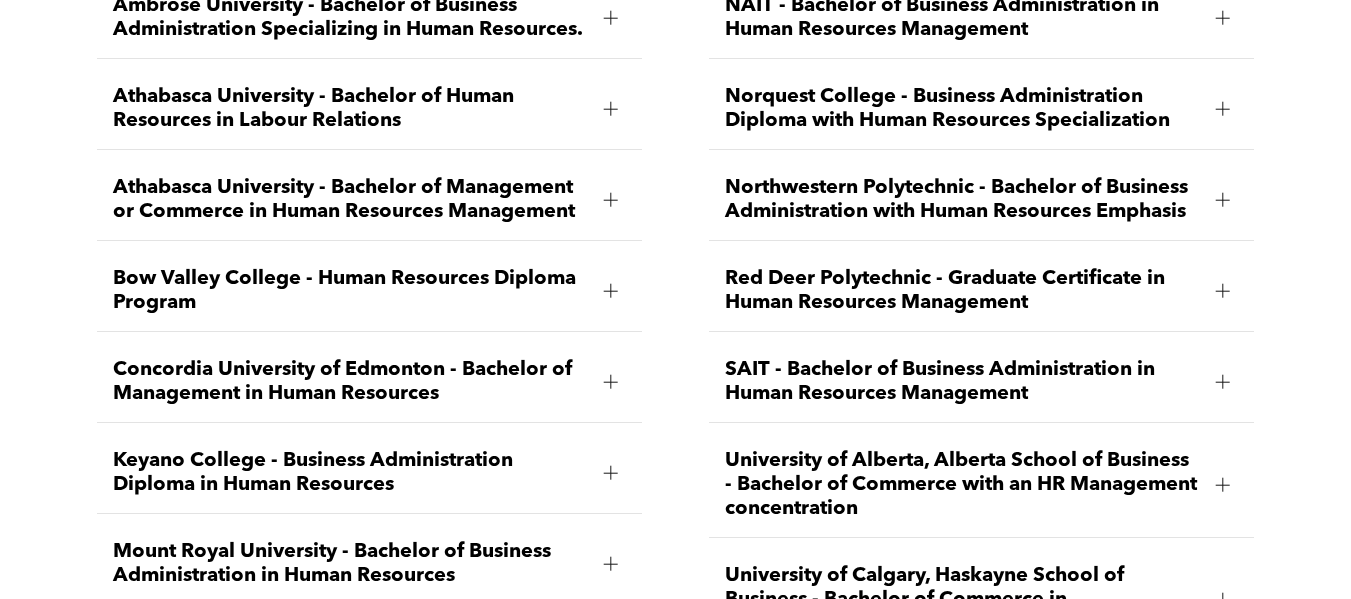 click on "Red Deer Polytechnic - Graduate Certificate in Human Resources Management" at bounding box center (962, 291) 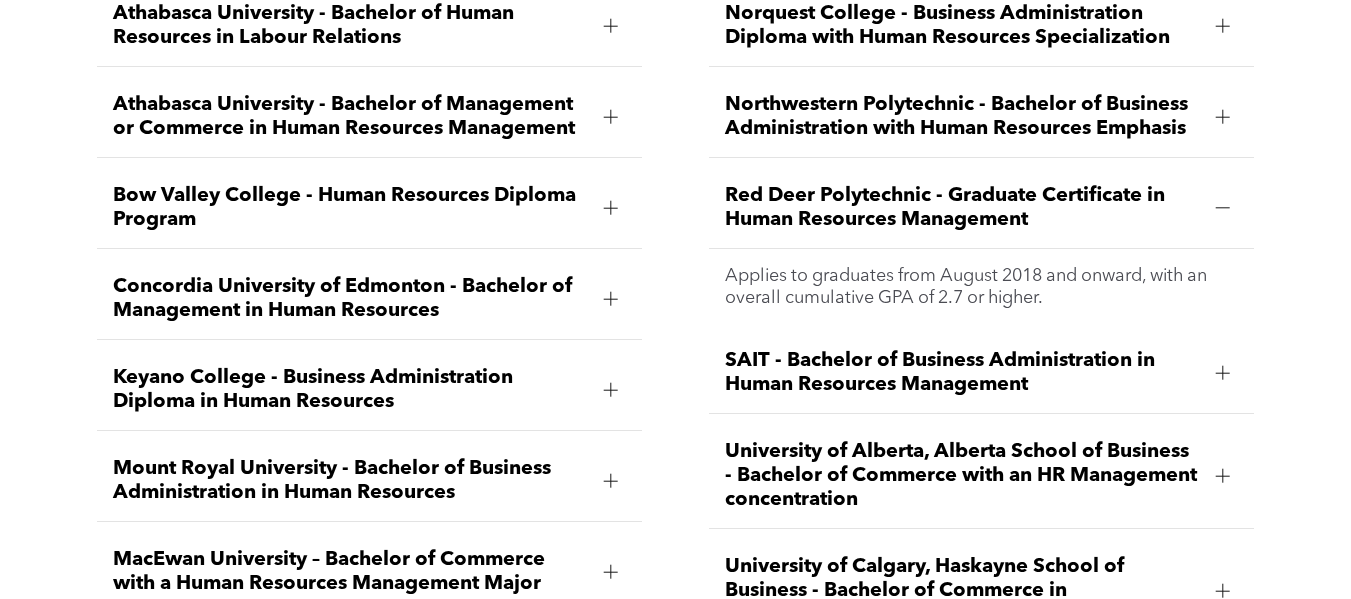 scroll, scrollTop: 2646, scrollLeft: 0, axis: vertical 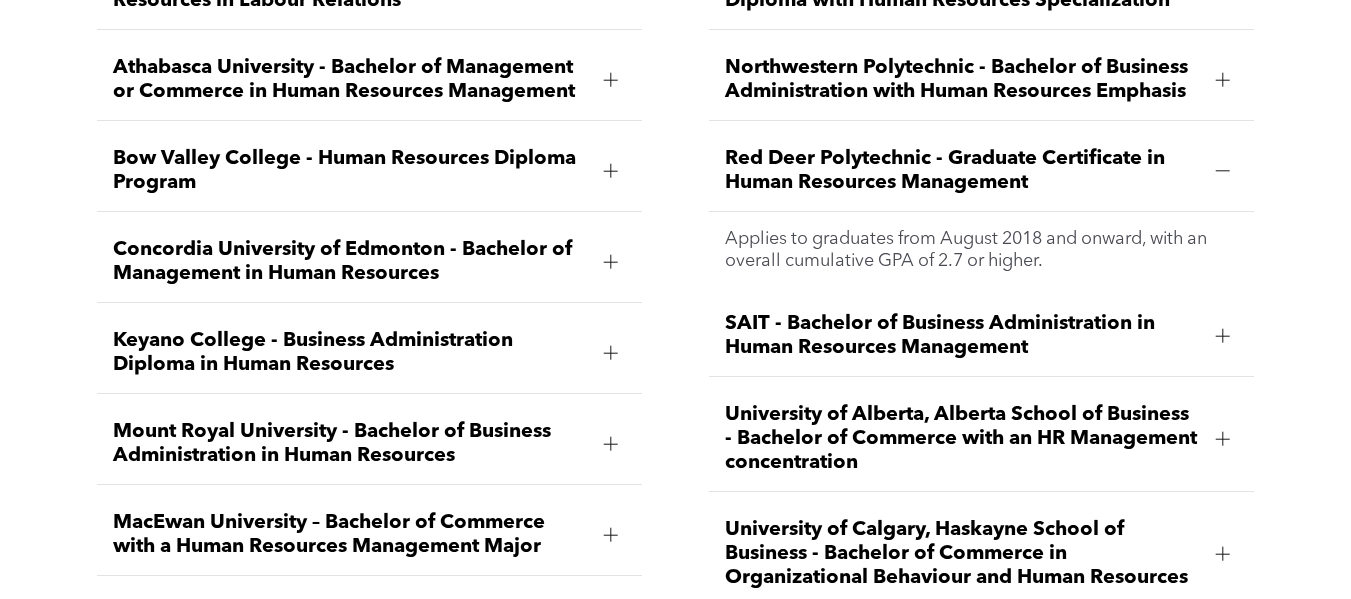 click on "Red Deer Polytechnic - Graduate Certificate in Human Resources Management" at bounding box center [962, 171] 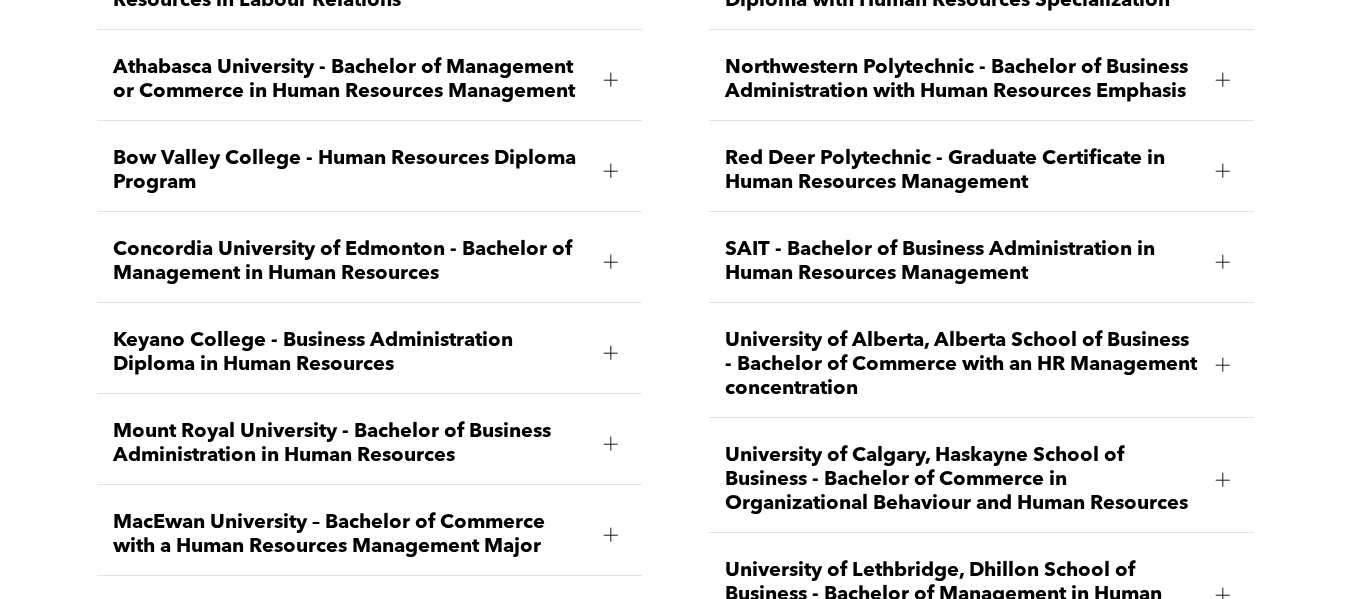 click on "Red Deer Polytechnic - Graduate Certificate in Human Resources Management" at bounding box center [962, 171] 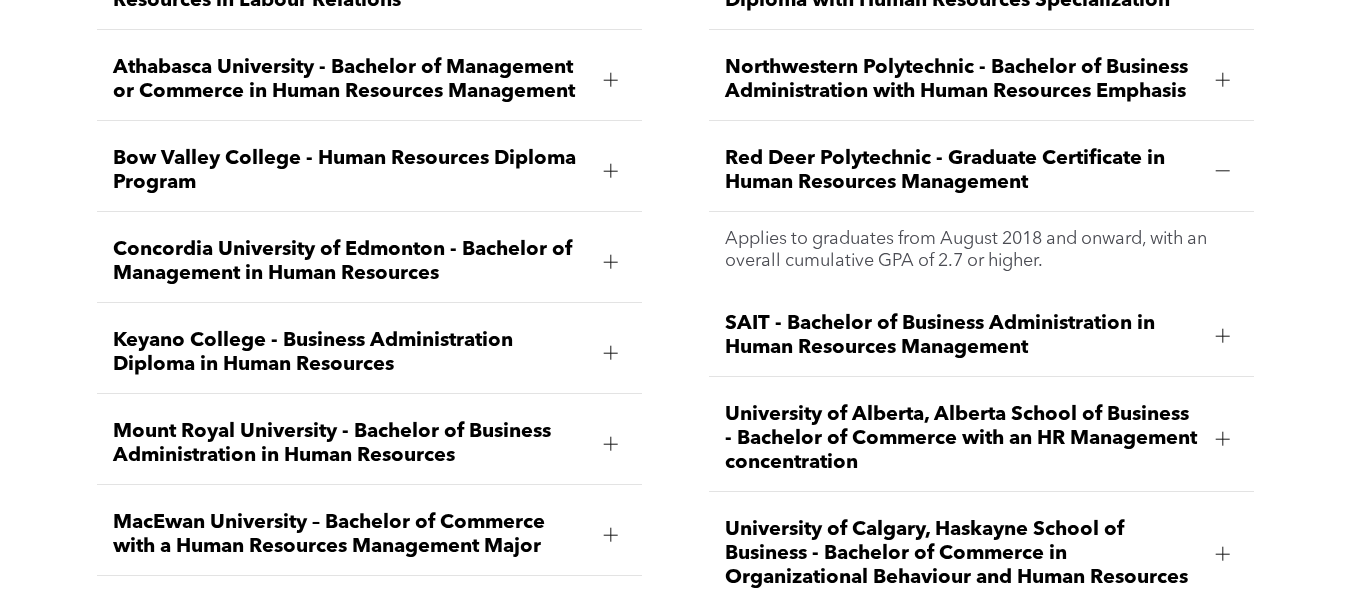 click on "Red Deer Polytechnic - Graduate Certificate in Human Resources Management" at bounding box center (962, 171) 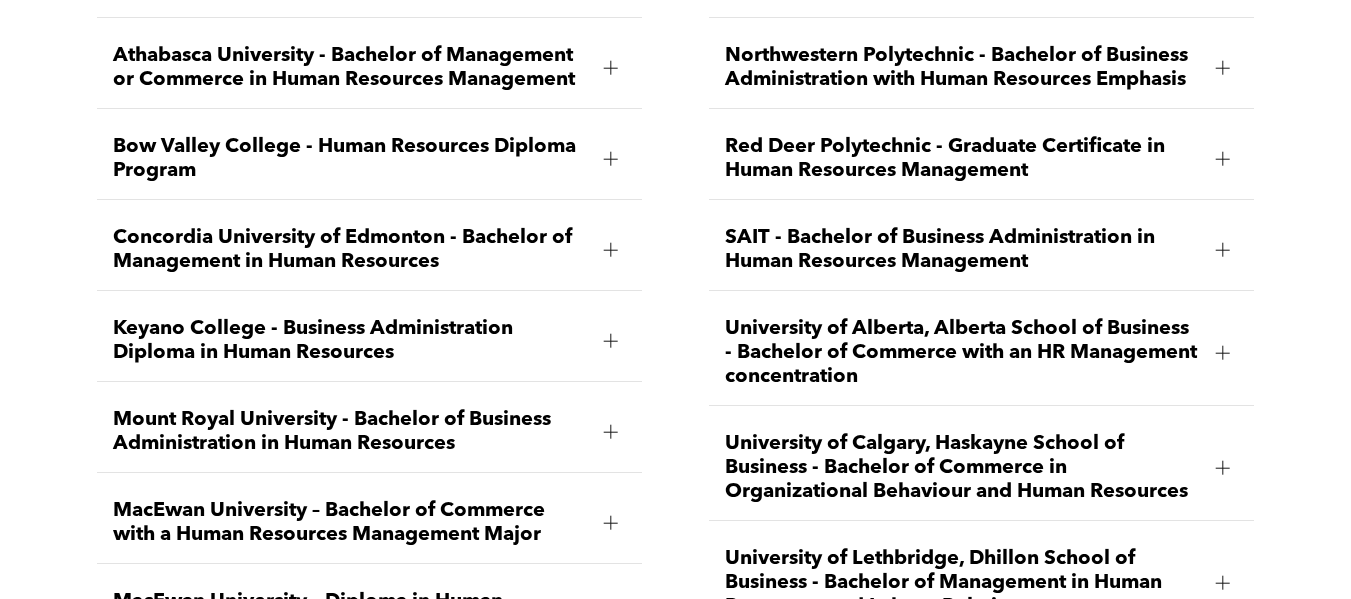 scroll, scrollTop: 2566, scrollLeft: 0, axis: vertical 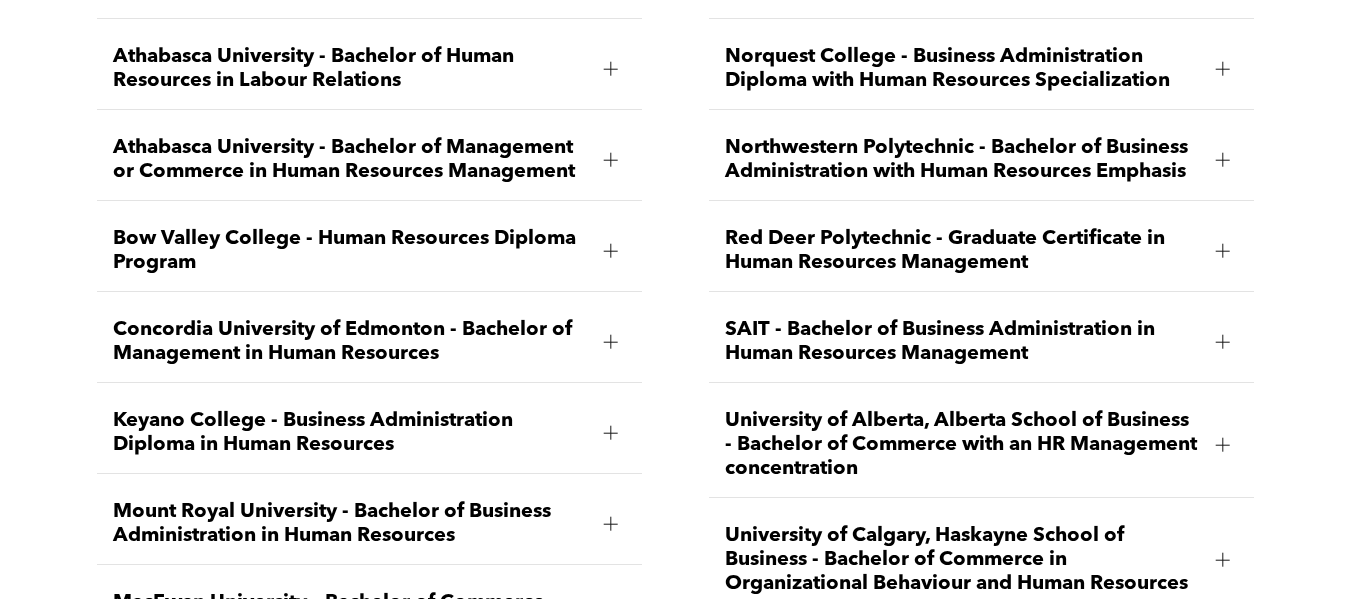 click on "Red Deer Polytechnic - Graduate Certificate in Human Resources Management" at bounding box center (962, 251) 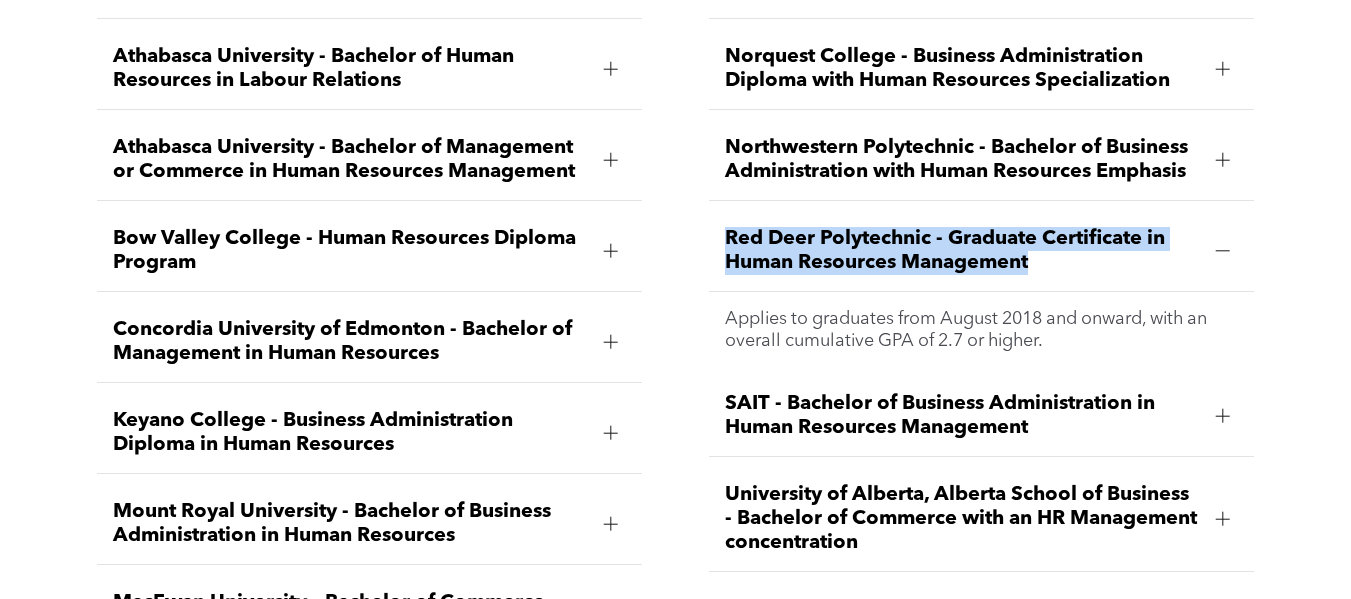 drag, startPoint x: 1054, startPoint y: 248, endPoint x: 721, endPoint y: 215, distance: 334.63113 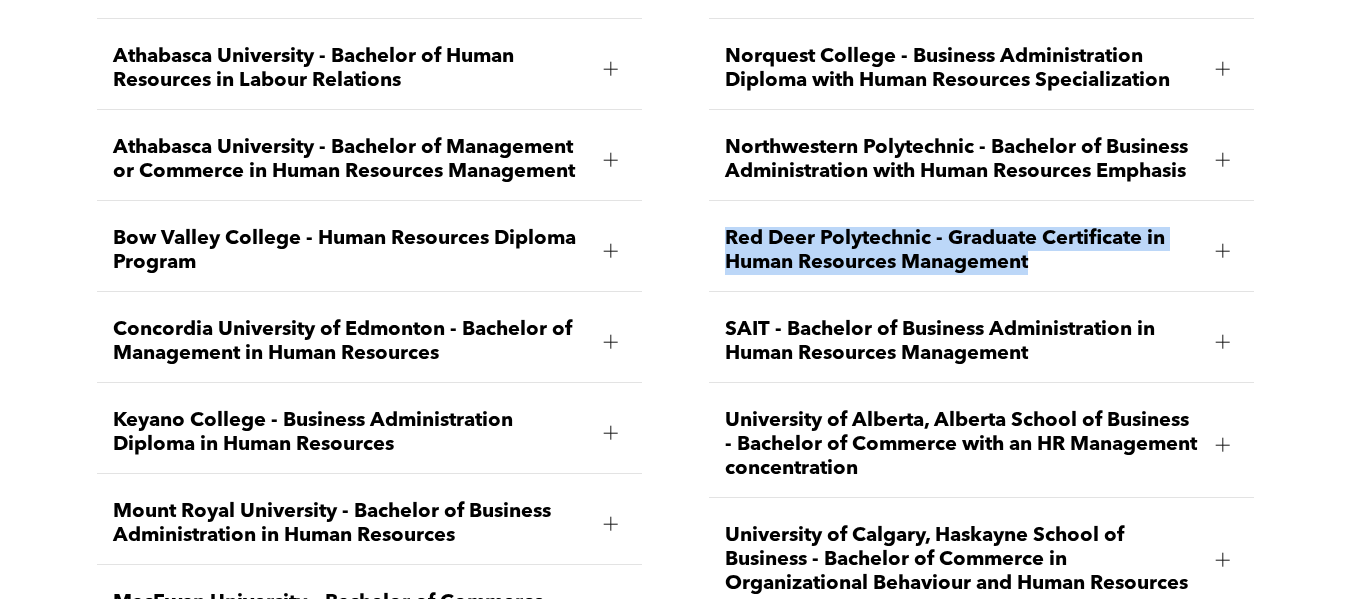 copy on "Red Deer Polytechnic - Graduate Certificate in Human Resources Management" 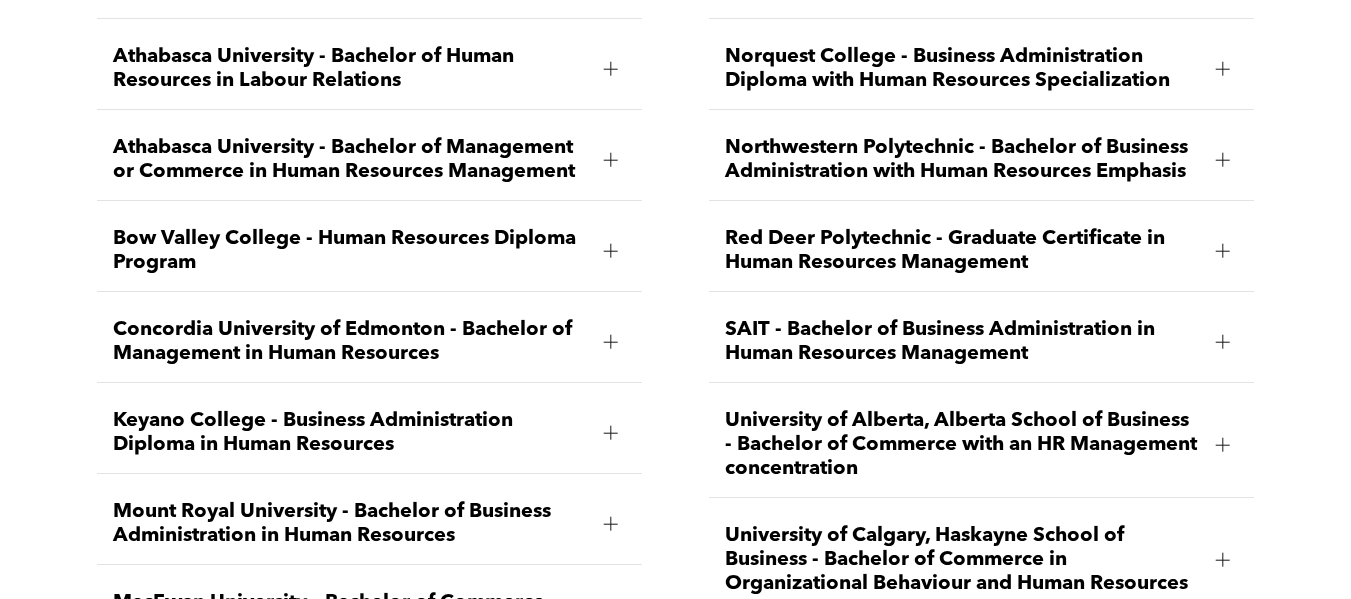 click on "Bow Valley College - Human Resources Diploma Program" at bounding box center [350, 251] 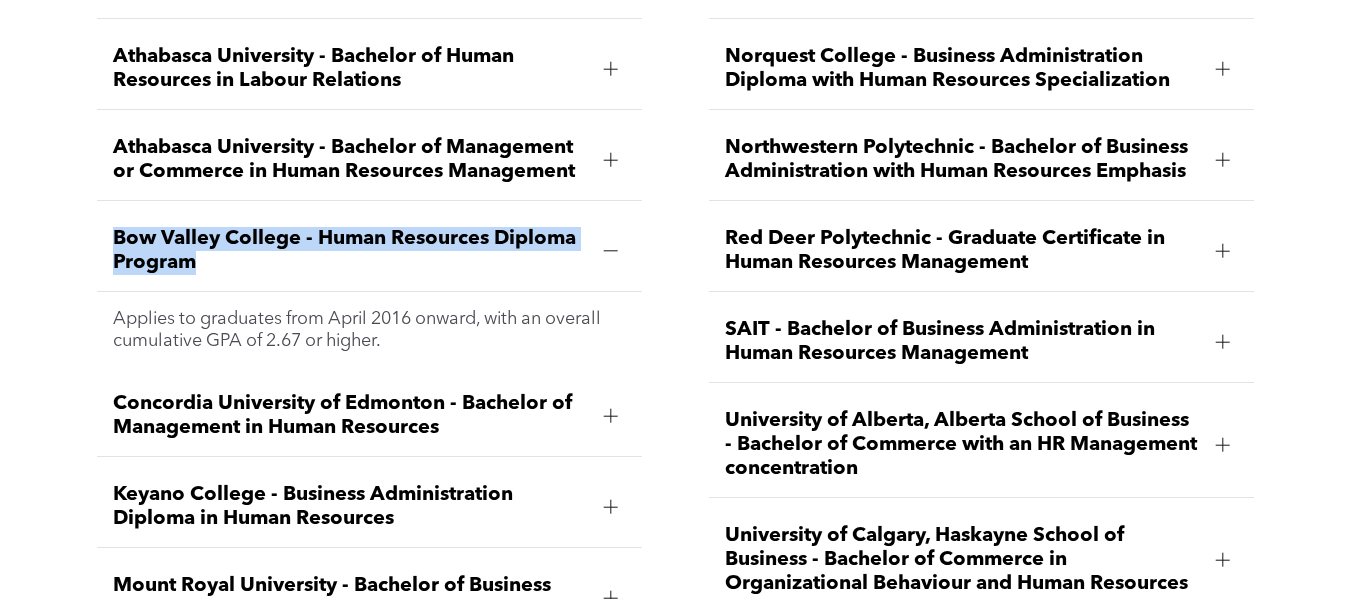 drag, startPoint x: 240, startPoint y: 248, endPoint x: 112, endPoint y: 227, distance: 129.71121 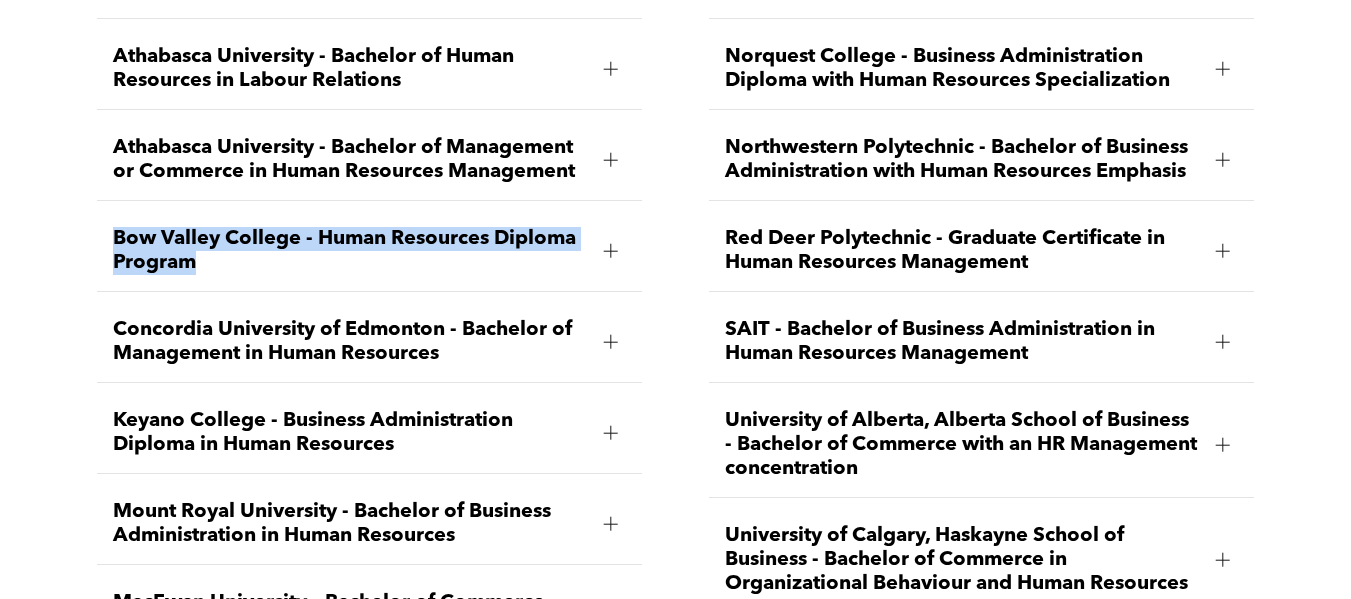 copy on "Bow Valley College - Human Resources Diploma Program" 